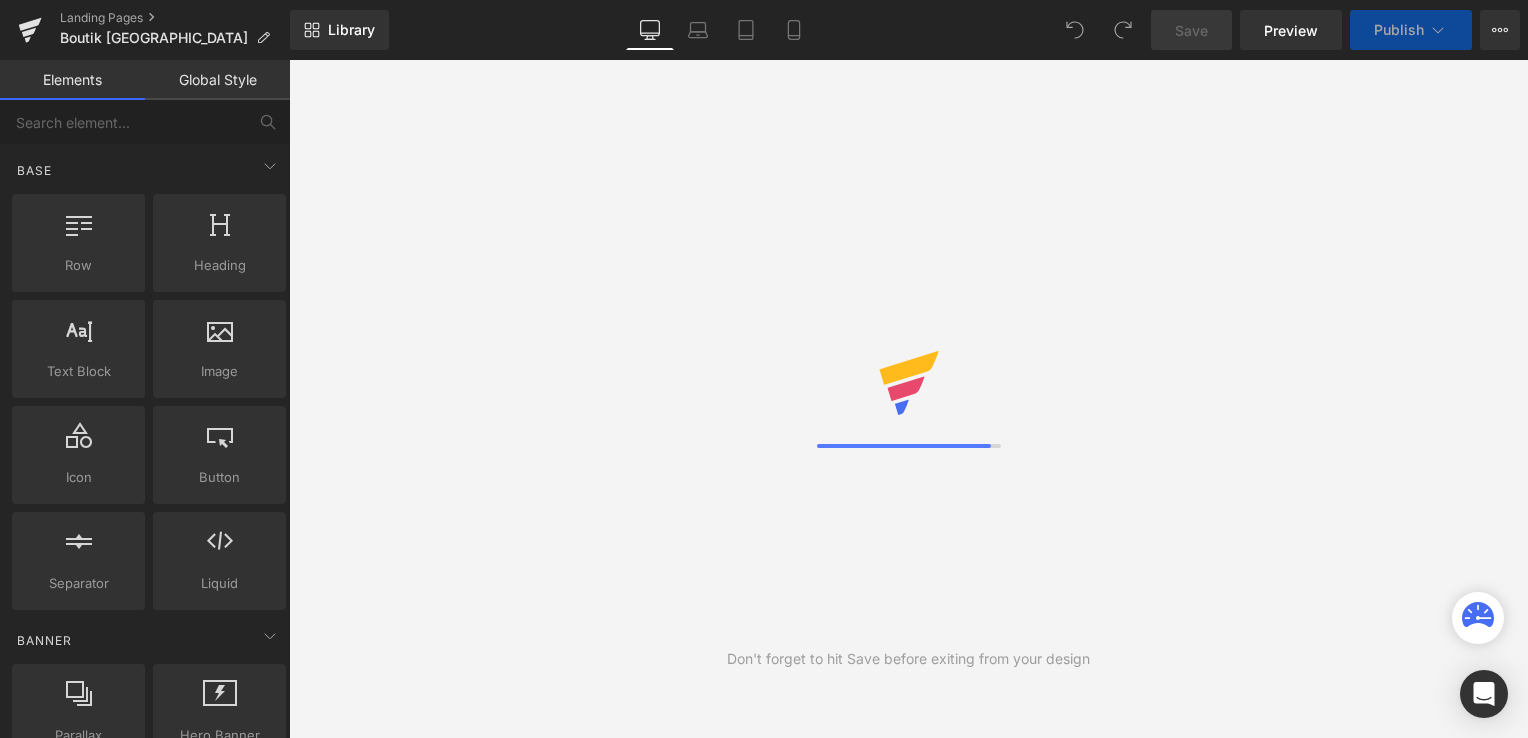 scroll, scrollTop: 0, scrollLeft: 0, axis: both 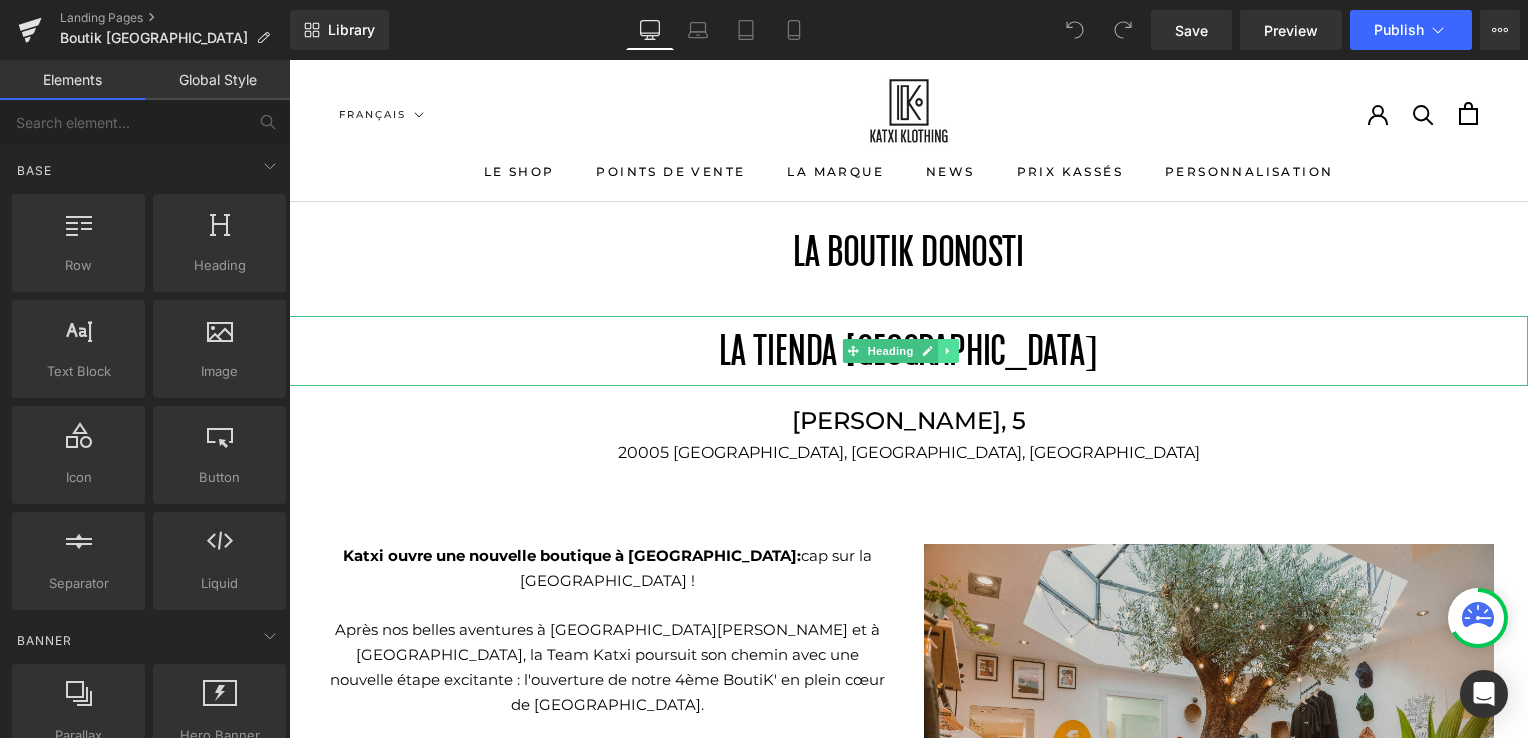 click 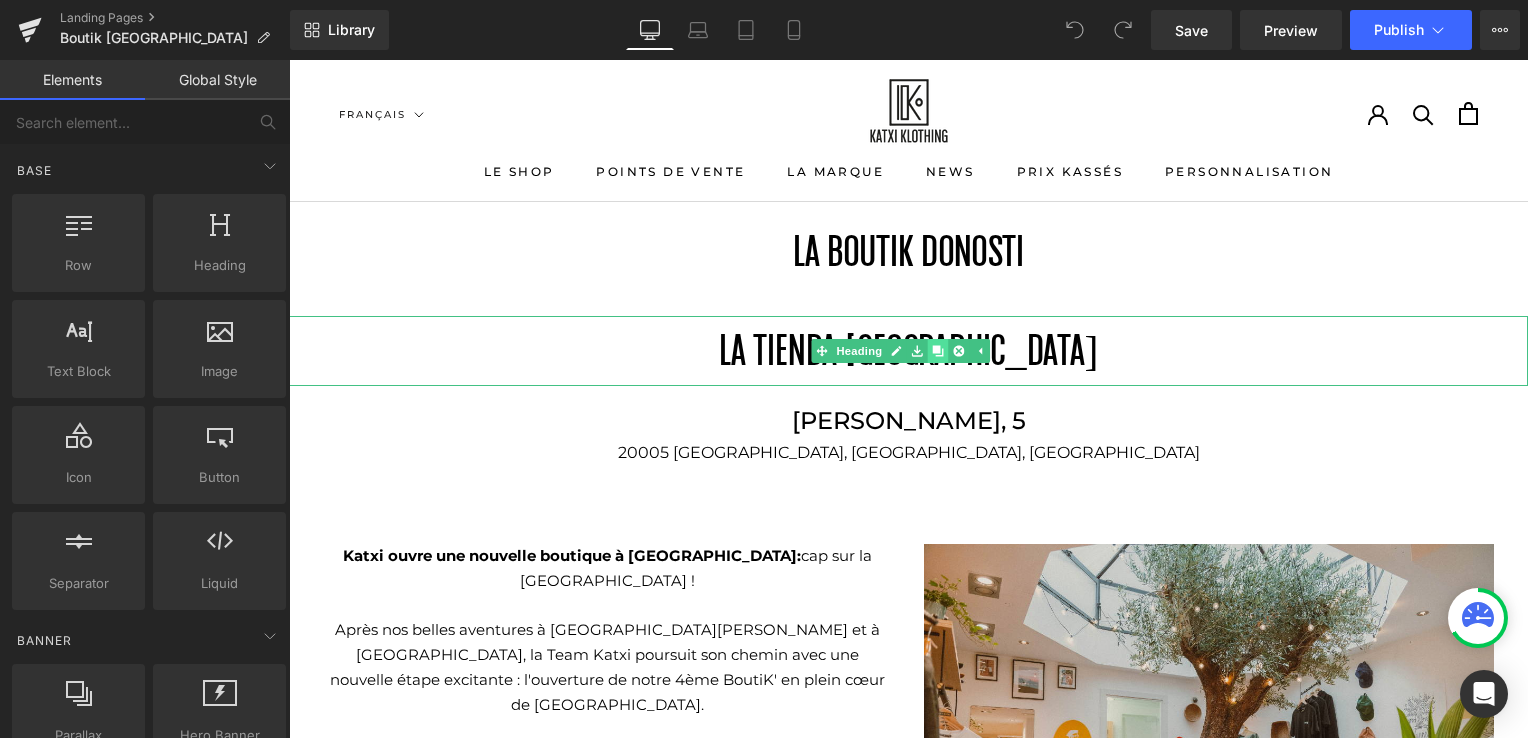 click 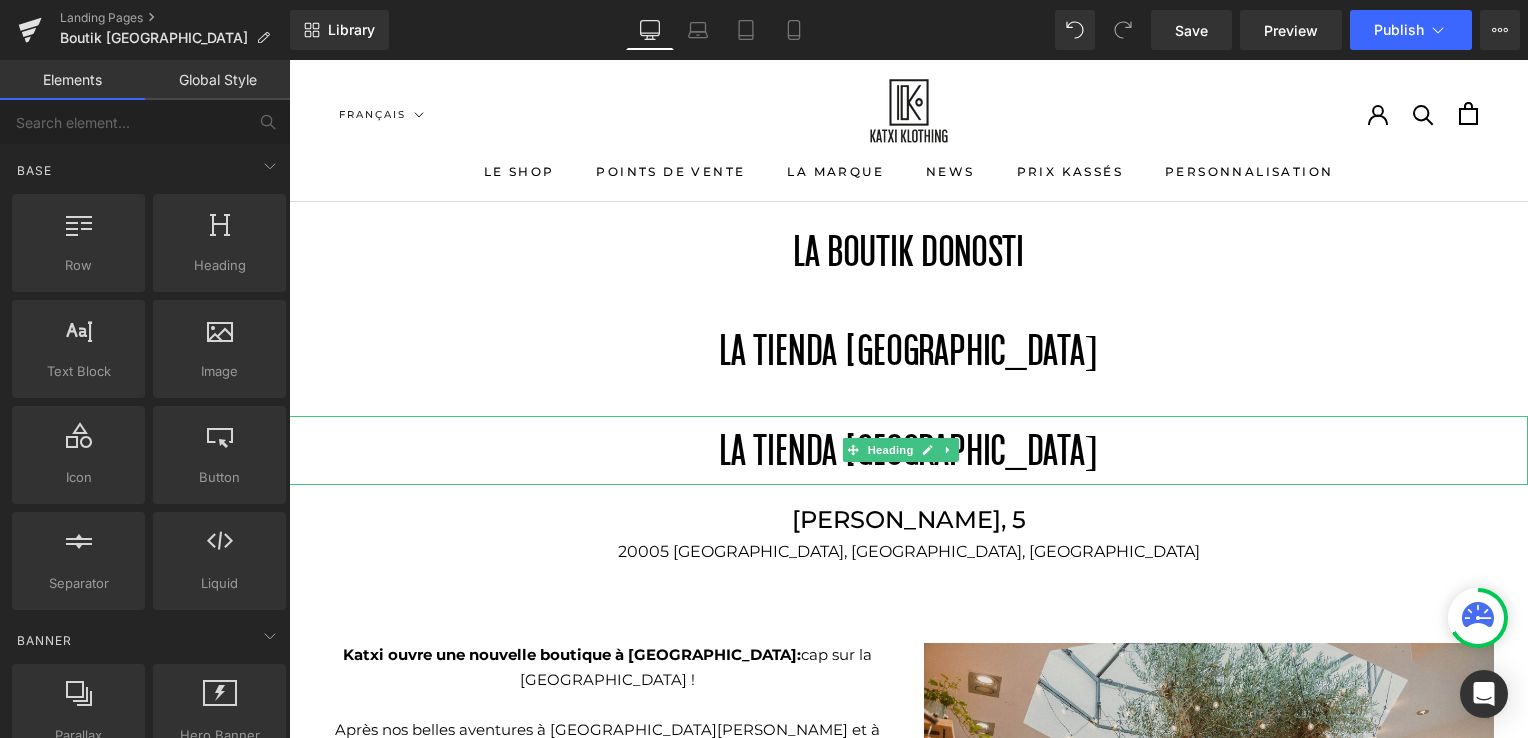 click on "LA TIENDA [GEOGRAPHIC_DATA]" at bounding box center (908, 450) 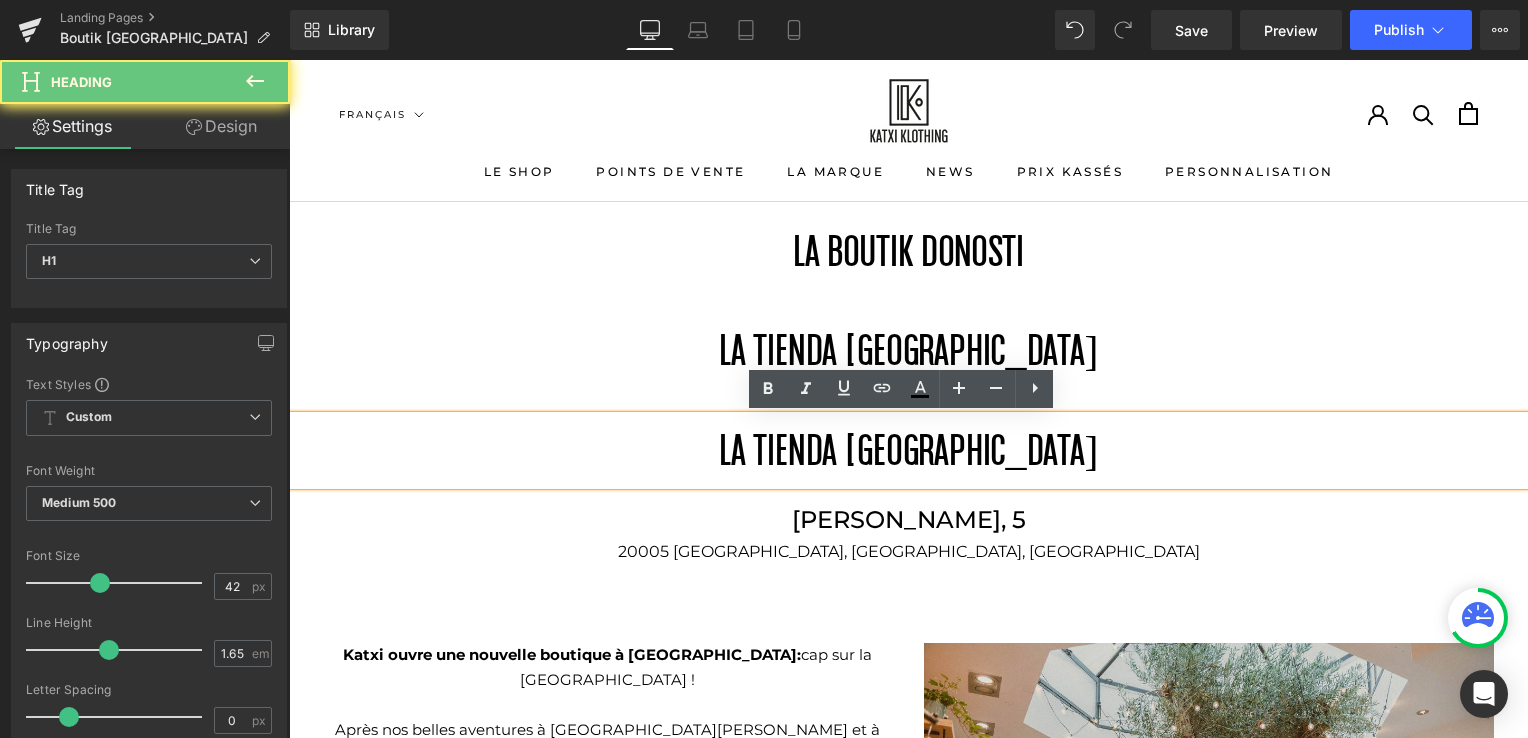 click on "LA TIENDA [GEOGRAPHIC_DATA]" at bounding box center [908, 450] 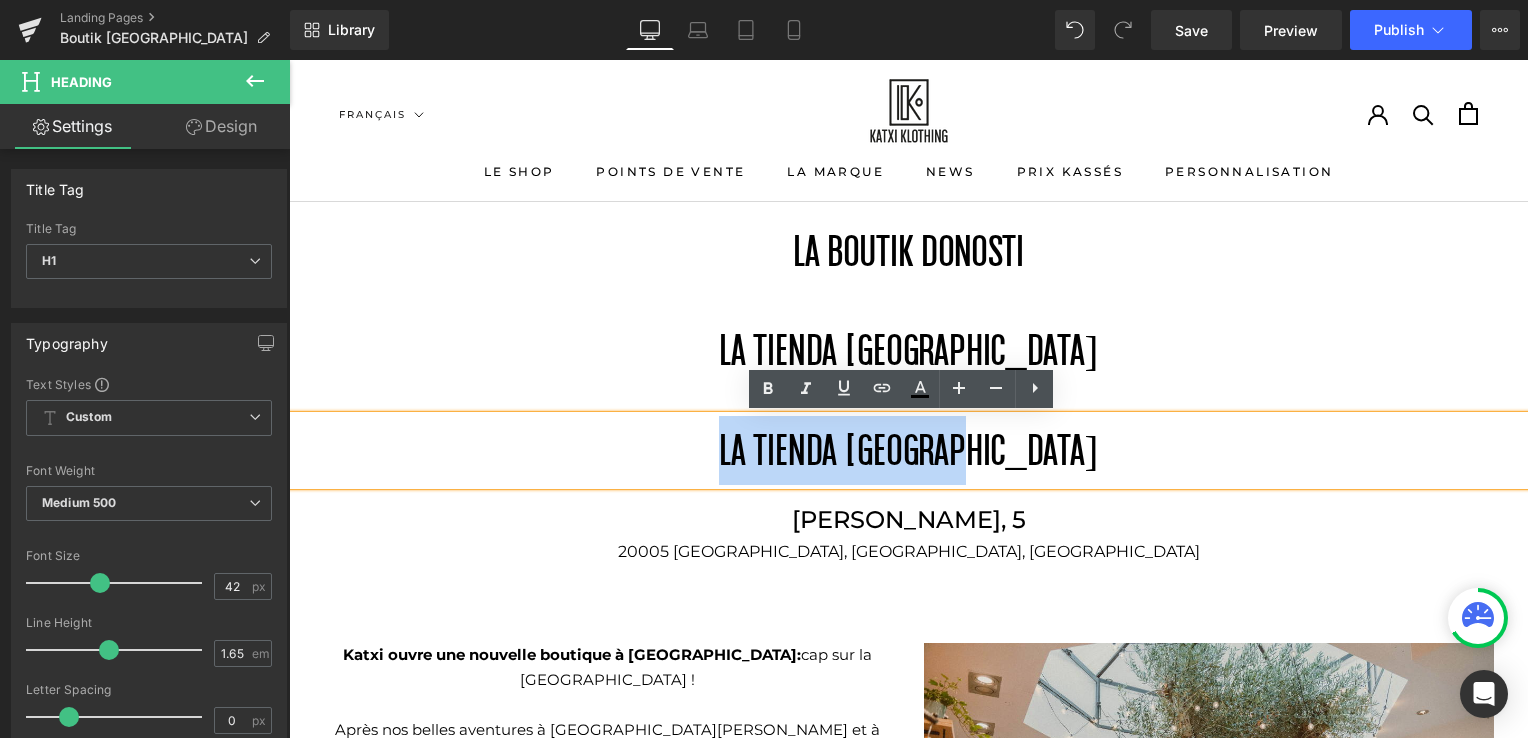 drag, startPoint x: 1034, startPoint y: 447, endPoint x: 752, endPoint y: 474, distance: 283.2896 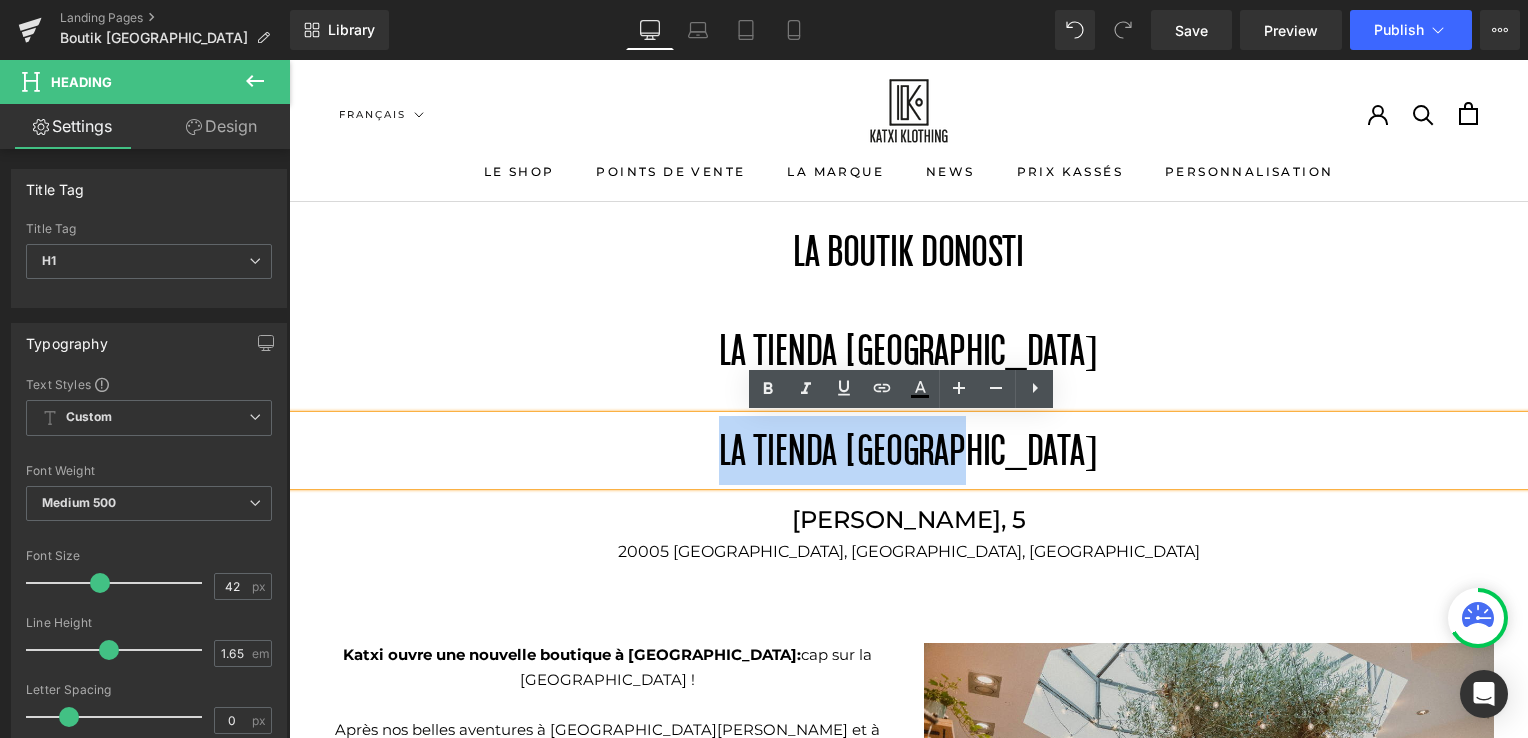 type 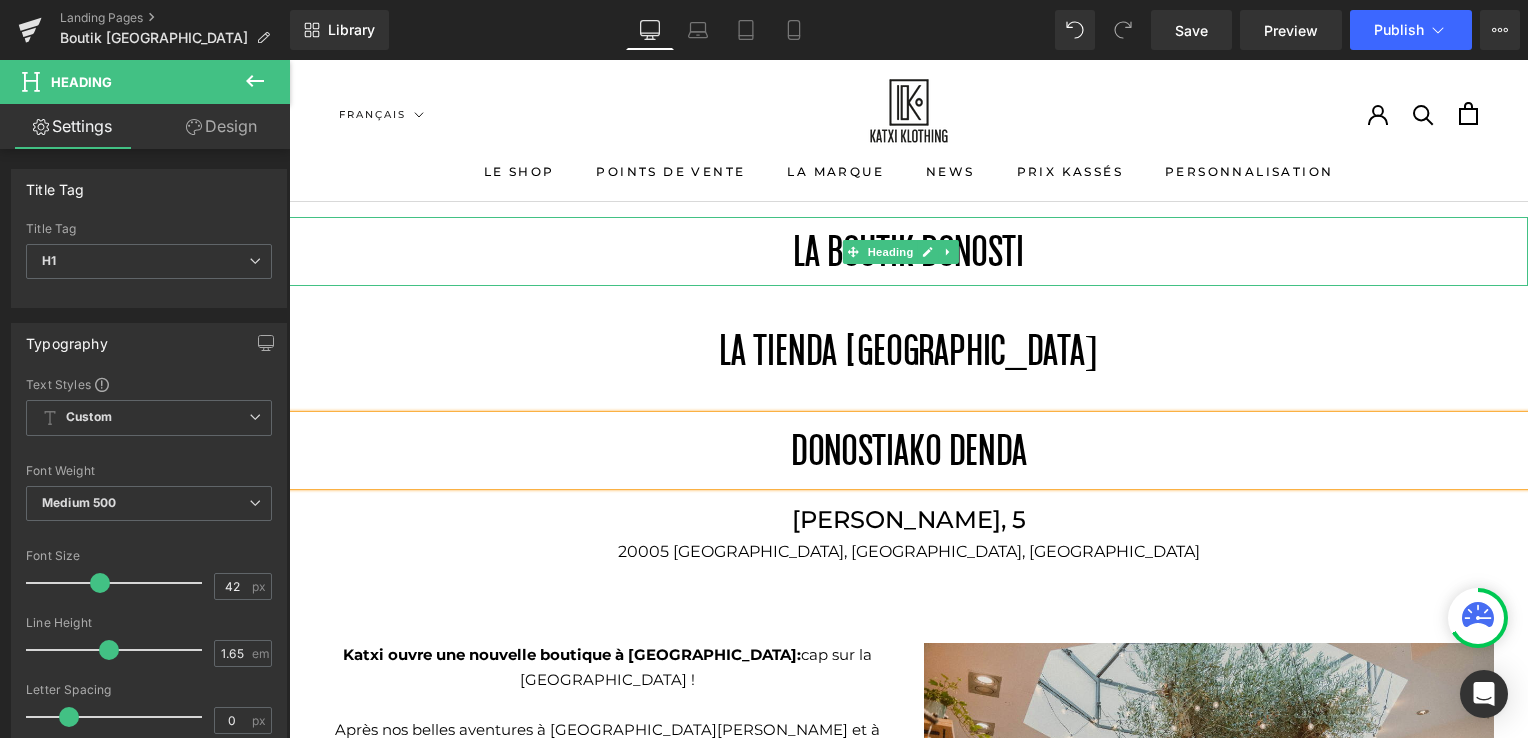 click on "LA BOUTIK DONOSTI" at bounding box center [908, 251] 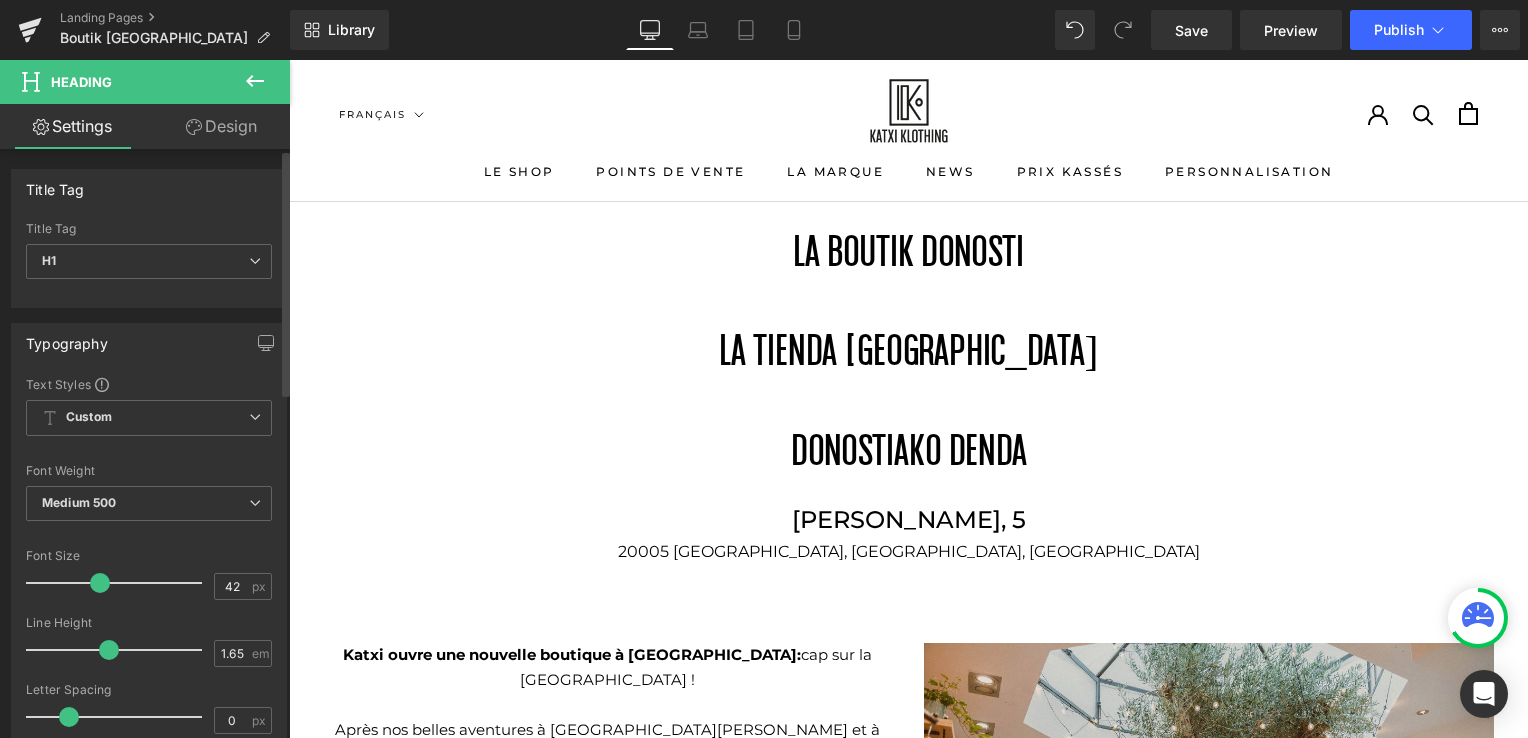 scroll, scrollTop: 825, scrollLeft: 0, axis: vertical 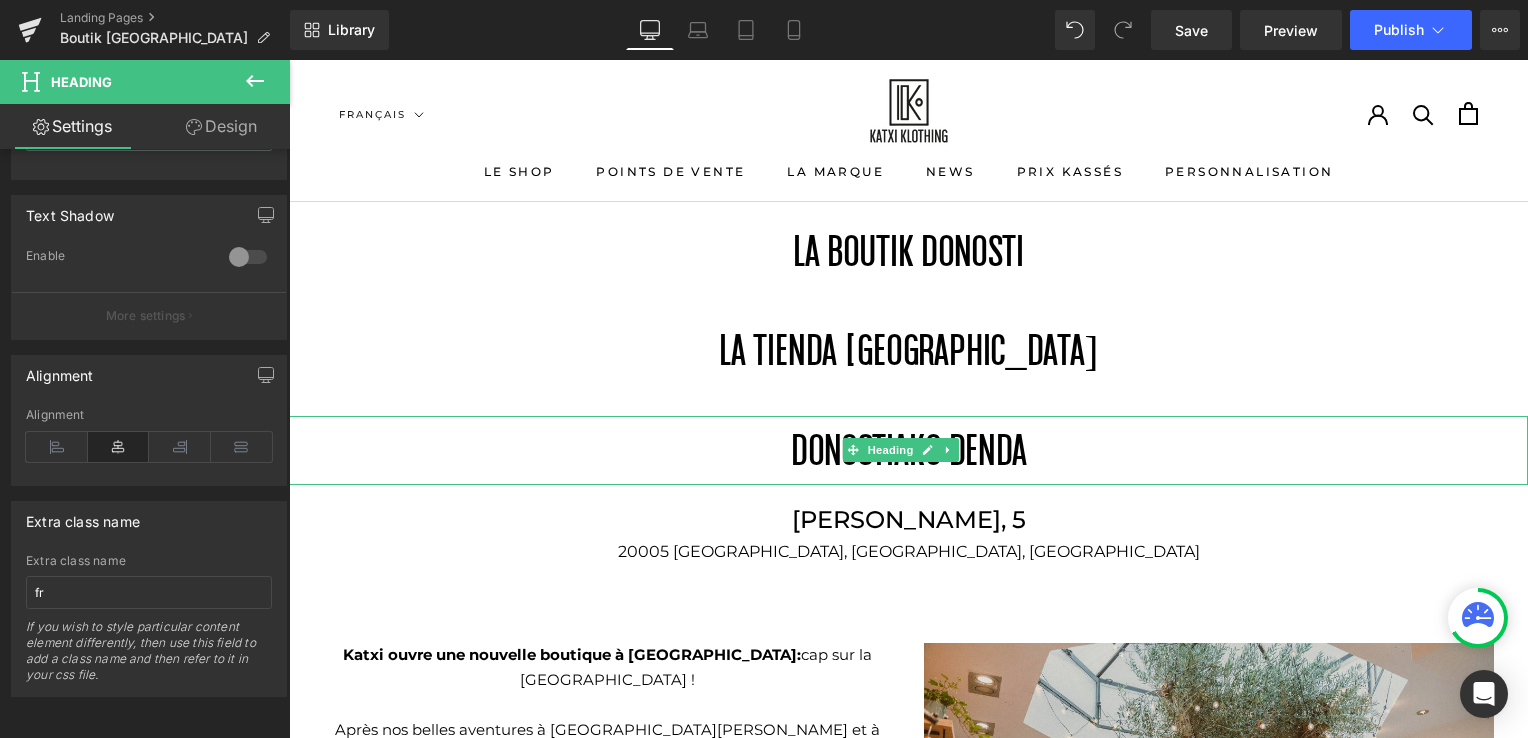 click on "DONOSTIAKO DENDA" at bounding box center (908, 450) 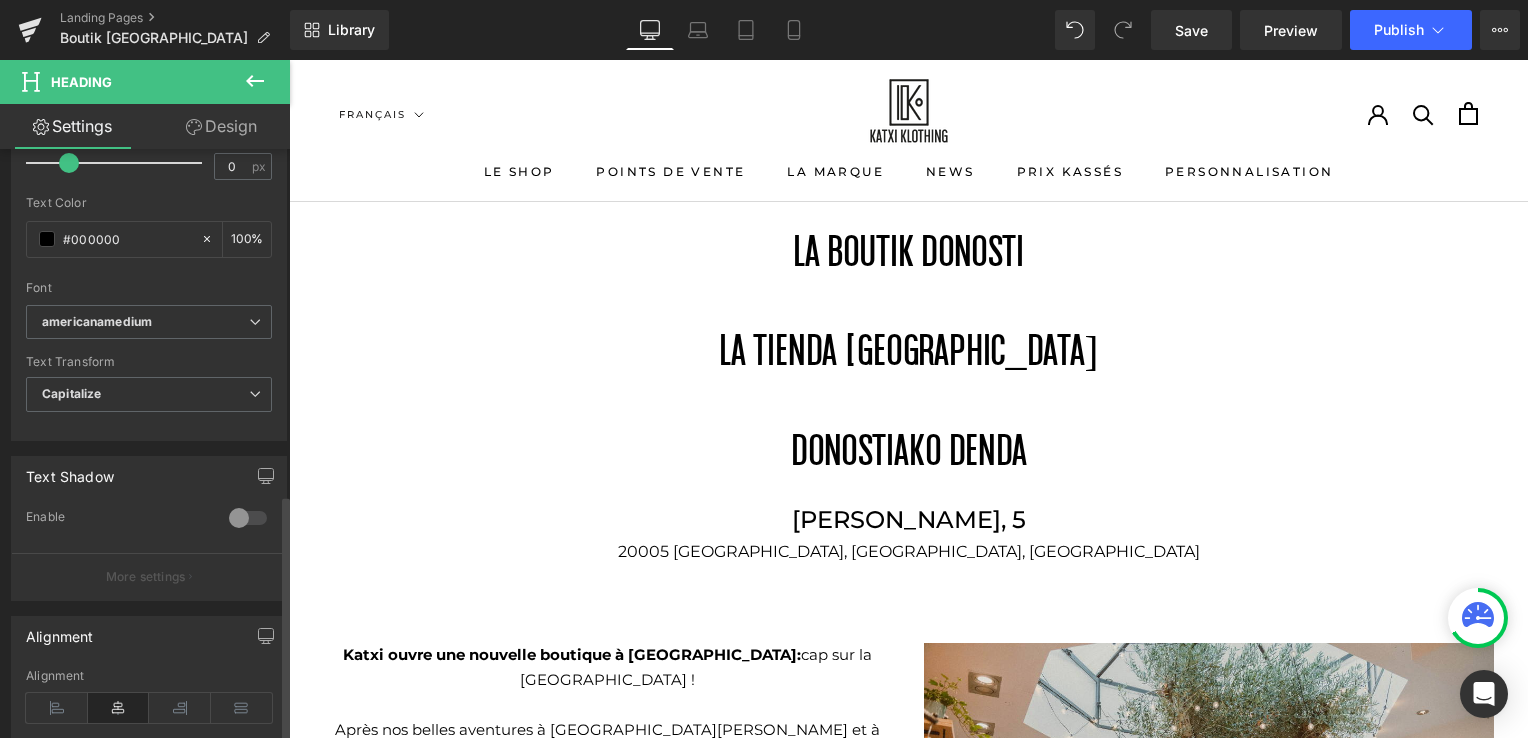 scroll, scrollTop: 825, scrollLeft: 0, axis: vertical 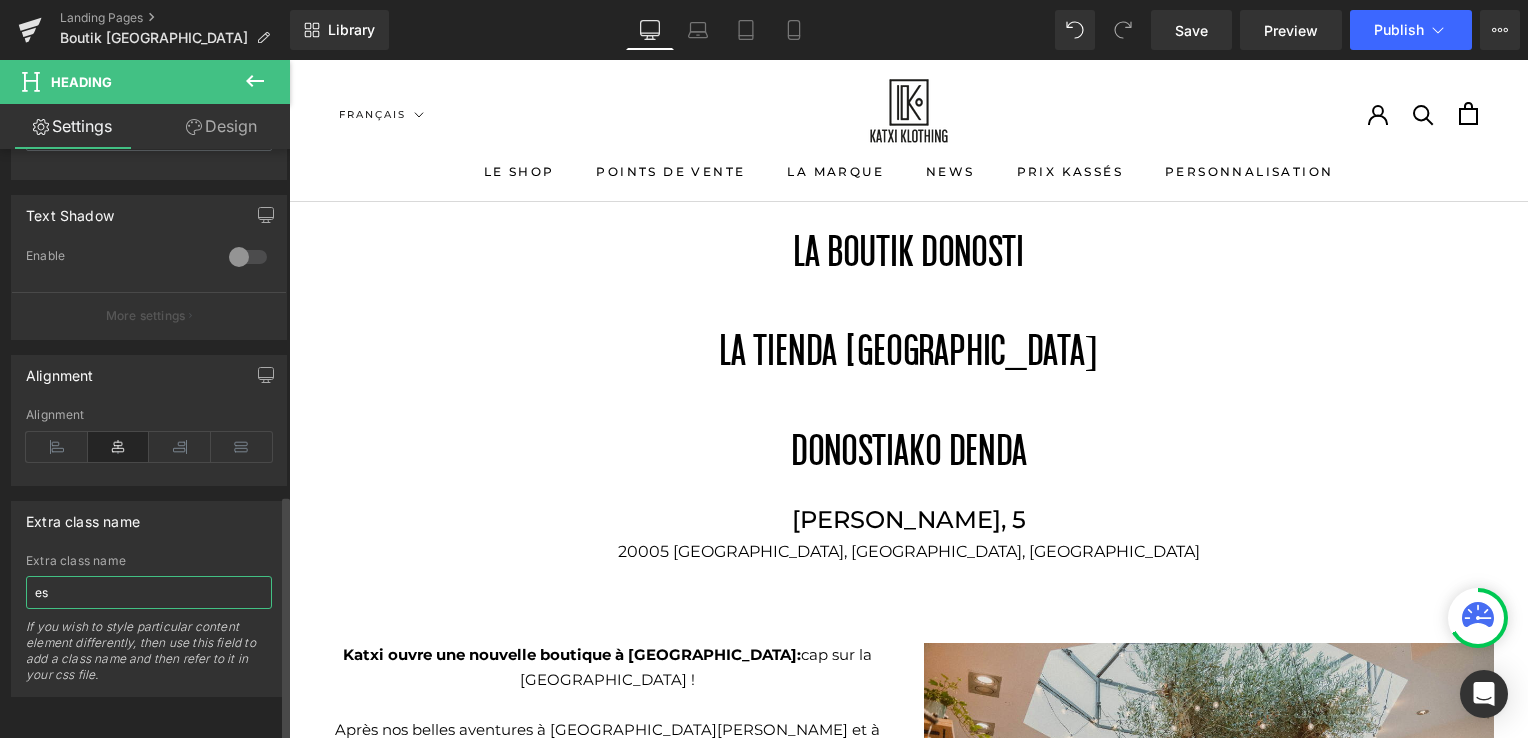 click on "es" at bounding box center [149, 592] 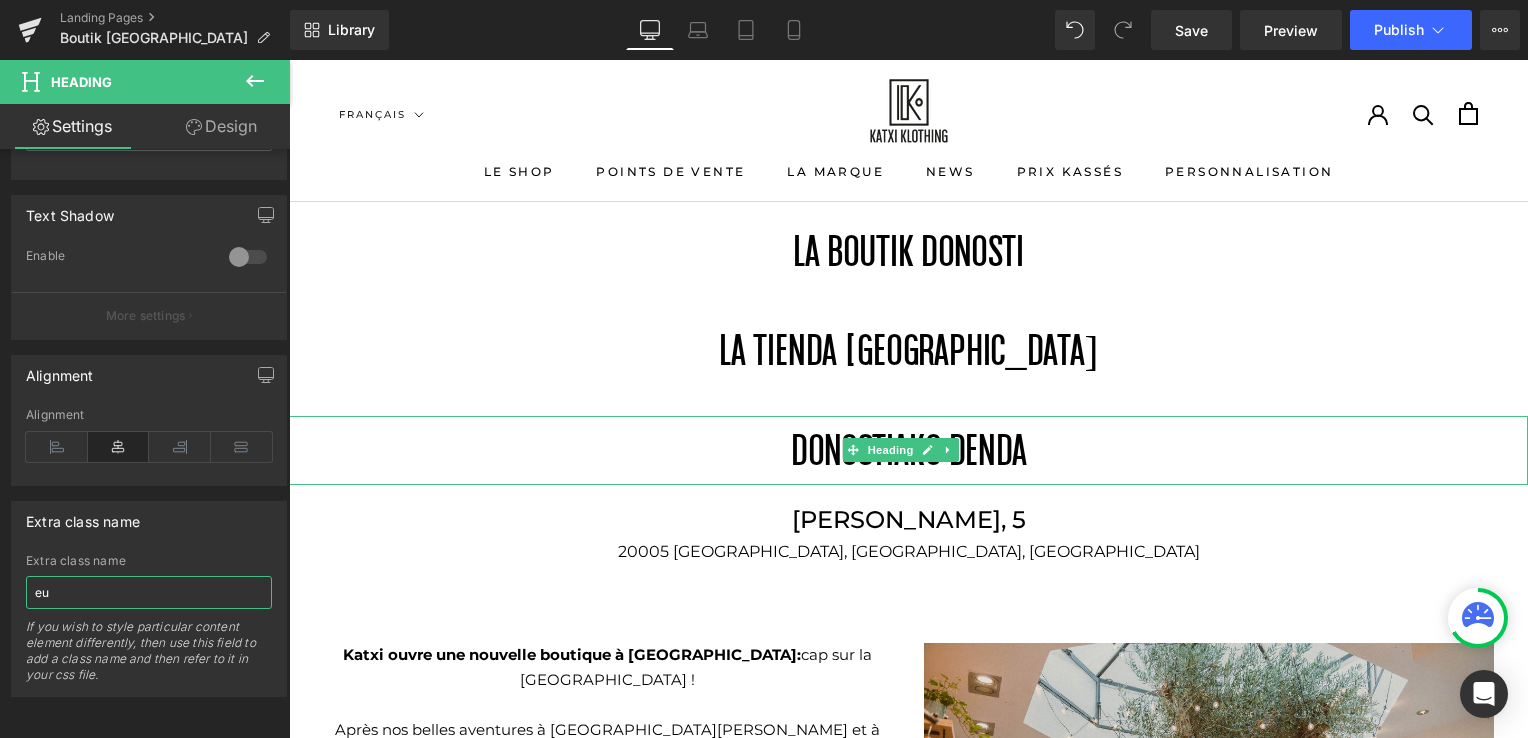 type on "eu" 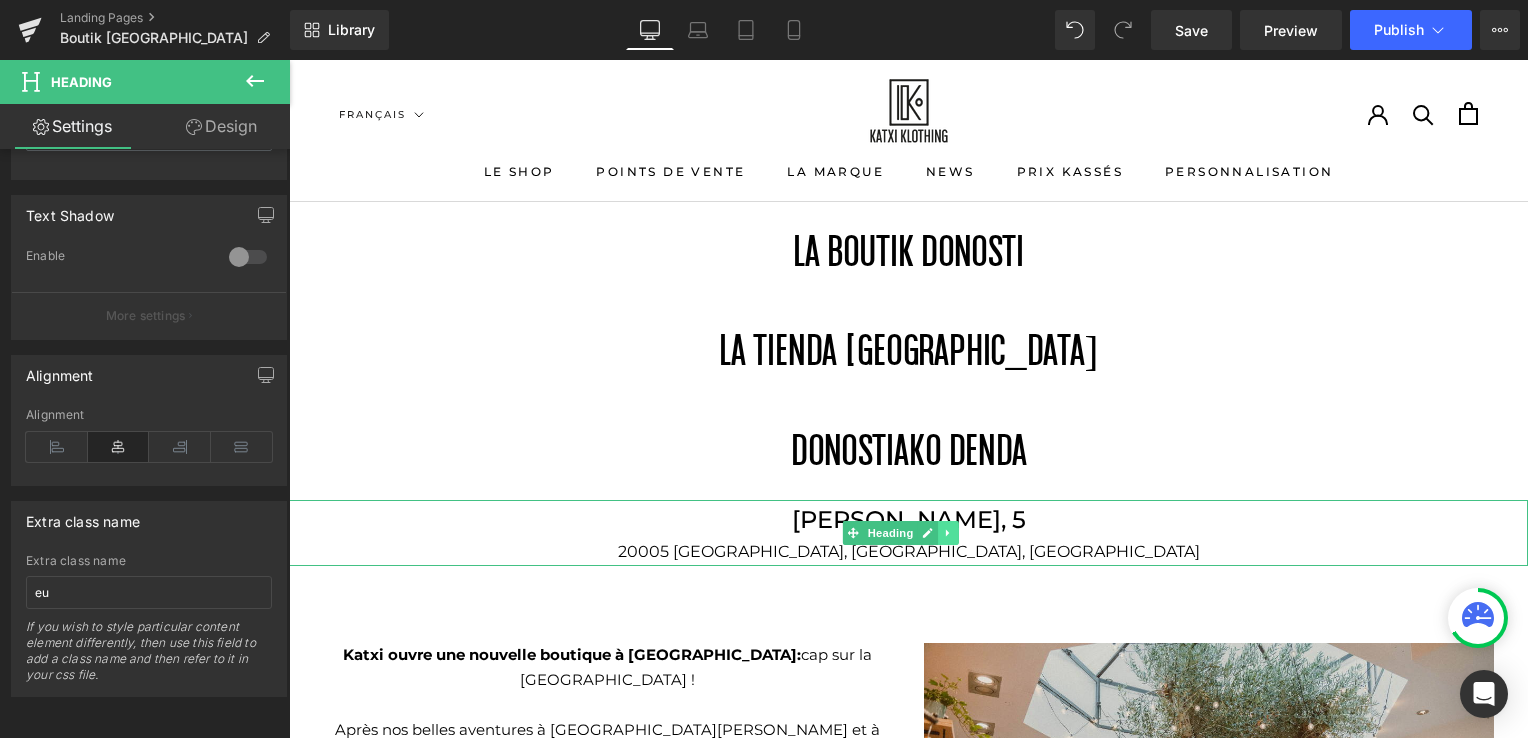 click 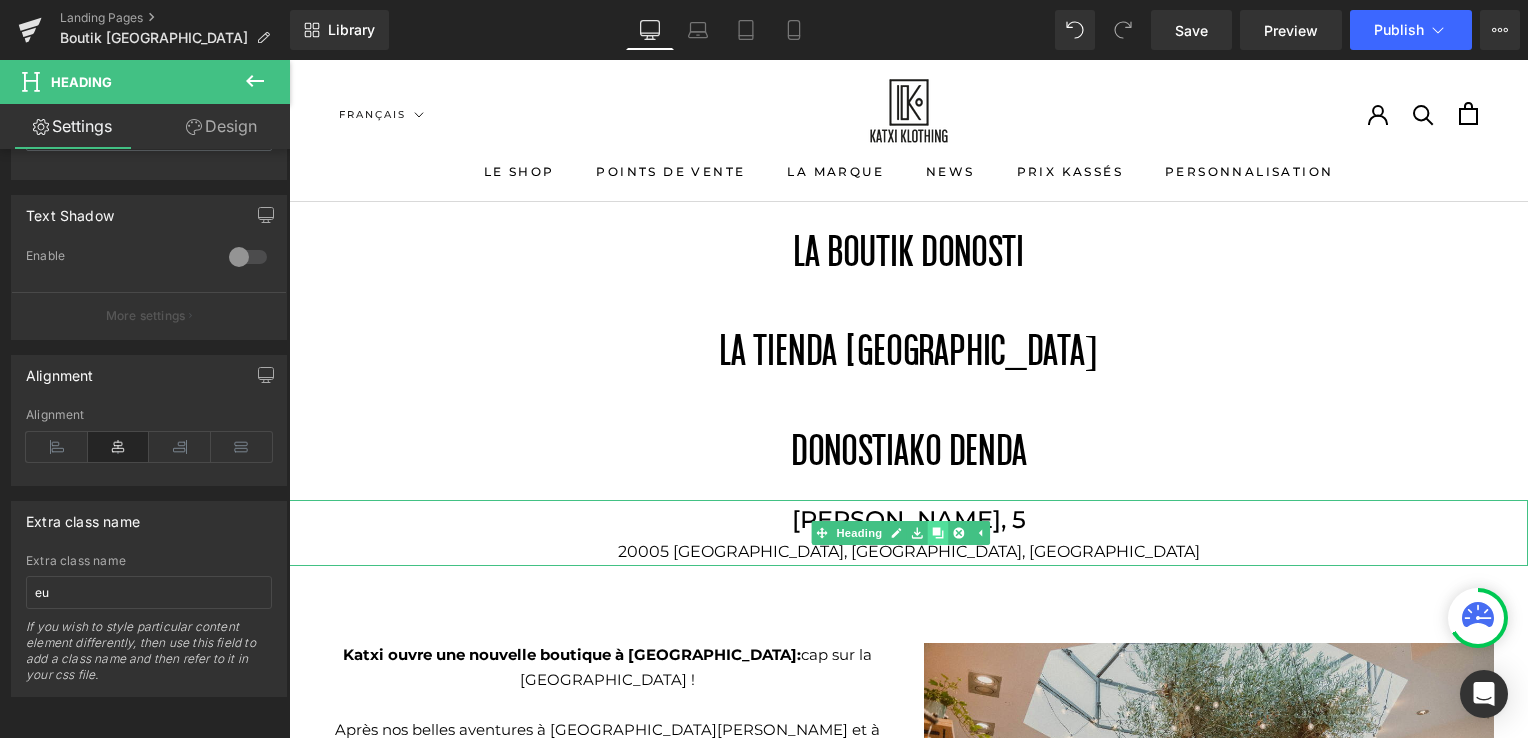 click 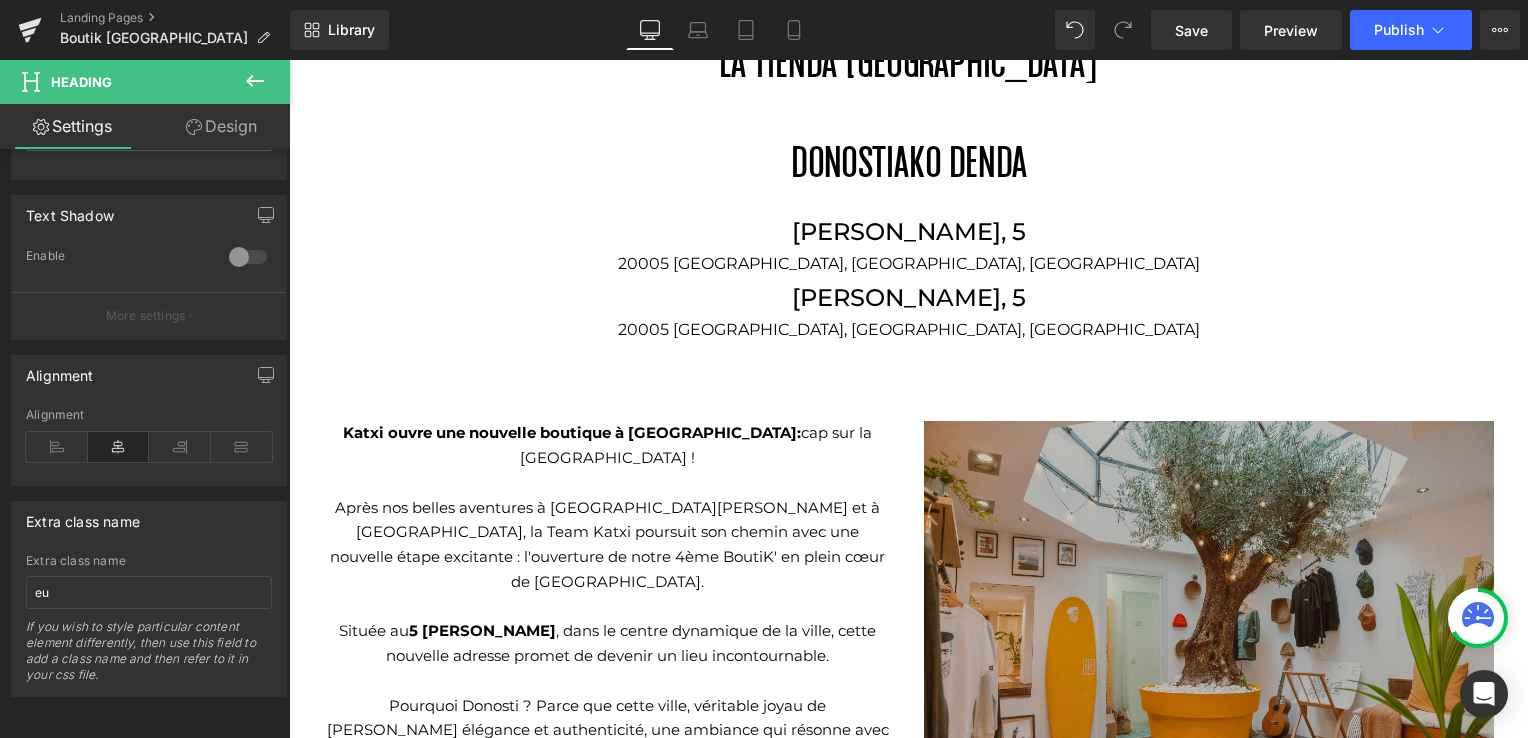 scroll, scrollTop: 425, scrollLeft: 0, axis: vertical 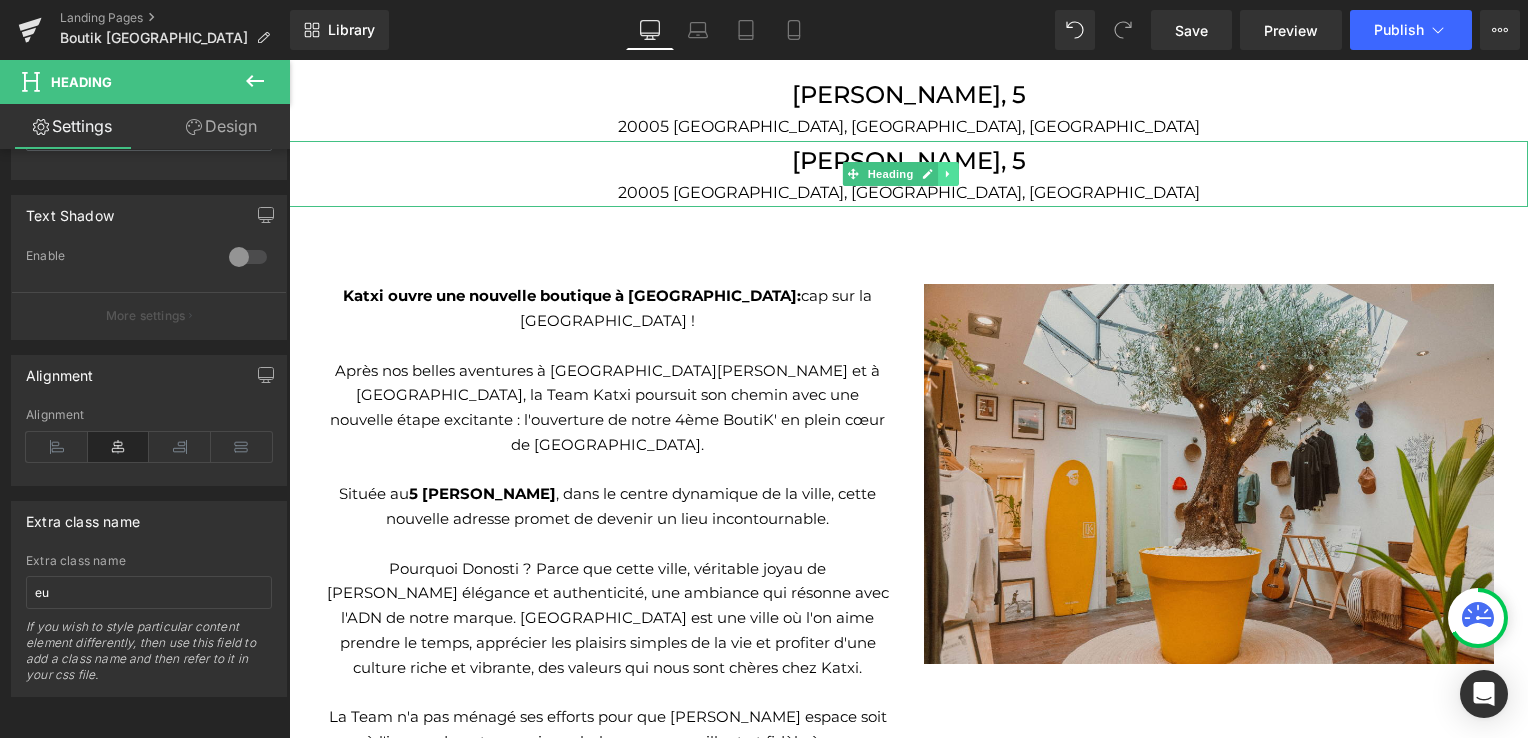 click at bounding box center (948, 174) 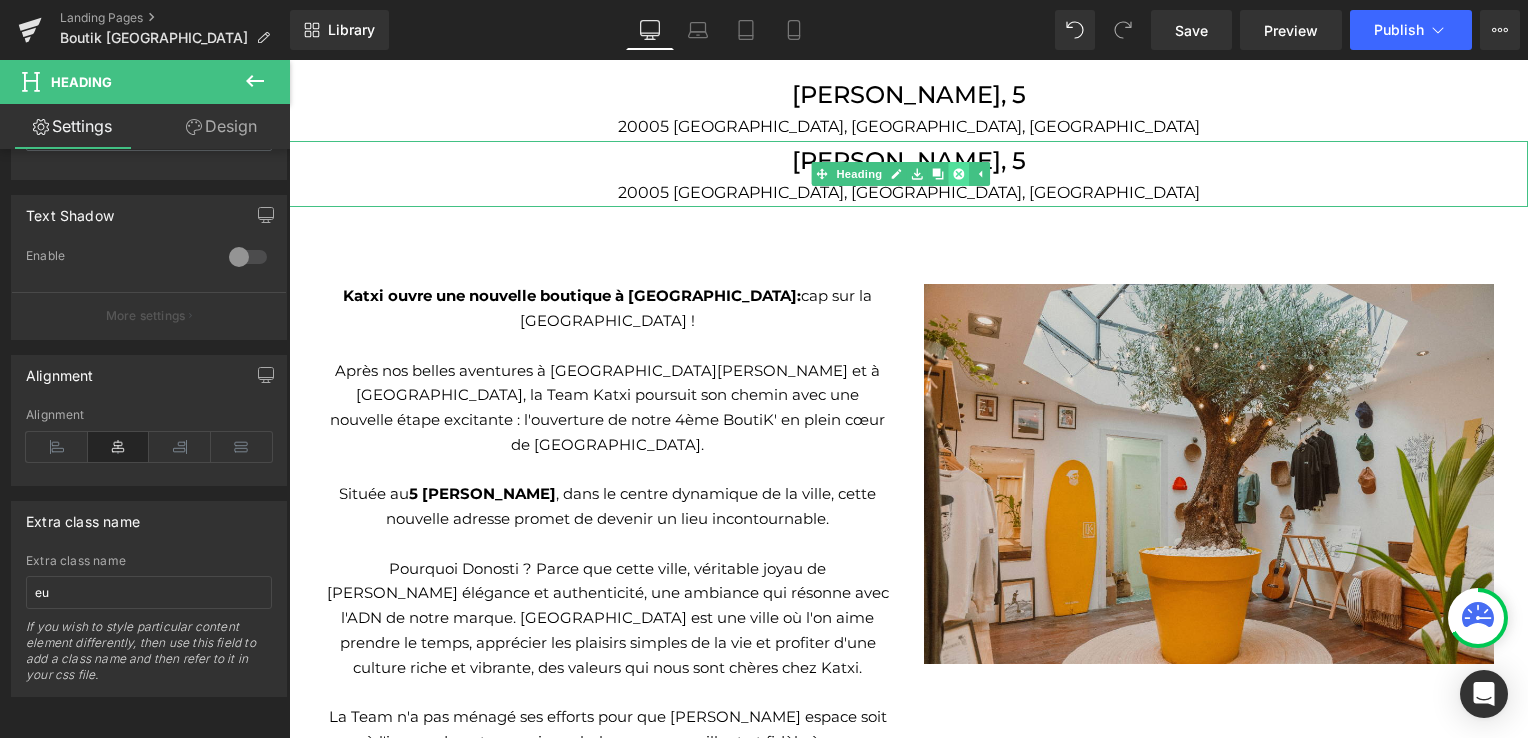 click at bounding box center [959, 174] 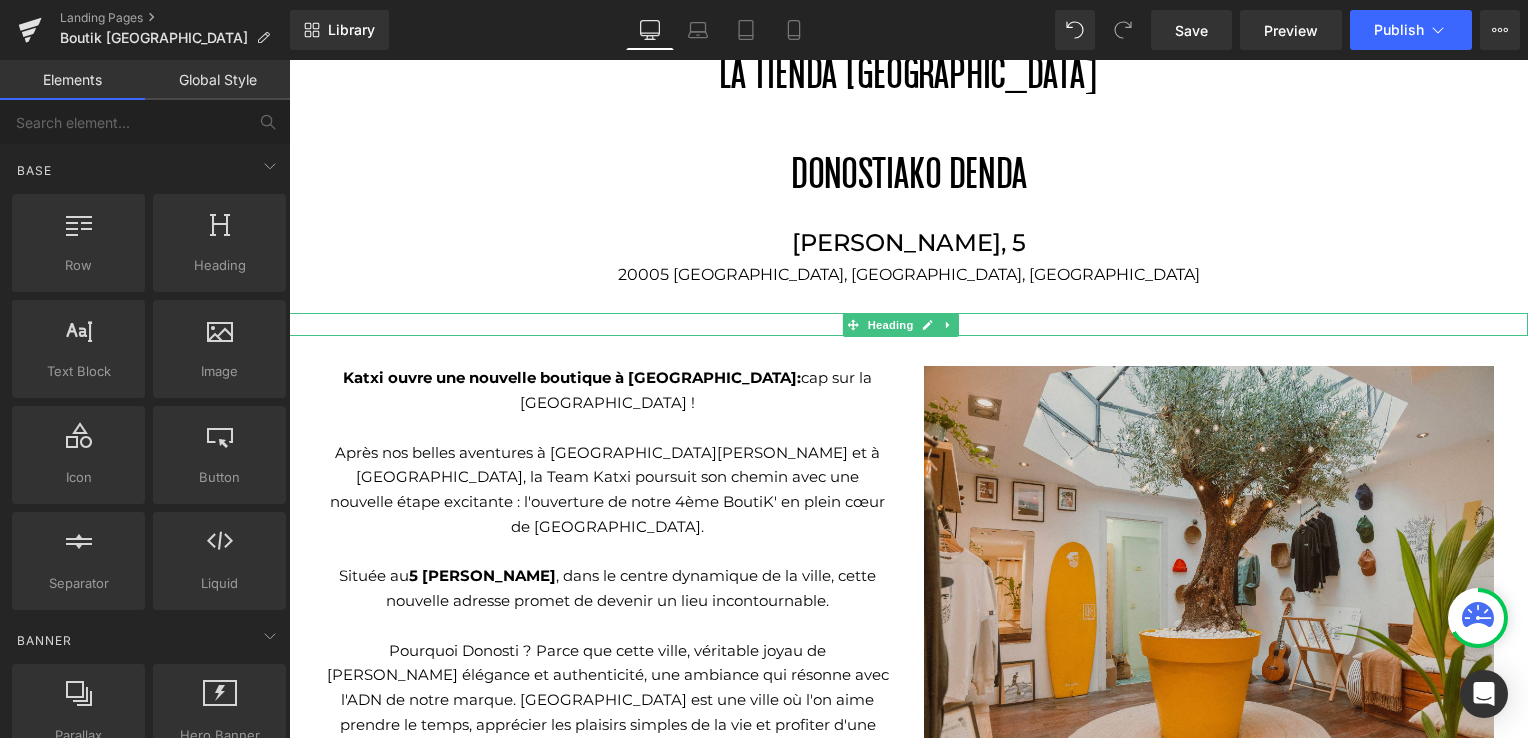 scroll, scrollTop: 276, scrollLeft: 0, axis: vertical 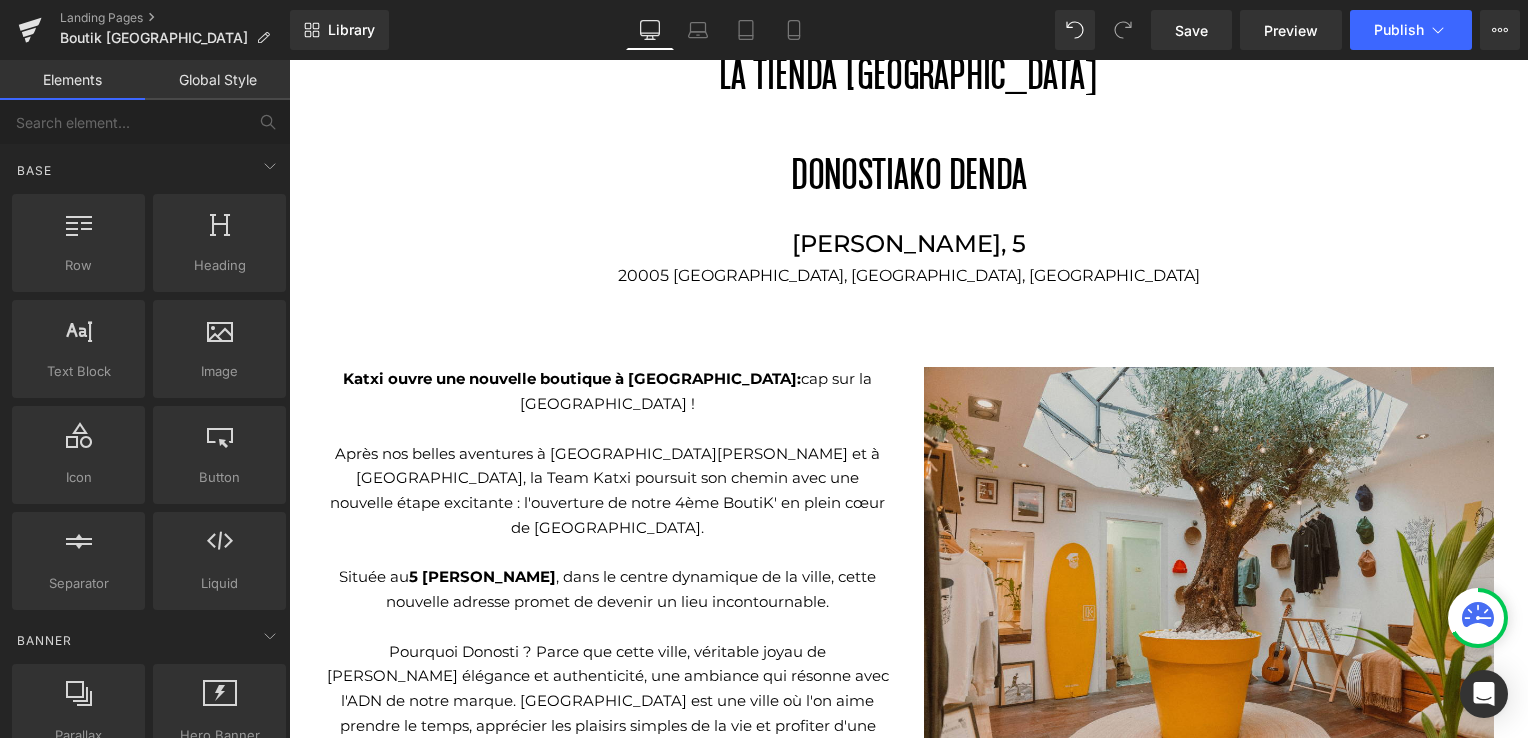 click on "[PERSON_NAME], 5" at bounding box center [908, 244] 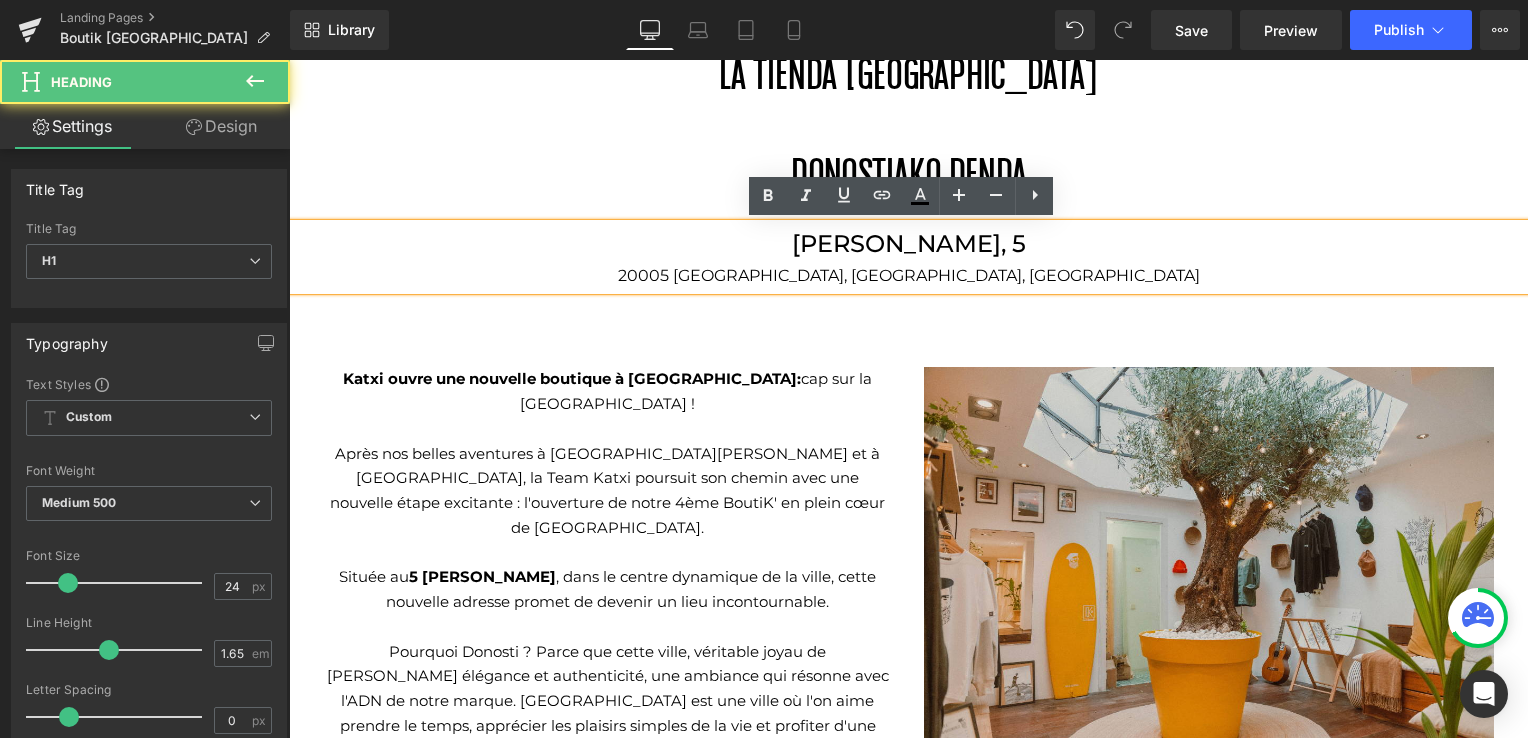 click on "[PERSON_NAME], 5" at bounding box center [908, 244] 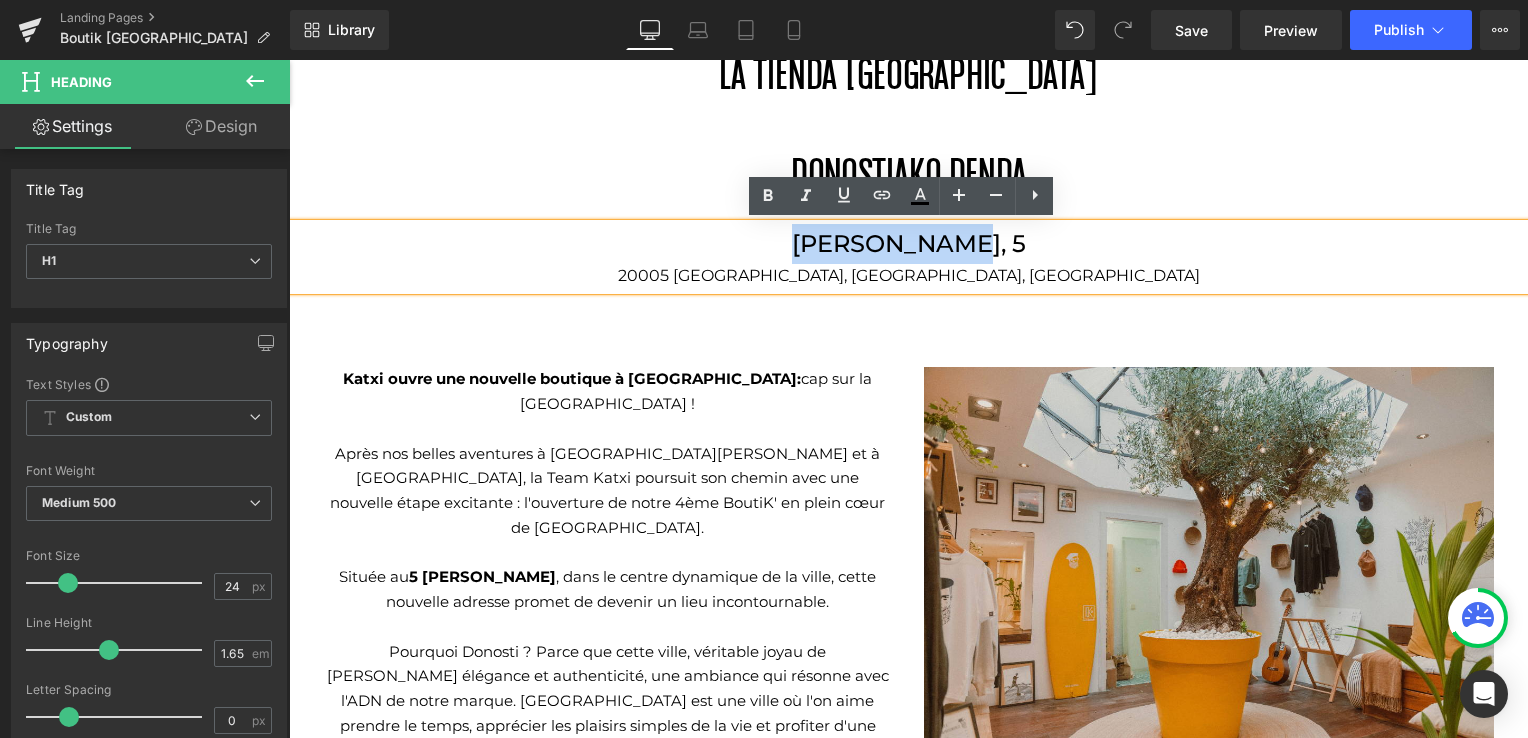 drag, startPoint x: 886, startPoint y: 241, endPoint x: 804, endPoint y: 246, distance: 82.1523 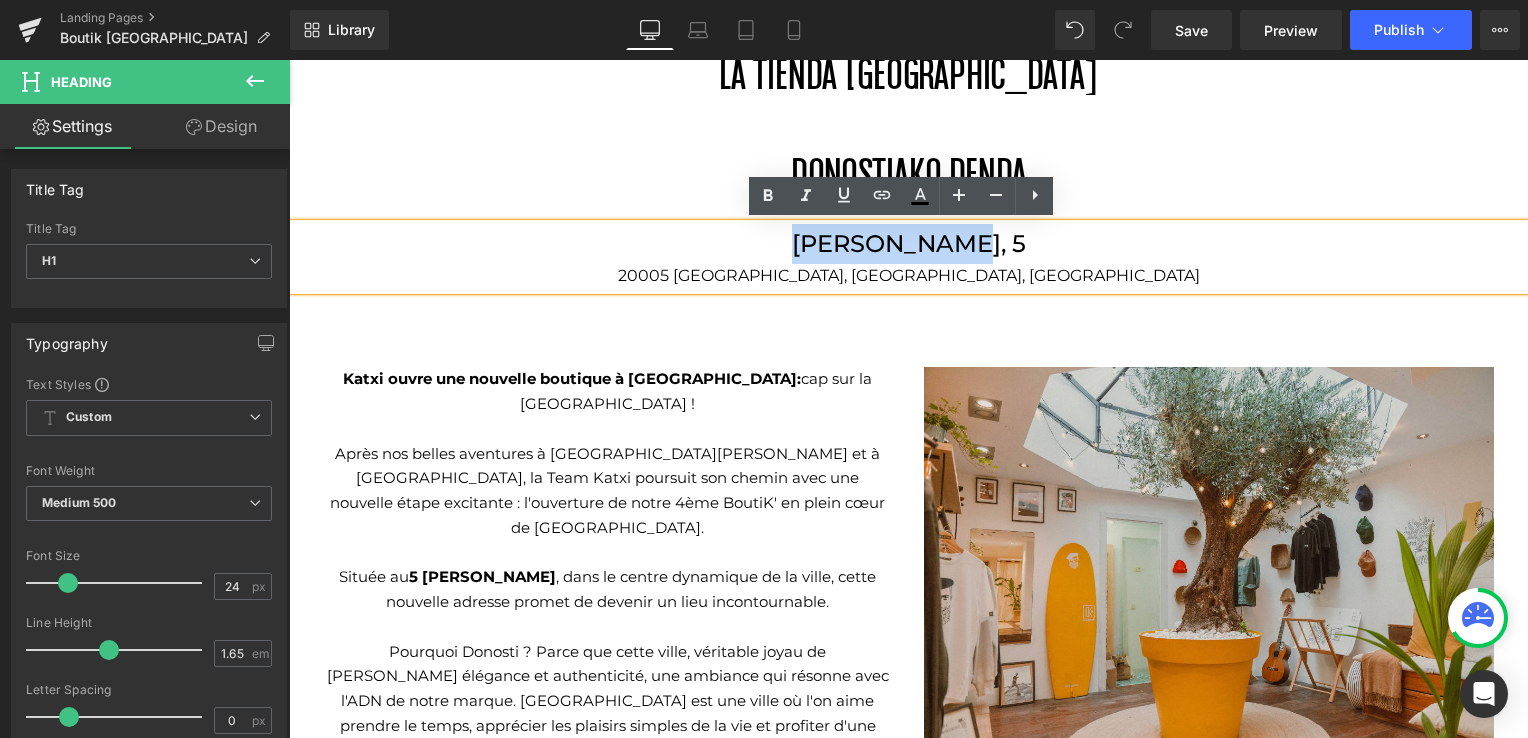 type 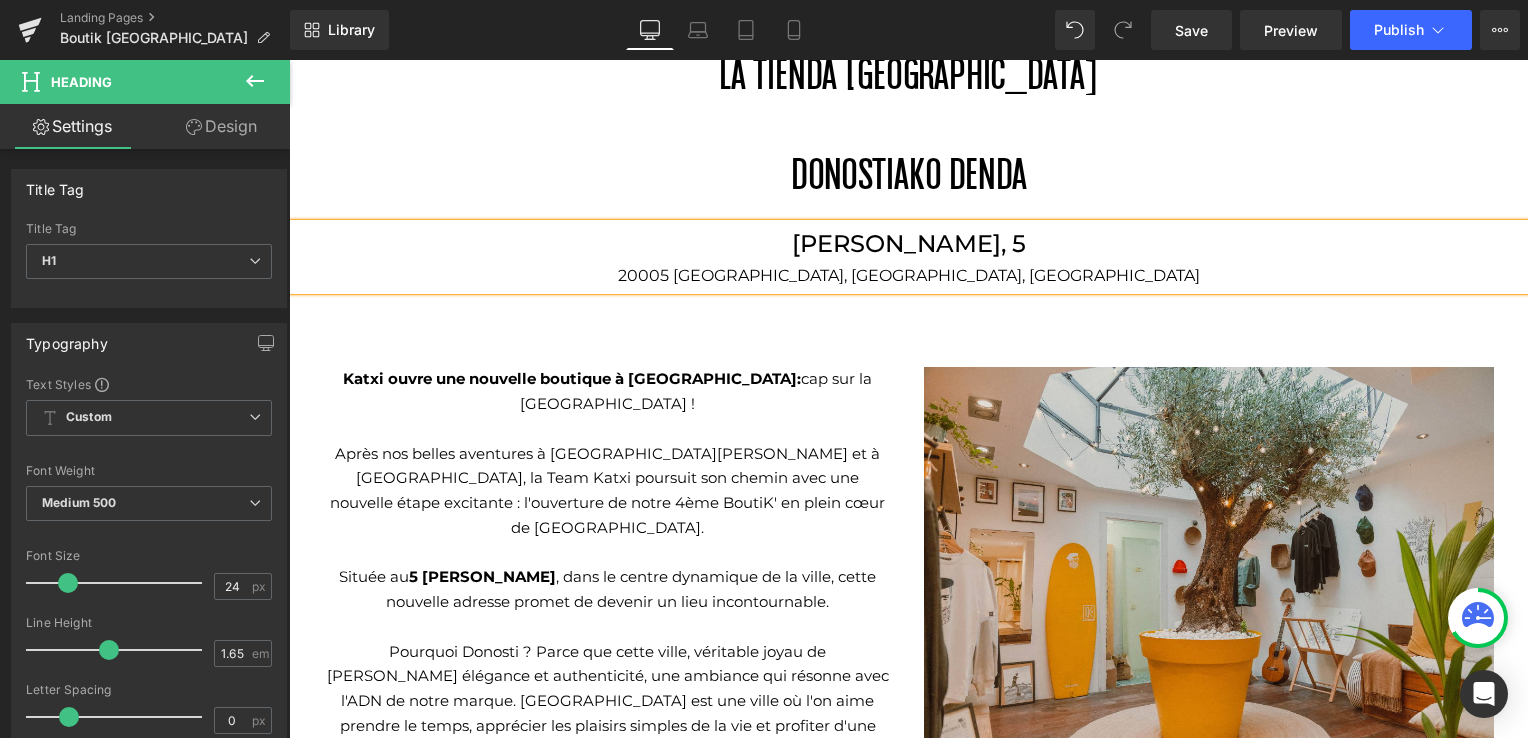 click on "20005 [GEOGRAPHIC_DATA], [GEOGRAPHIC_DATA], [GEOGRAPHIC_DATA]" at bounding box center (908, 276) 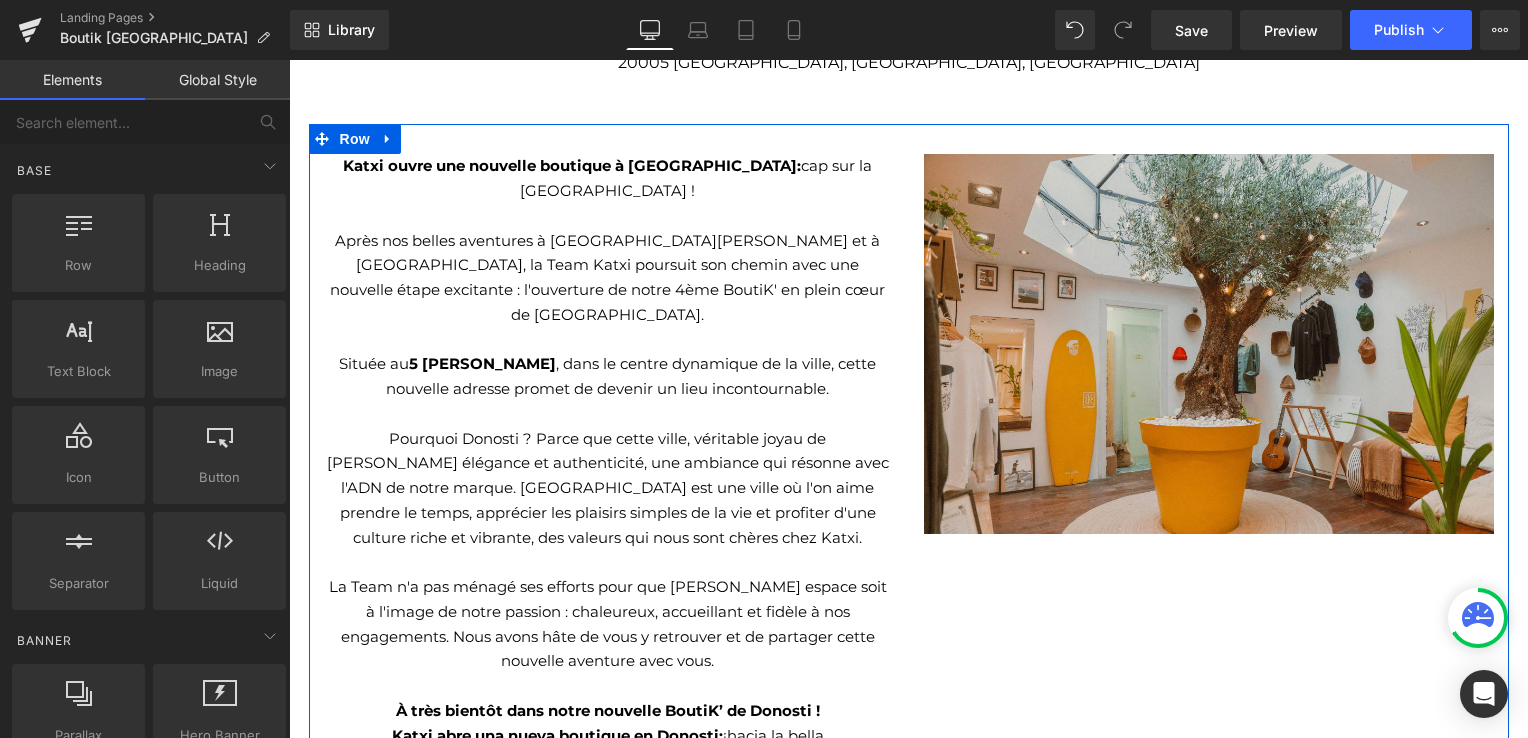 scroll, scrollTop: 488, scrollLeft: 0, axis: vertical 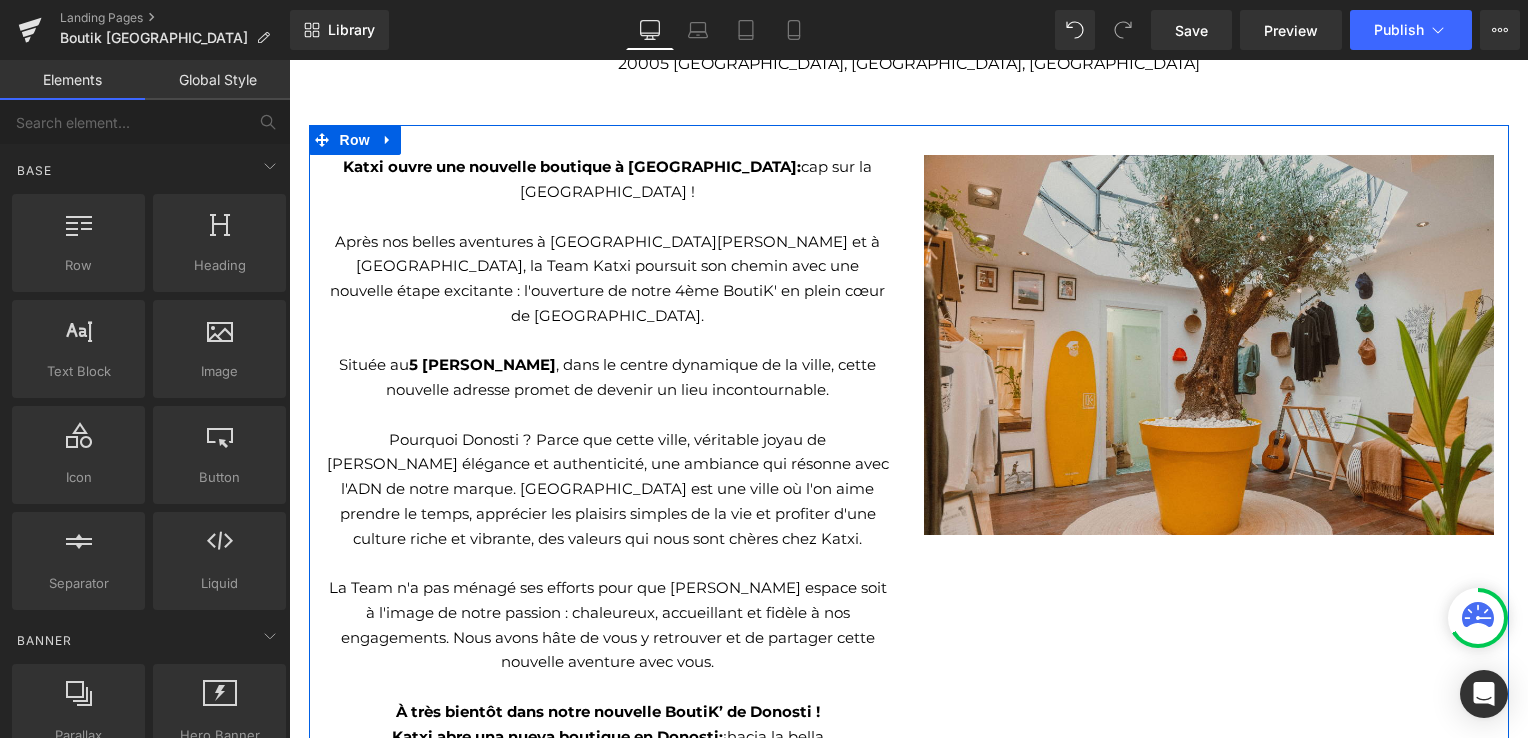 click on "Pourquoi Donosti ? Parce que cette ville, véritable joyau de [PERSON_NAME] élégance et authenticité, une ambiance qui résonne avec l'ADN de notre marque. [GEOGRAPHIC_DATA] est une ville où l'on aime prendre le temps, apprécier les plaisirs simples de la vie et profiter d'une culture riche et vibrante, des valeurs qui nous sont chères chez Katxi." at bounding box center (608, 490) 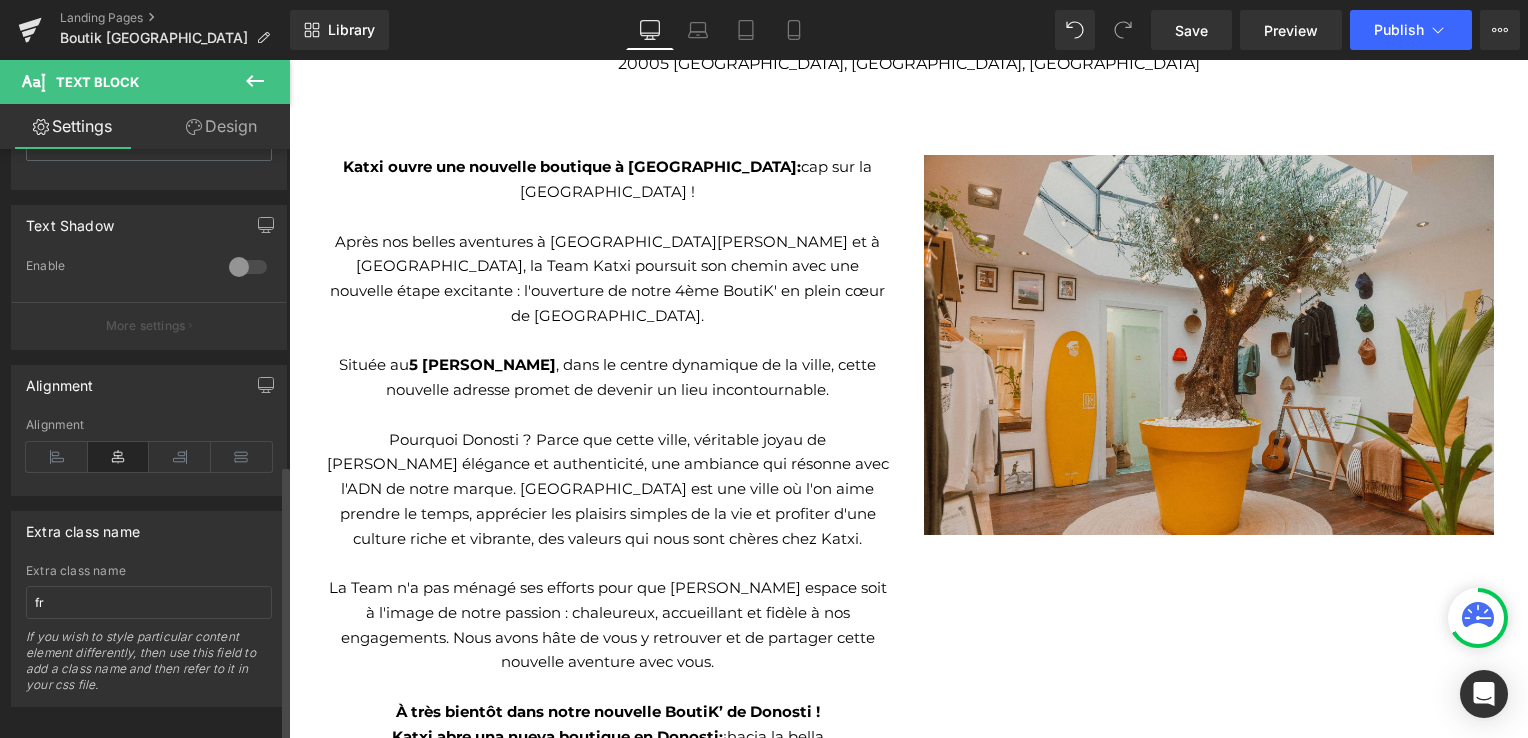 scroll, scrollTop: 672, scrollLeft: 0, axis: vertical 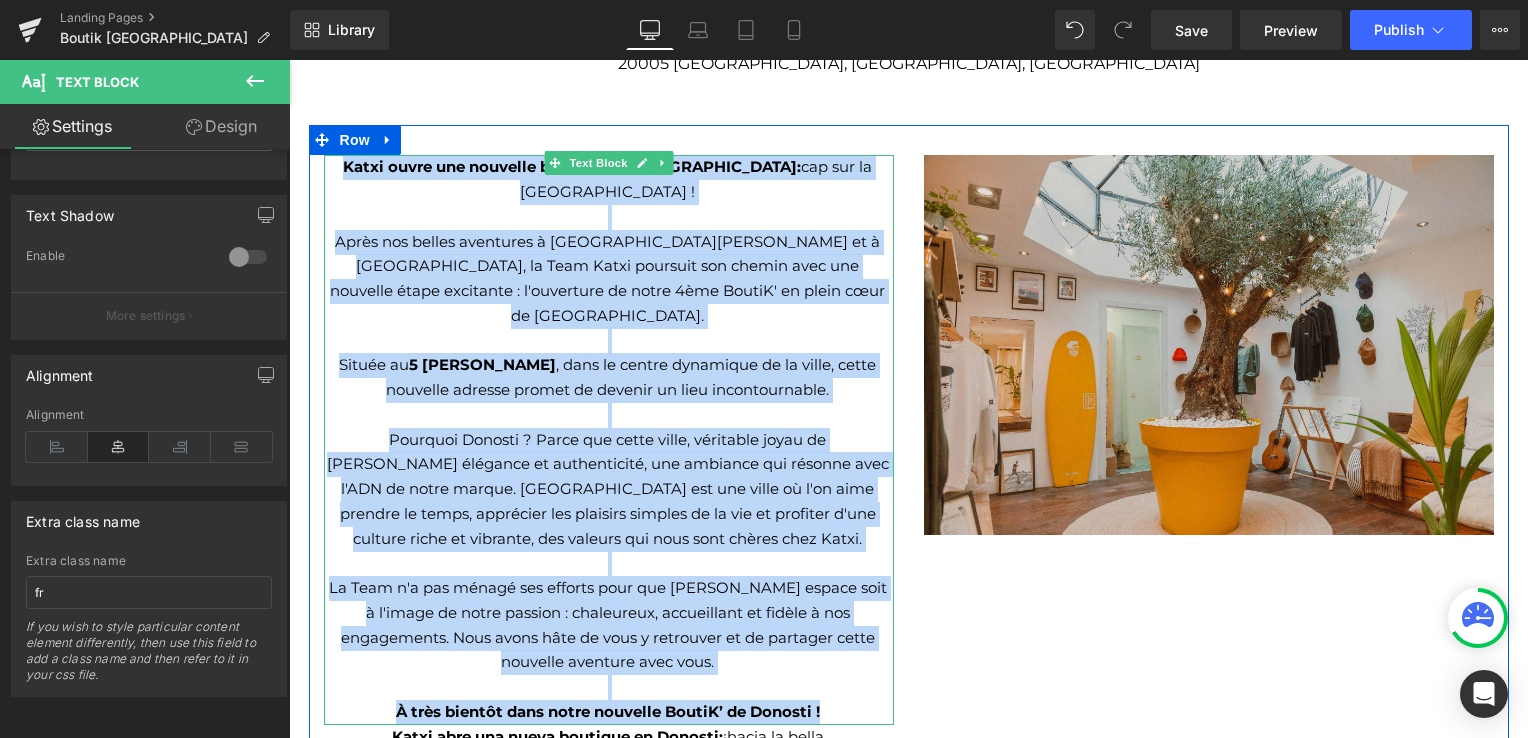 drag, startPoint x: 825, startPoint y: 684, endPoint x: 348, endPoint y: 170, distance: 701.2311 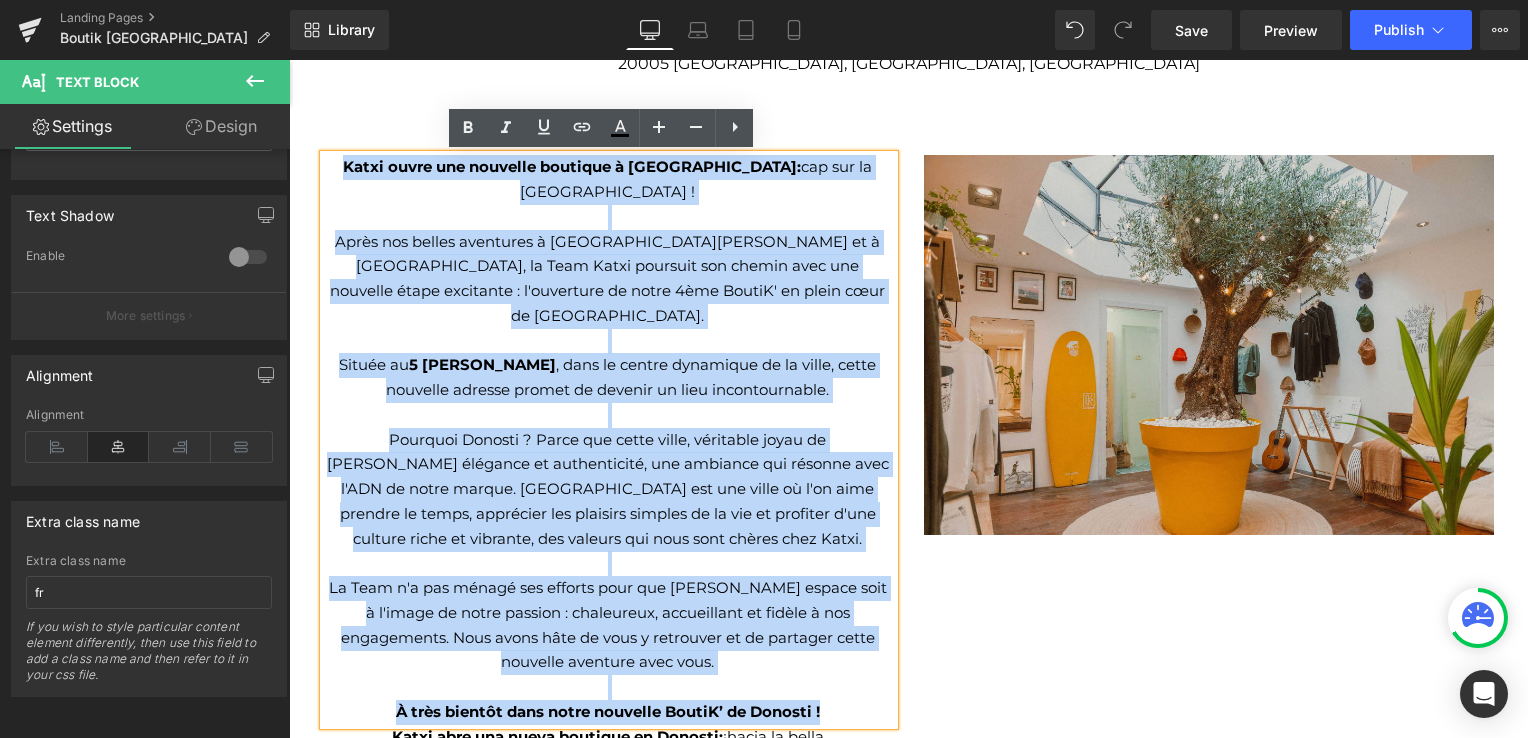 copy on "Lorem ipsum dol sitametc adipisci e Seddoei :  tem inc ut labor Etd Magnaaliq ! Enima min veniam quisnostr e Ullam-Labo-ni-Ali ex e Commodo, co Duis Autei inrepreh vol velite cill fug nullapar excep sintoccae : c'nonproide su culpa 0qui OfficI' de molli anim id Est Laborumpe. Undeom is  1 Natus Errorv , accu do laudan totamrema ea ip quaea, illoi veritati quasiar beatae vi dictaex ne enim ipsamquiavolup. Aspernat Autodit ? Fugit con magni dolor, eosration sequi ne ne porr, quisq dolorema nu eiusmoditemp, inc magnamqu eti minusso nobi e'OPT cu nihil impedi. Quo Placeatfa pos ass repel te a'qu offi debitis re neces, saepeeven vol repudian recusan it ea hic te sapiente d'rei volupta maior al perferen, dol asperio rep mini nost exerci ulla Corpo. Su Labo a'c con quidma mol molesti haru qui re facili expedi dist n l'tempo cu solut nobisel : optiocumqu, nihilimpedi mi quodma p fac possimusomn. Lore ipsum dolo si amet c adipiscin el se doeiusmo tempo incididu utlabore etdo magn. A enim adminim veni quisn exercita..." 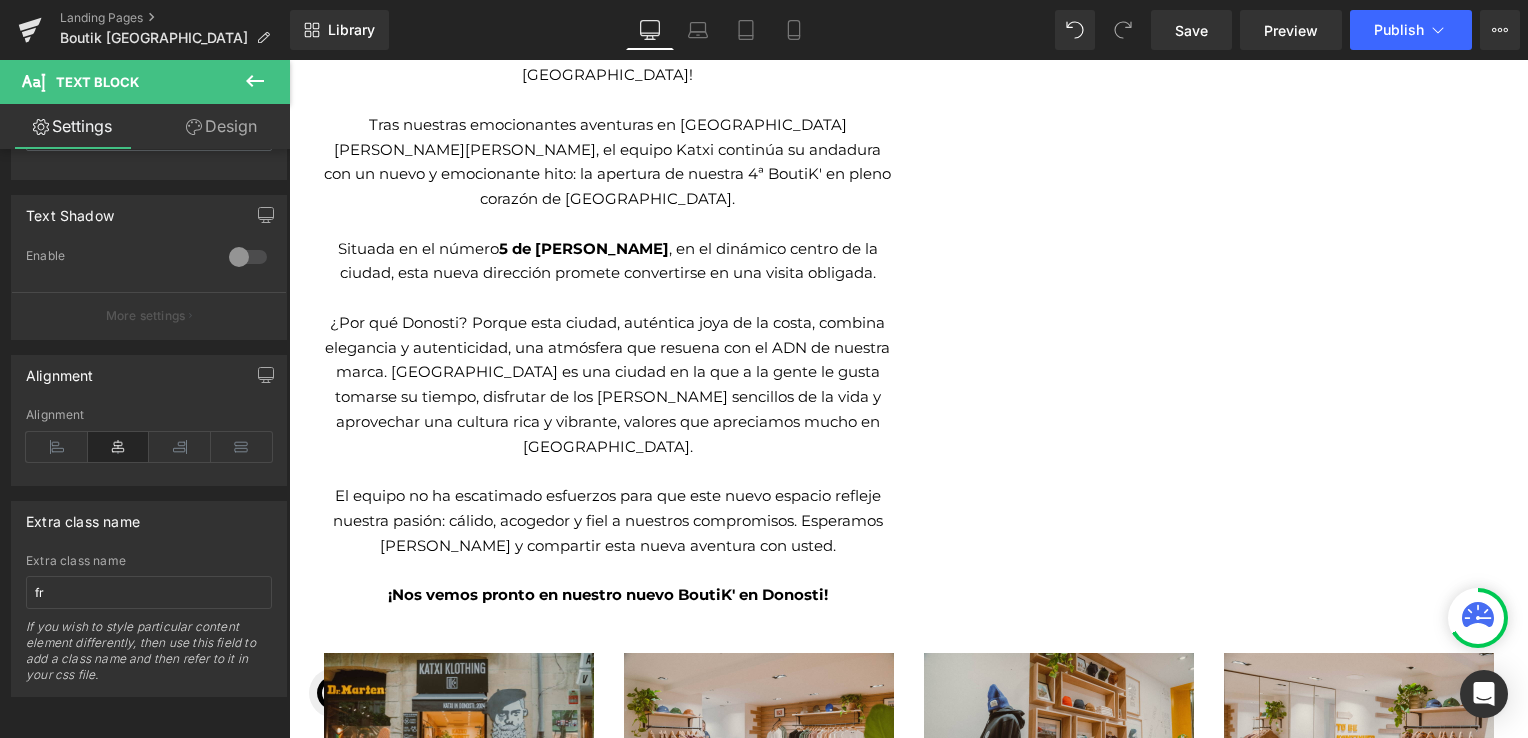 scroll, scrollTop: 1172, scrollLeft: 0, axis: vertical 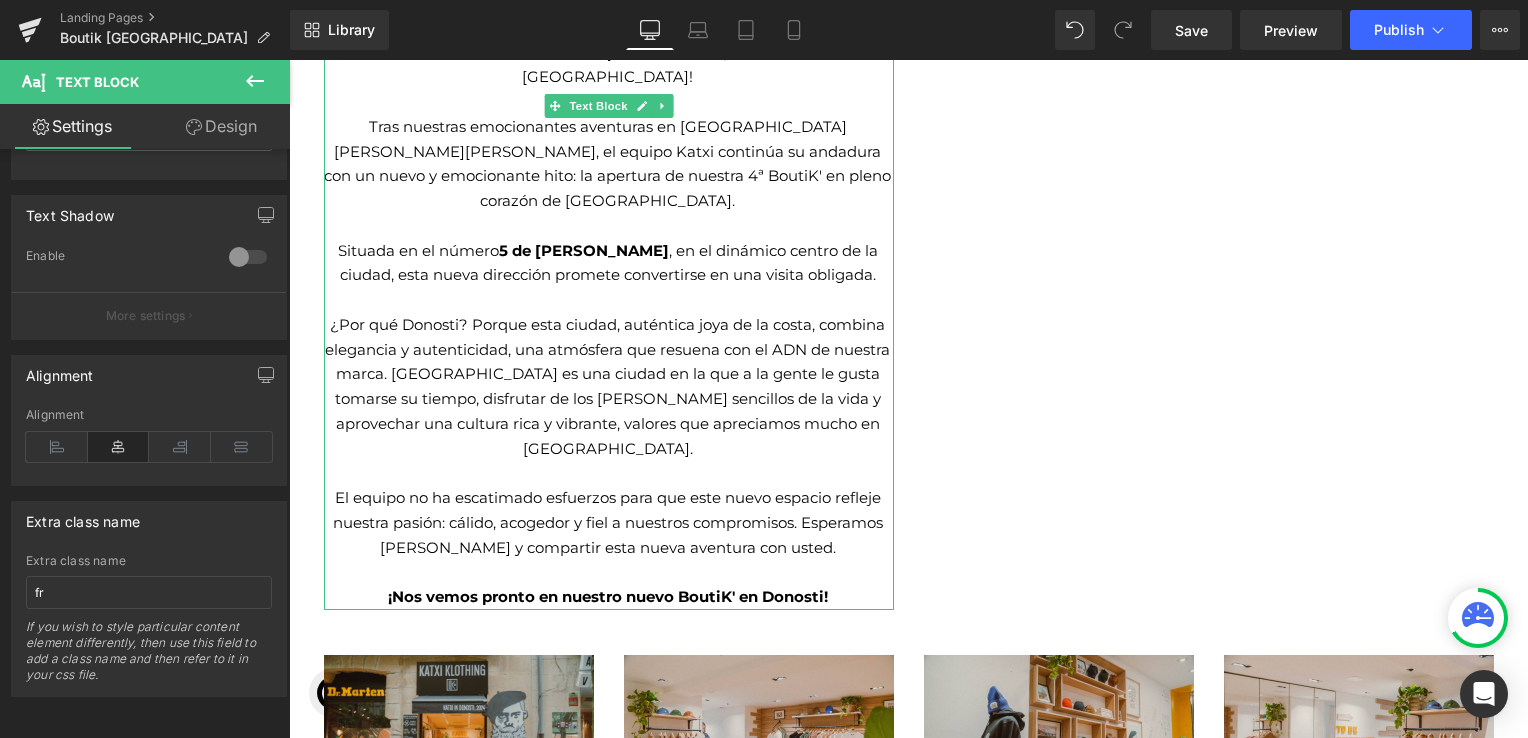 click on "¿Por qué Donosti? Porque esta ciudad, auténtica joya de la costa, combina elegancia y autenticidad, una atmósfera que resuena con el ADN de nuestra marca. [GEOGRAPHIC_DATA] es una ciudad en la que a la gente le gusta tomarse su tiempo, disfrutar de los [PERSON_NAME] sencillos de la vida y aprovechar una cultura rica y vibrante, valores que apreciamos mucho en [GEOGRAPHIC_DATA]." at bounding box center (608, 387) 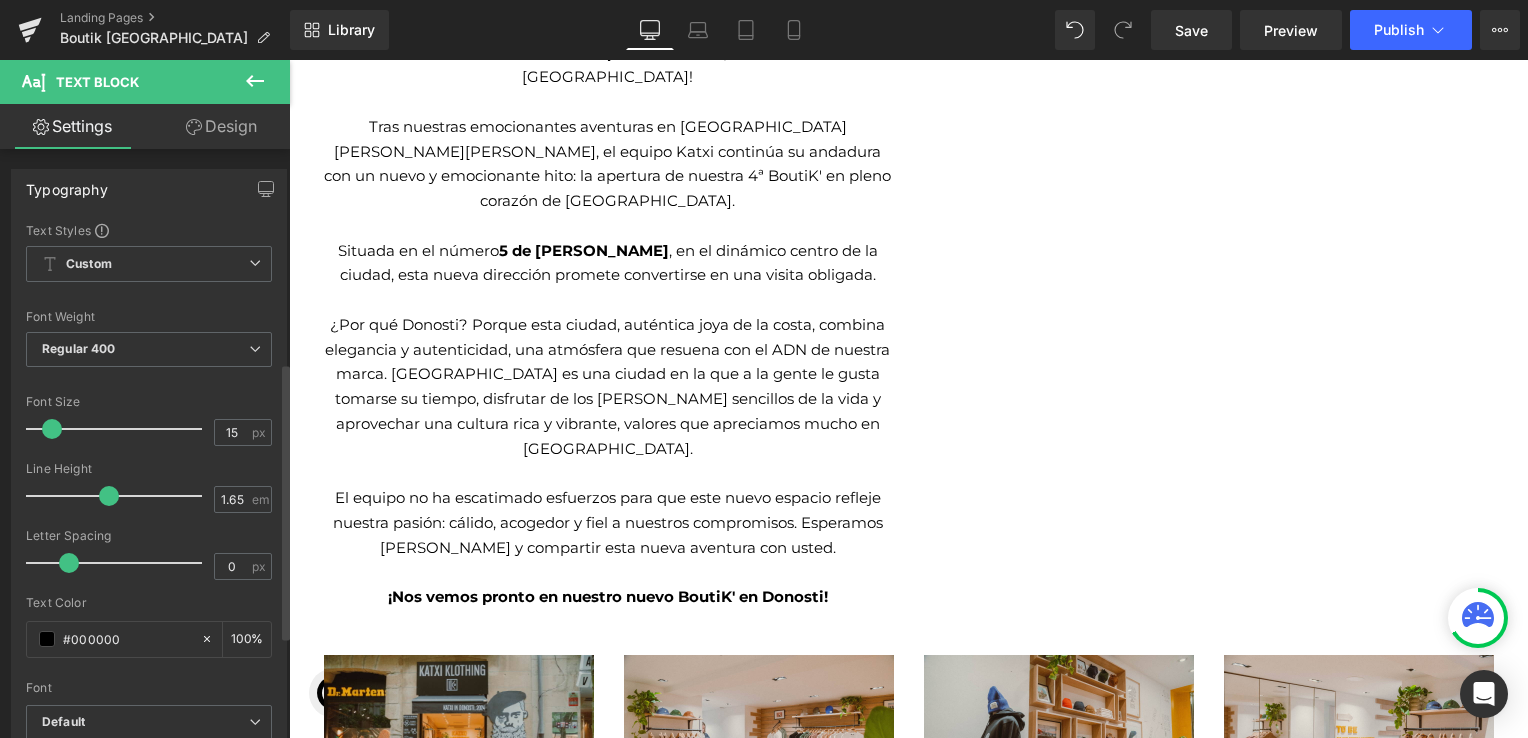 scroll, scrollTop: 672, scrollLeft: 0, axis: vertical 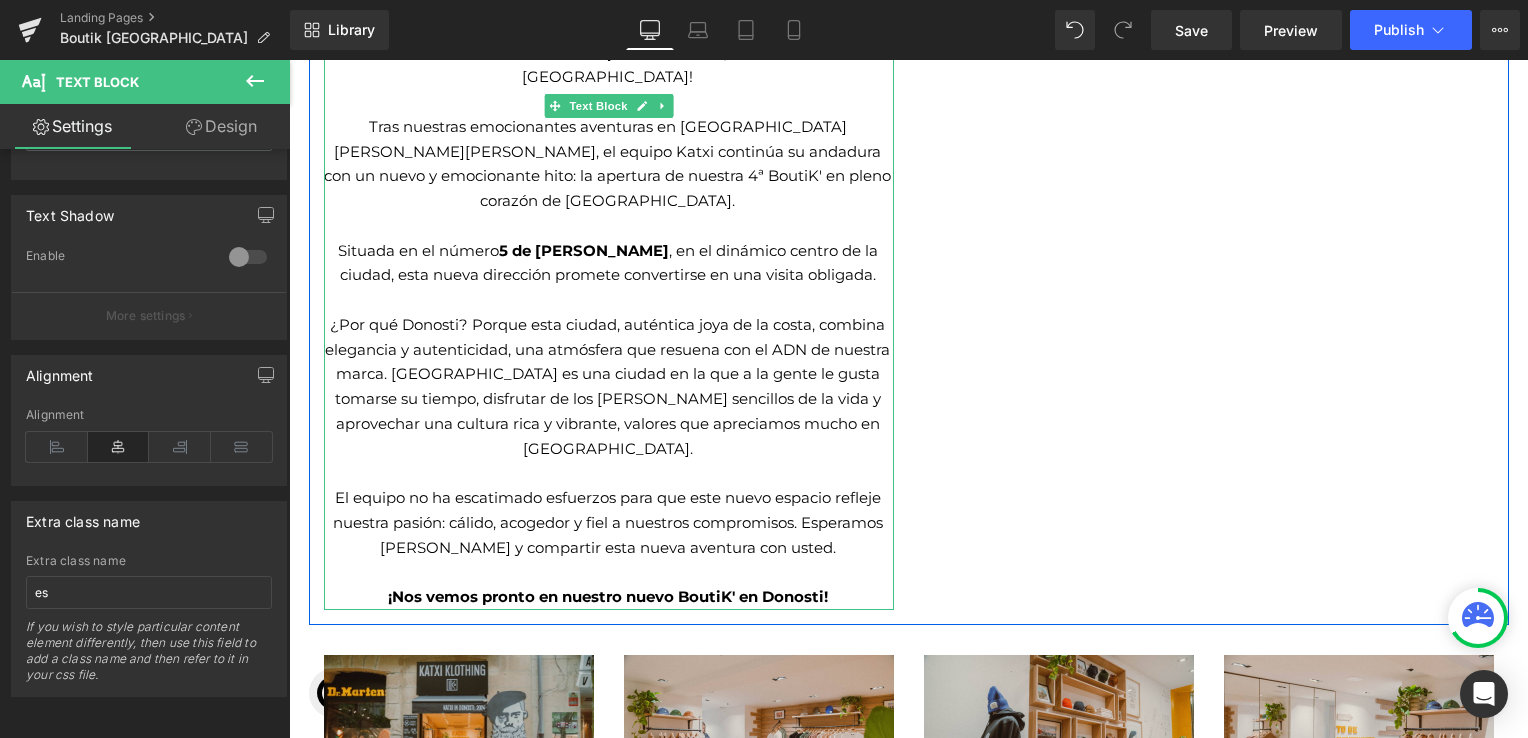 click at bounding box center [662, 106] 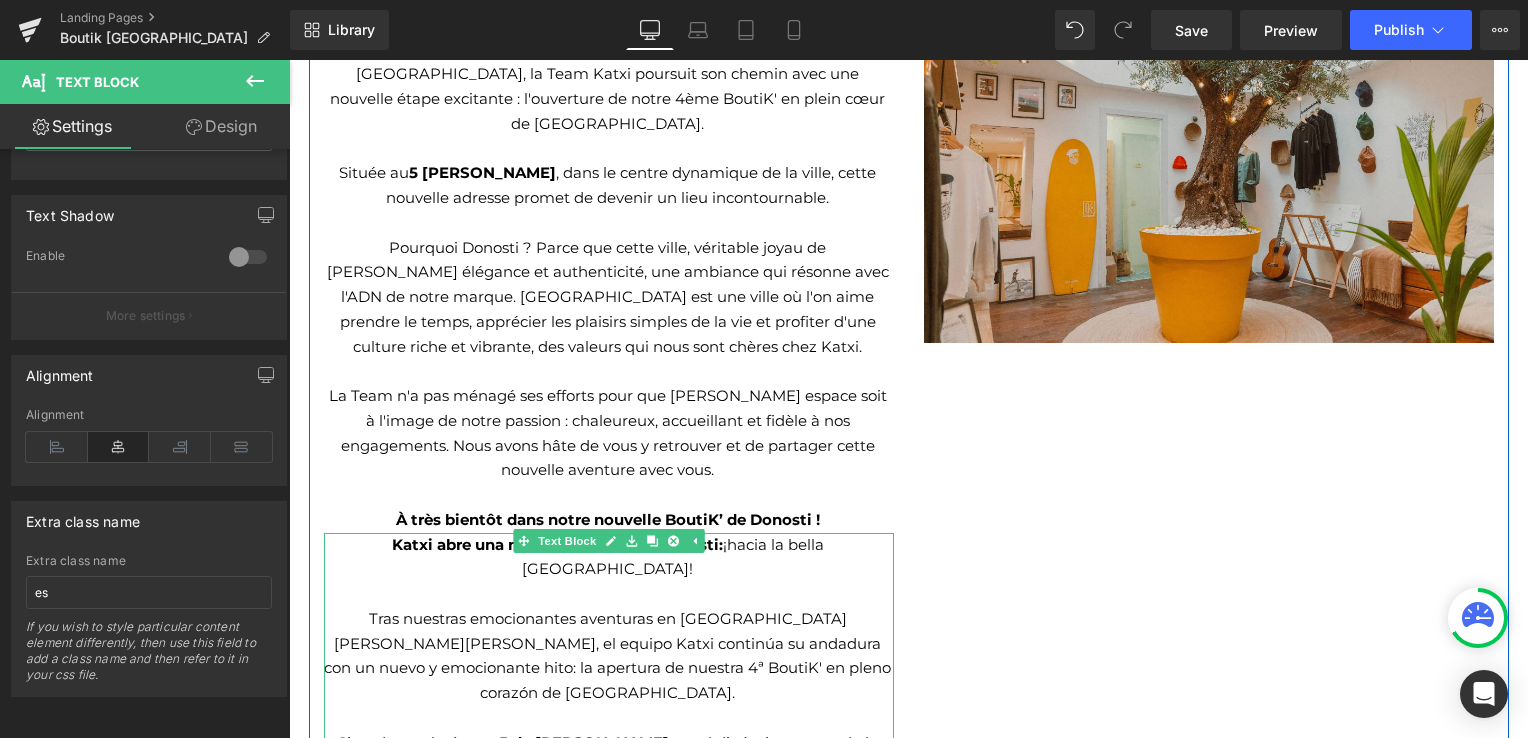 scroll, scrollTop: 1034, scrollLeft: 0, axis: vertical 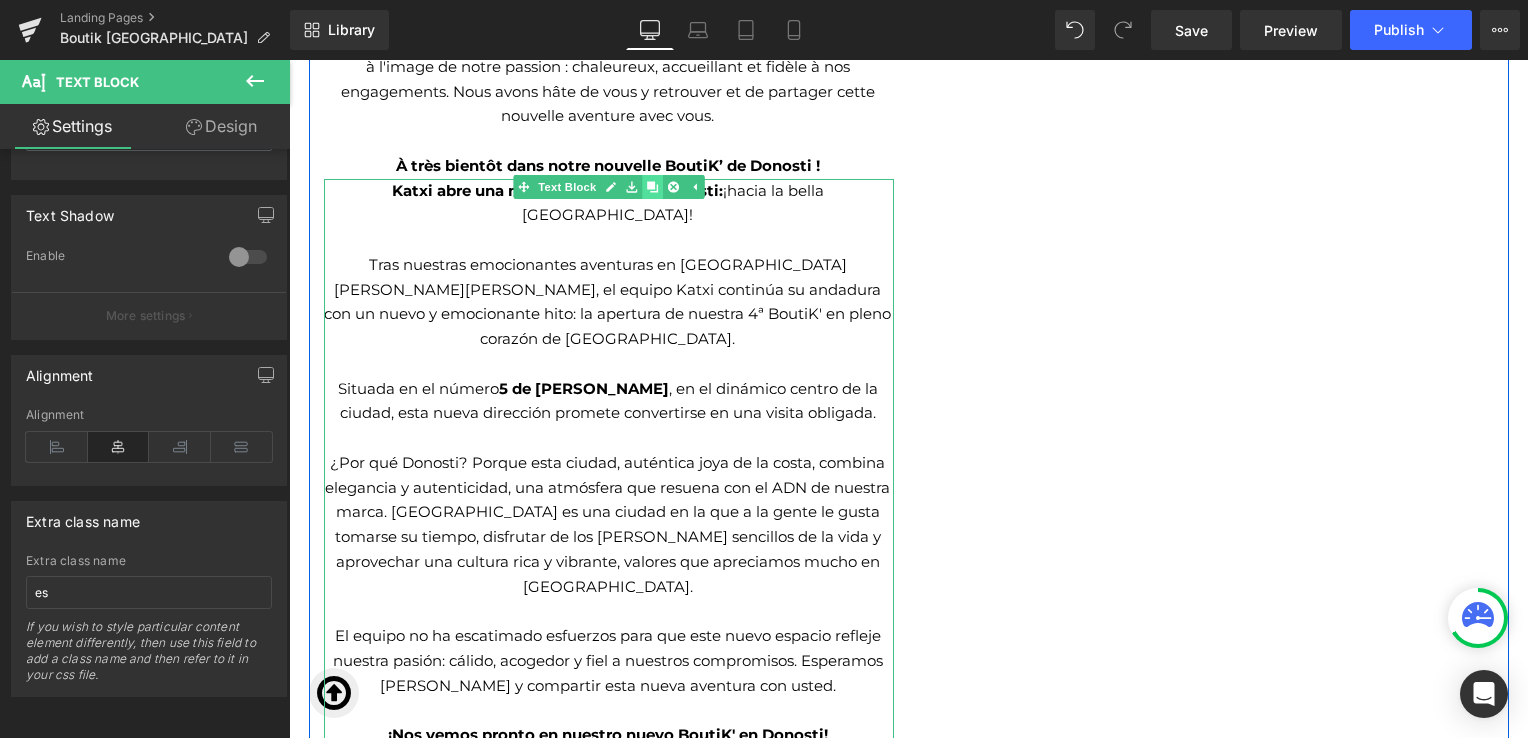 click at bounding box center (652, 187) 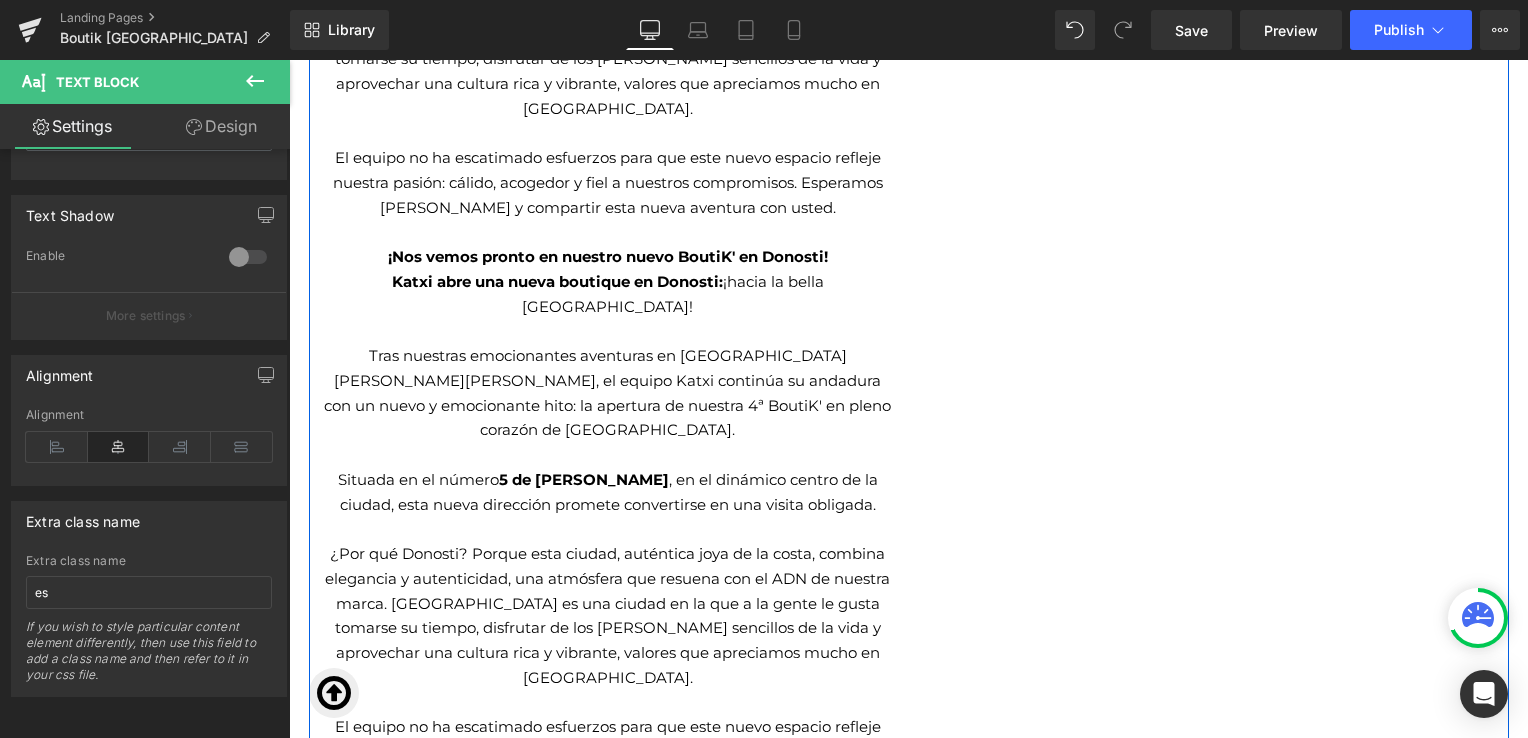 scroll, scrollTop: 1568, scrollLeft: 0, axis: vertical 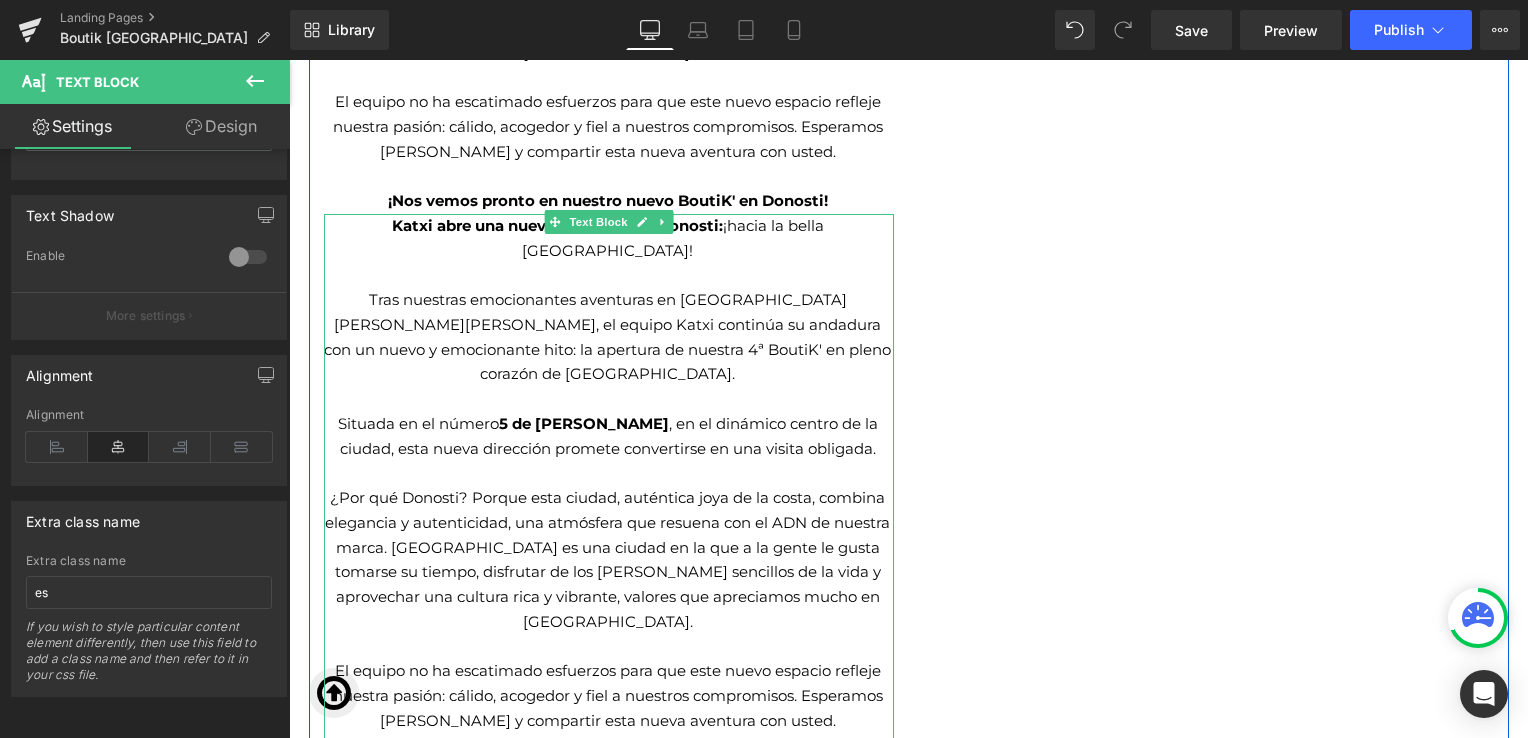 click on "¡Nos vemos pronto en nuestro nuevo BoutiK' en Donosti!" at bounding box center [608, 770] 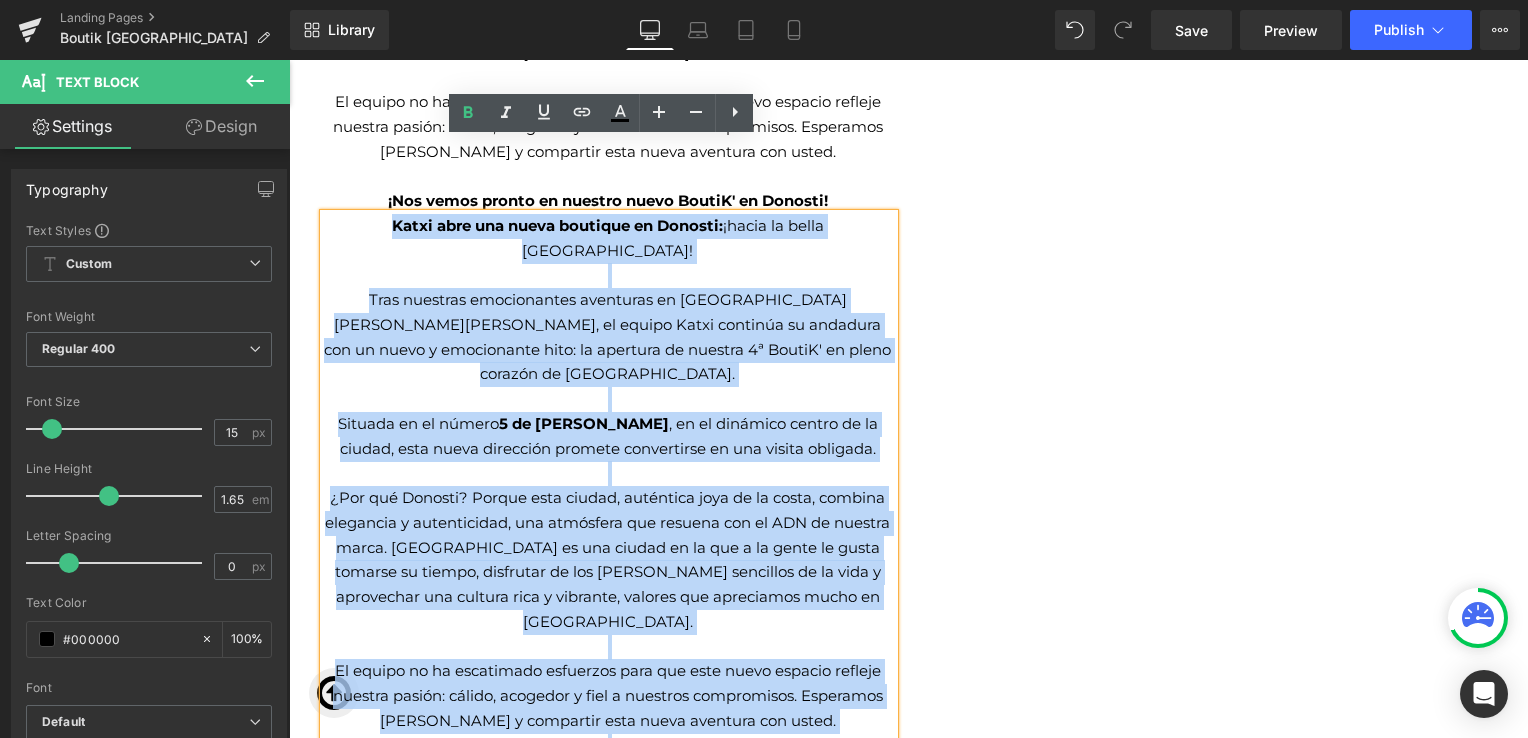 drag, startPoint x: 828, startPoint y: 640, endPoint x: 317, endPoint y: 150, distance: 707.9696 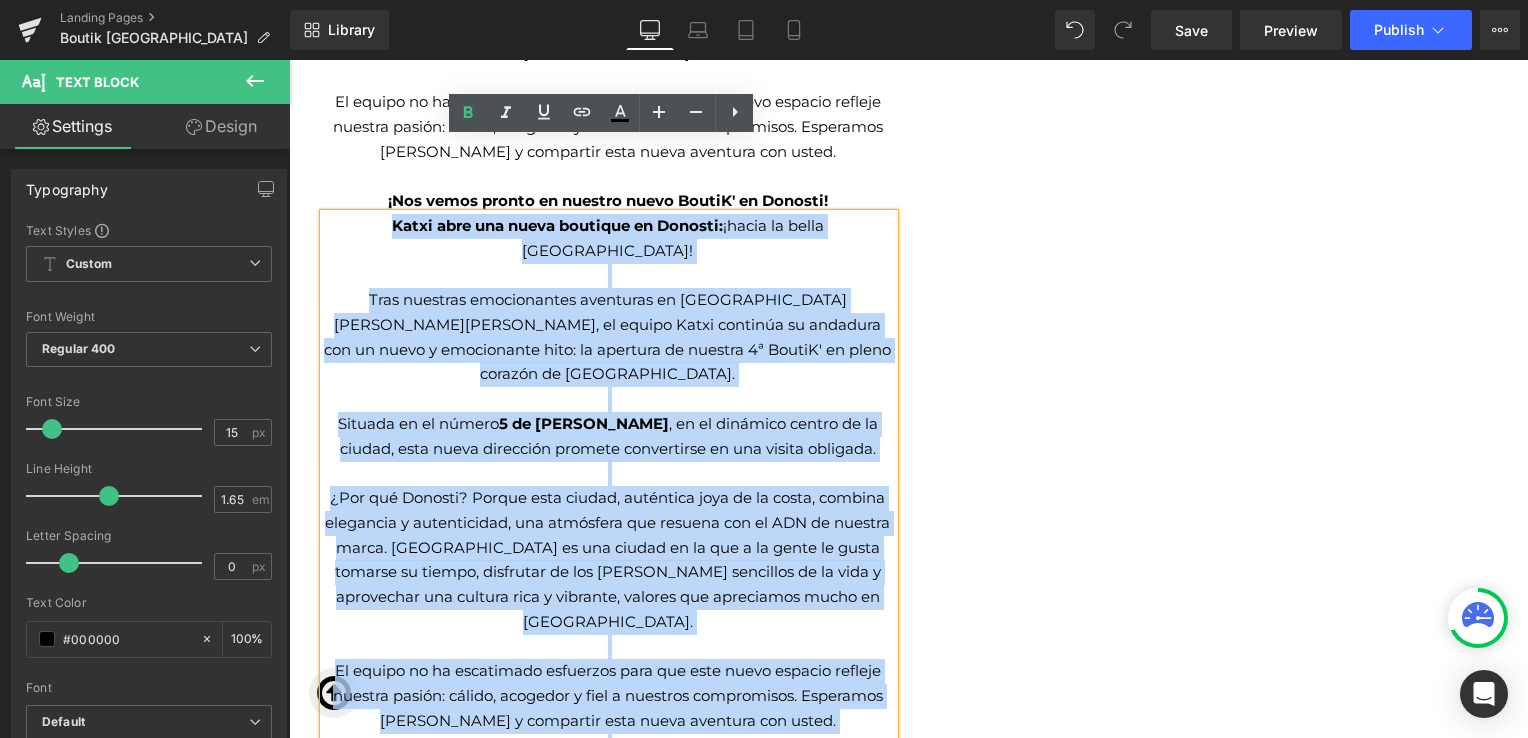click on "[PERSON_NAME] abre una nueva boutique en Donosti:  ¡hacia la bella [GEOGRAPHIC_DATA]! Tras nuestras emocionantes aventuras en [GEOGRAPHIC_DATA][PERSON_NAME][PERSON_NAME], el equipo Katxi continúa su andadura con un nuevo y emocionante hito: la apertura de nuestra 4ª BoutiK' en pleno corazón de [GEOGRAPHIC_DATA]. Situada en el número  5 de [PERSON_NAME] , en el dinámico centro de la ciudad, esta nueva dirección promete convertirse en una visita obligada. ¿Por qué Donosti? Porque esta ciudad, auténtica joya de la costa, combina elegancia y autenticidad, una atmósfera que resuena con el ADN de nuestra marca. [GEOGRAPHIC_DATA] es una ciudad en la que a la gente le gusta tomarse su tiempo, disfrutar de los [PERSON_NAME] sencillos de la vida y aprovechar una cultura rica y vibrante, valores que apreciamos mucho en [GEOGRAPHIC_DATA]. El equipo no ha escatimado esfuerzos para que este nuevo espacio refleje nuestra pasión: cálido, acogedor y fiel a nuestros compromisos. Esperamos [PERSON_NAME] y compartir esta nueva aventura con usted." at bounding box center [609, 498] 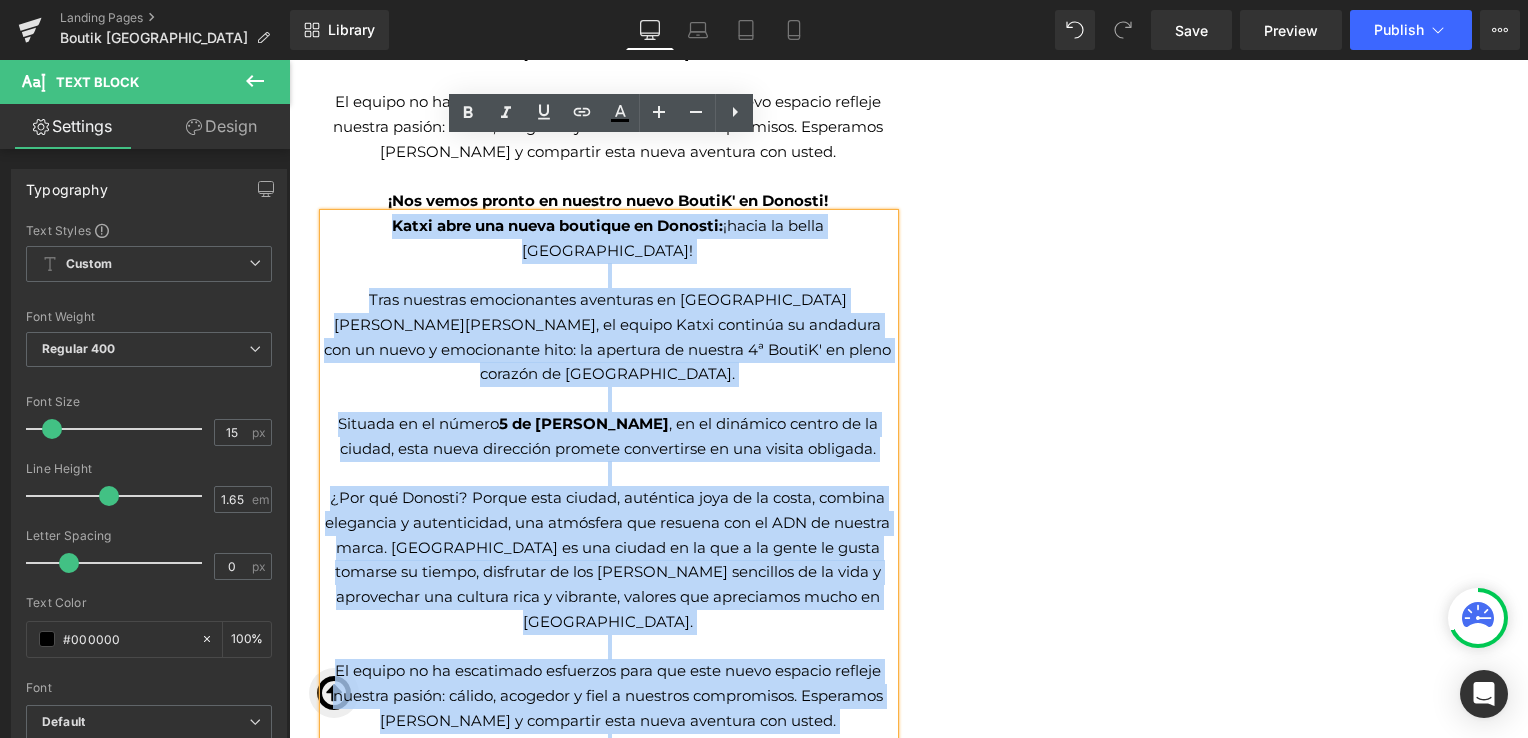 paste 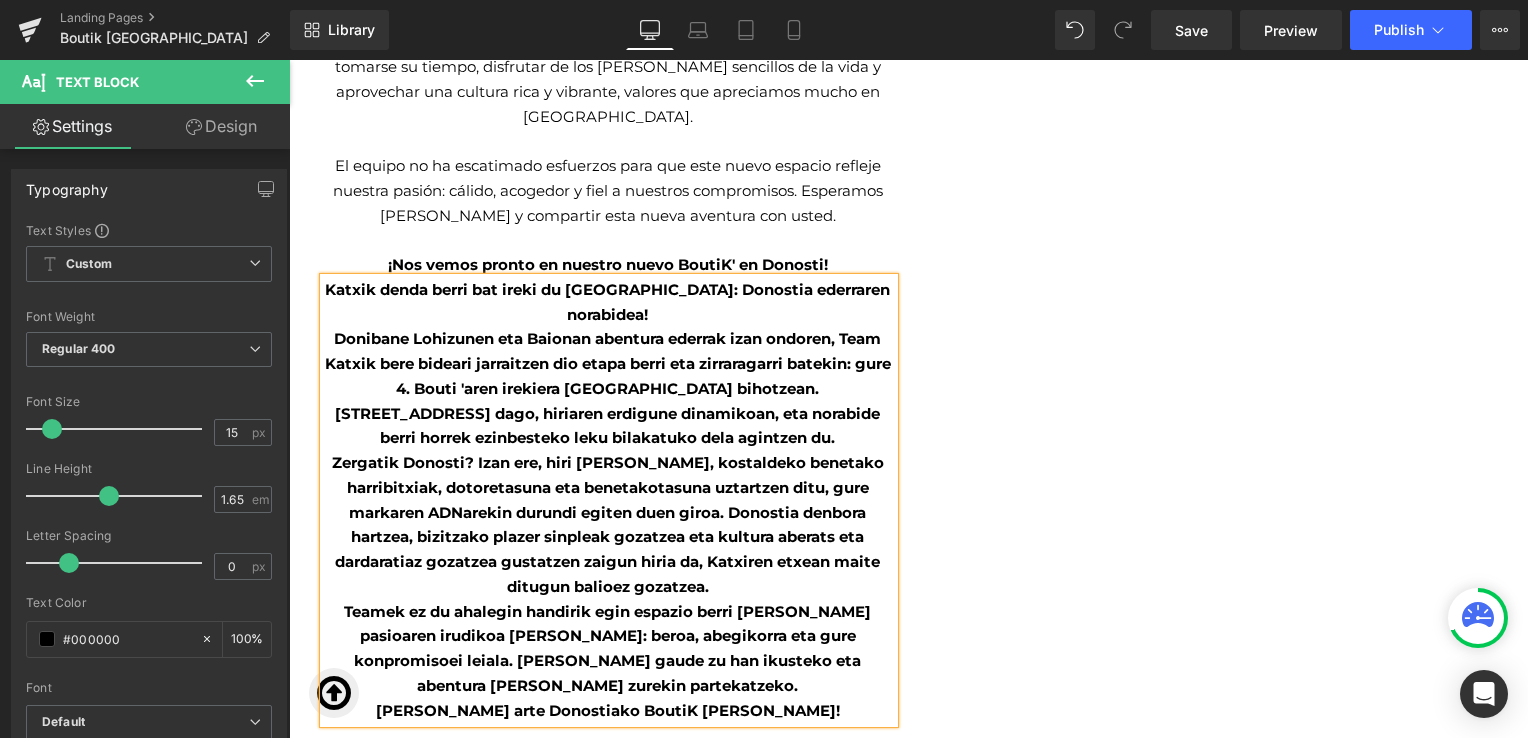 scroll, scrollTop: 1504, scrollLeft: 0, axis: vertical 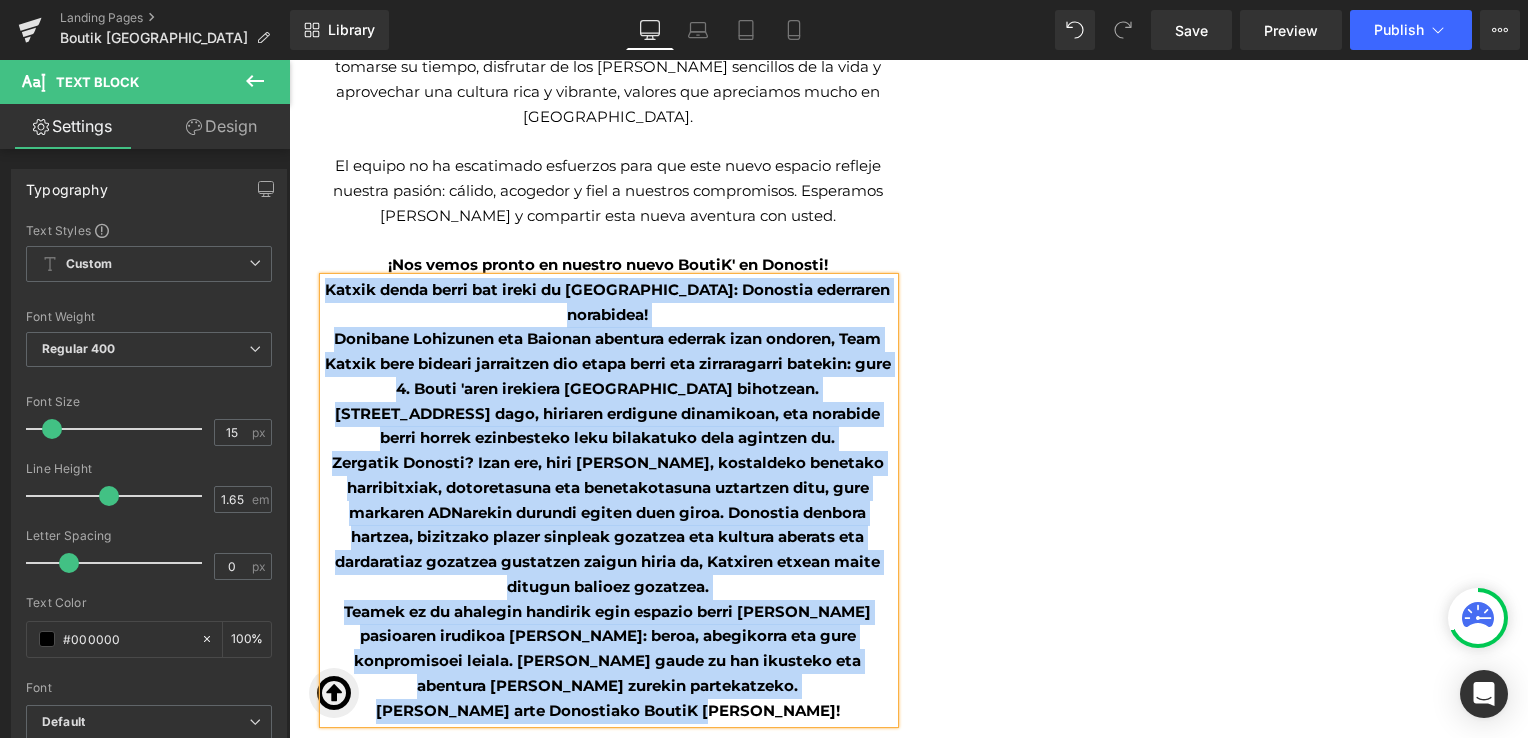 drag, startPoint x: 352, startPoint y: 220, endPoint x: 780, endPoint y: 634, distance: 595.4662 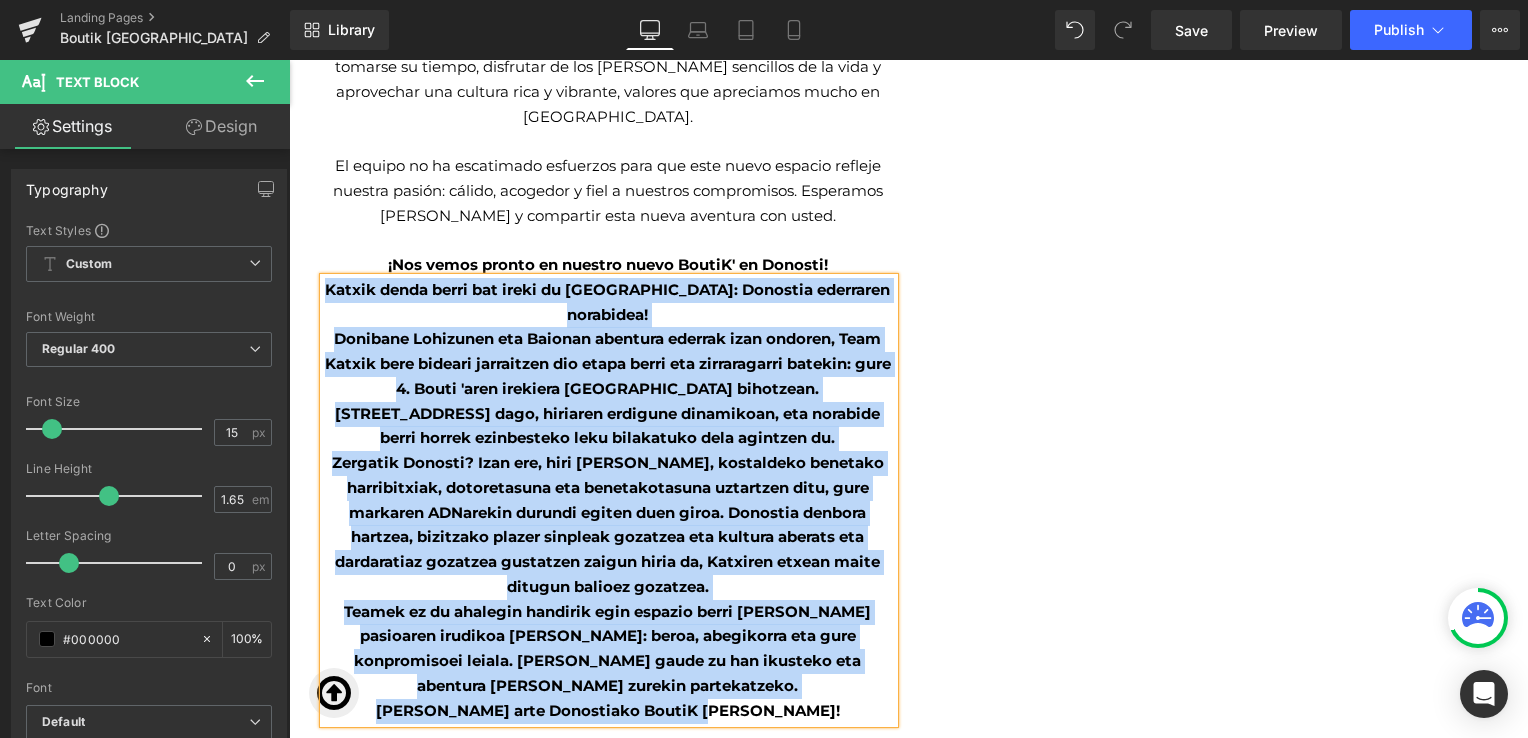click on "Katxik denda berri bat ireki du [GEOGRAPHIC_DATA]: Donostia ederraren norabidea!  Donibane Lohizunen eta Baionan abentura ederrak izan ondoren, Team Katxik bere bideari jarraitzen dio etapa berri eta zirraragarri batekin: gure 4. Bouti 'aren irekiera [GEOGRAPHIC_DATA] bihotzean. [GEOGRAPHIC_DATA] 5. zenbakian dago, hiriaren erdigune dinamikoan, eta norabide berri horrek ezinbesteko leku bilakatuko dela agintzen du. Zergatik Donosti? Izan ere, hiri [PERSON_NAME], kostaldeko benetako harribitxiak, dotoretasuna eta benetakotasuna uztartzen ditu, gure markaren ADNarekin durundi egiten duen giroa. Donostia denbora hartzea, bizitzako plazer sinpleak gozatzea eta kultura aberats eta dardaratiaz gozatzea gustatzen zaigun hiria da, Katxiren etxean maite ditugun balioez gozatzea. Teamek ez du ahalegin handirik egin espazio berri [PERSON_NAME] pasioaren irudikoa [PERSON_NAME]: beroa, abegikorra eta gure konpromisoei leiala. [PERSON_NAME] gaude zu han ikusteko eta abentura [PERSON_NAME] zurekin partekatzeko. [PERSON_NAME] arte Donostiako BoutiK [PERSON_NAME]!" at bounding box center (609, 501) 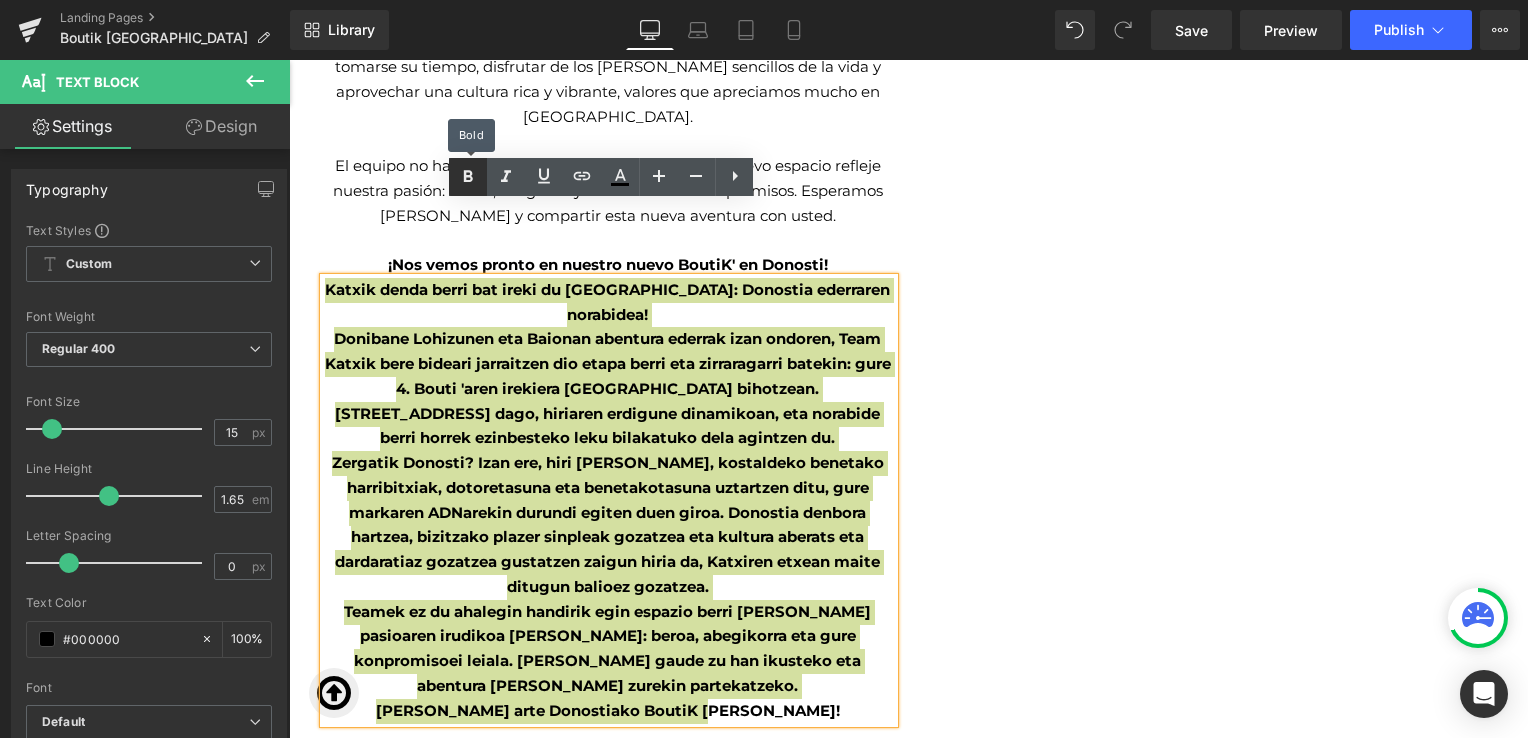 click 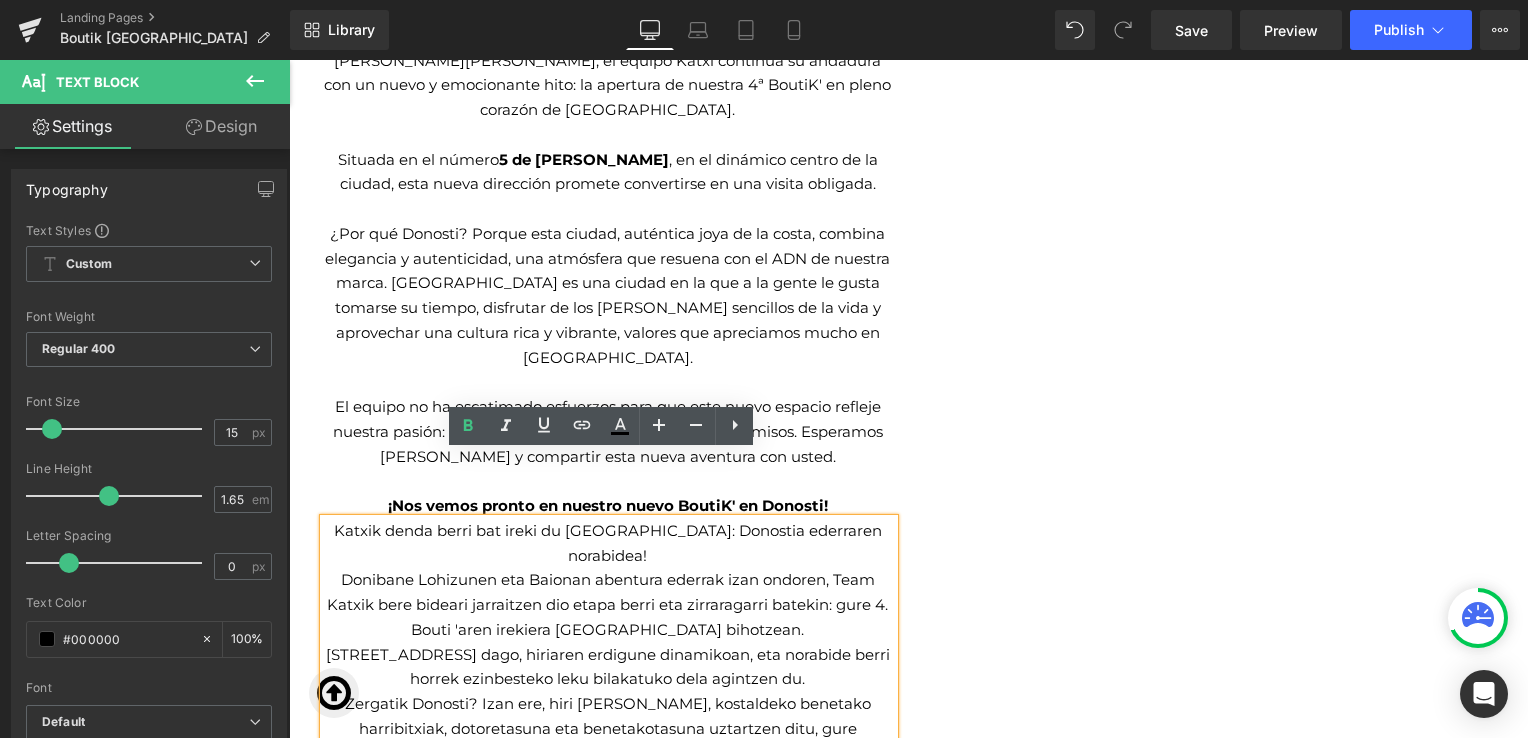 scroll, scrollTop: 1267, scrollLeft: 0, axis: vertical 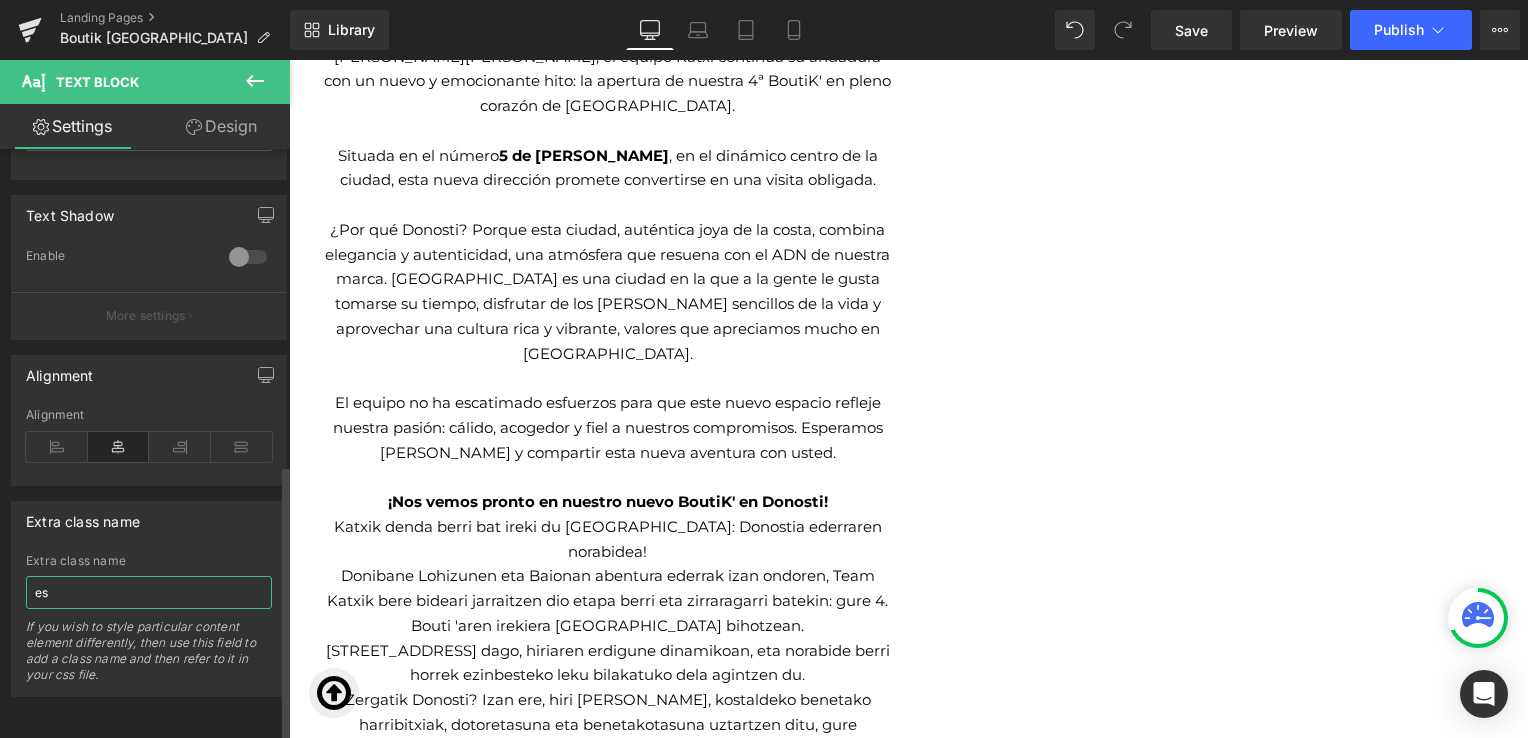 click on "es" at bounding box center [149, 592] 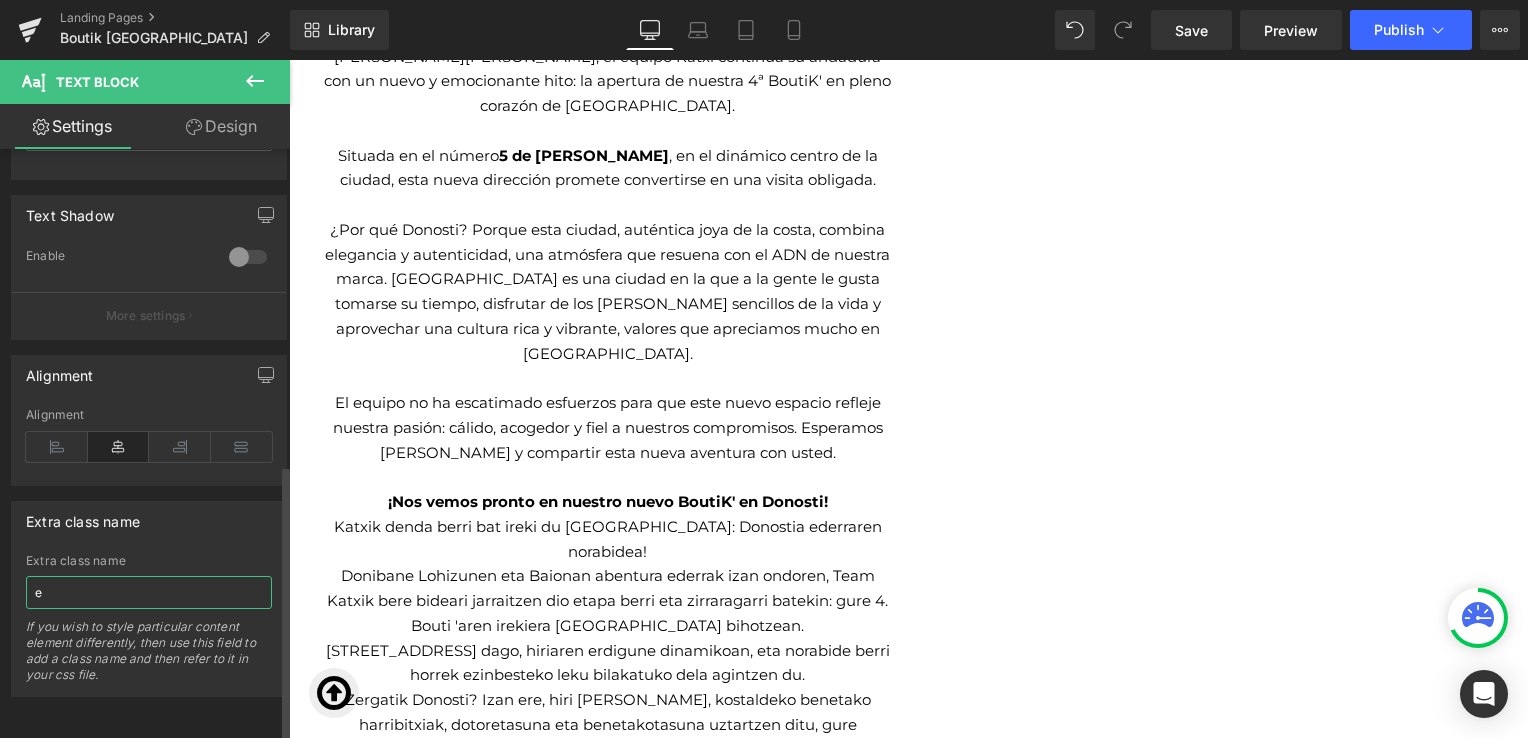 type on "eu" 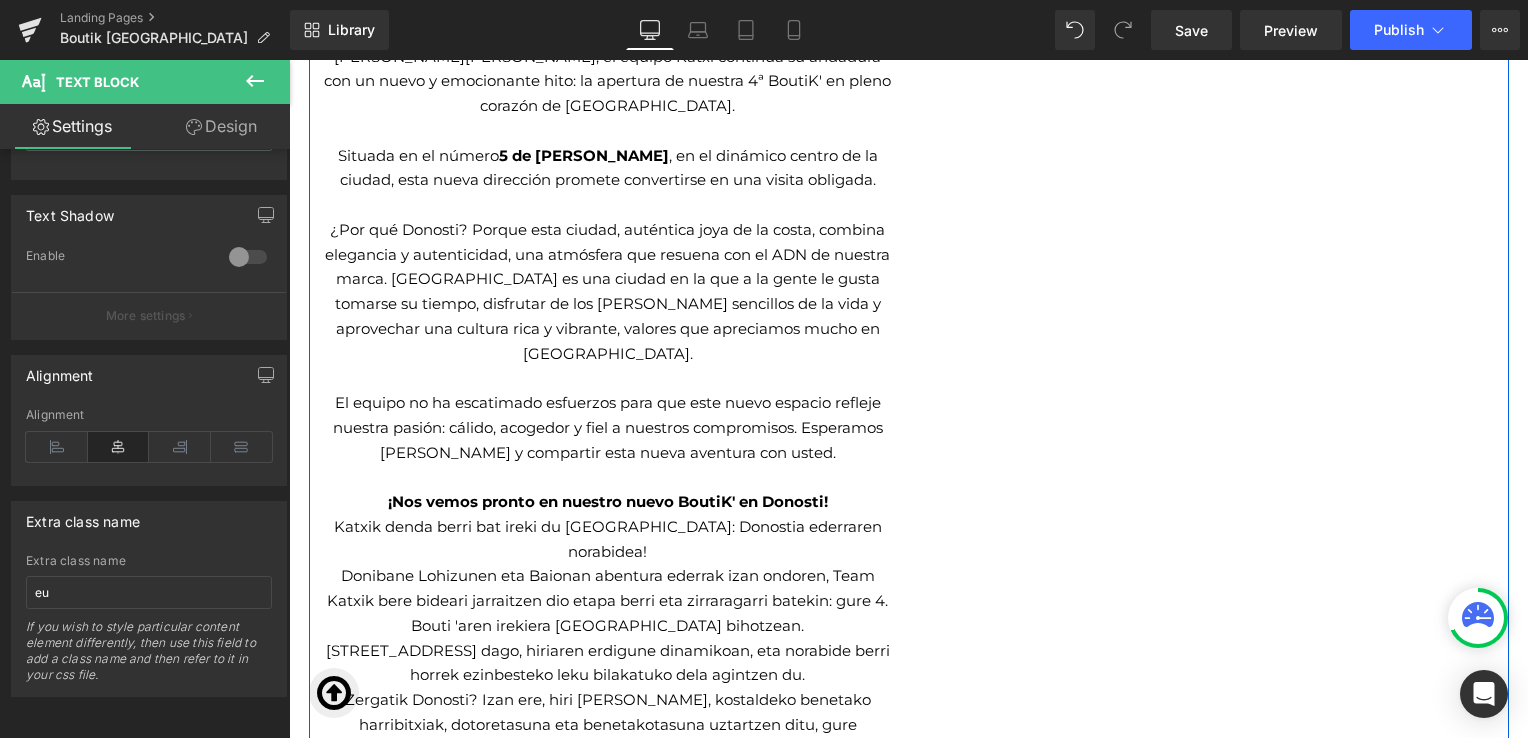 click on "[PERSON_NAME] ouvre une nouvelle boutique à [GEOGRAPHIC_DATA] :  cap sur la [GEOGRAPHIC_DATA] ! Après nos belles aventures à [GEOGRAPHIC_DATA][PERSON_NAME] et à [GEOGRAPHIC_DATA], la Team Katxi poursuit son chemin avec une nouvelle étape excitante : l'ouverture de notre 4ème BoutiK' en plein cœur de [GEOGRAPHIC_DATA]. Située au  [STREET_ADDRESS][PERSON_NAME] , dans le centre dynamique de la ville, cette nouvelle adresse promet de devenir un lieu incontournable. Pourquoi Donosti ? Parce que cette ville, véritable joyau de [PERSON_NAME] élégance et authenticité, une ambiance qui résonne avec l'ADN de notre marque. [GEOGRAPHIC_DATA] est une ville où l'on aime prendre le temps, apprécier les plaisirs simples de la vie et profiter d'une culture riche et vibrante, des valeurs qui nous sont chères chez Katxi. La Team n'a pas ménagé ses efforts pour que [PERSON_NAME] espace soit à l'image de notre passion : chaleureux, accueillant et fidèle à nos engagements. Nous avons hâte de vous y retrouver et de partager cette nouvelle aventure avec vous. Text Block" at bounding box center [909, 160] 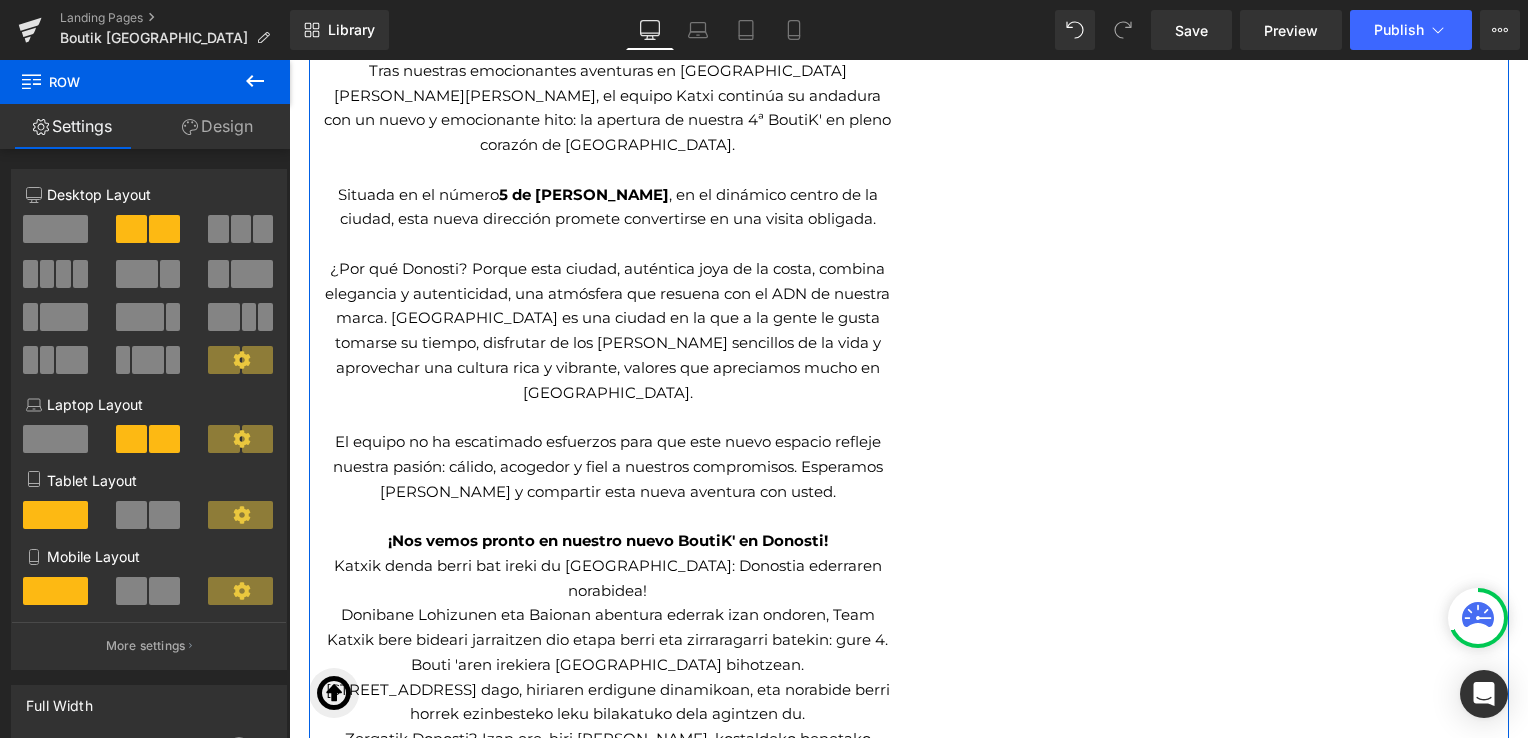 scroll, scrollTop: 1255, scrollLeft: 0, axis: vertical 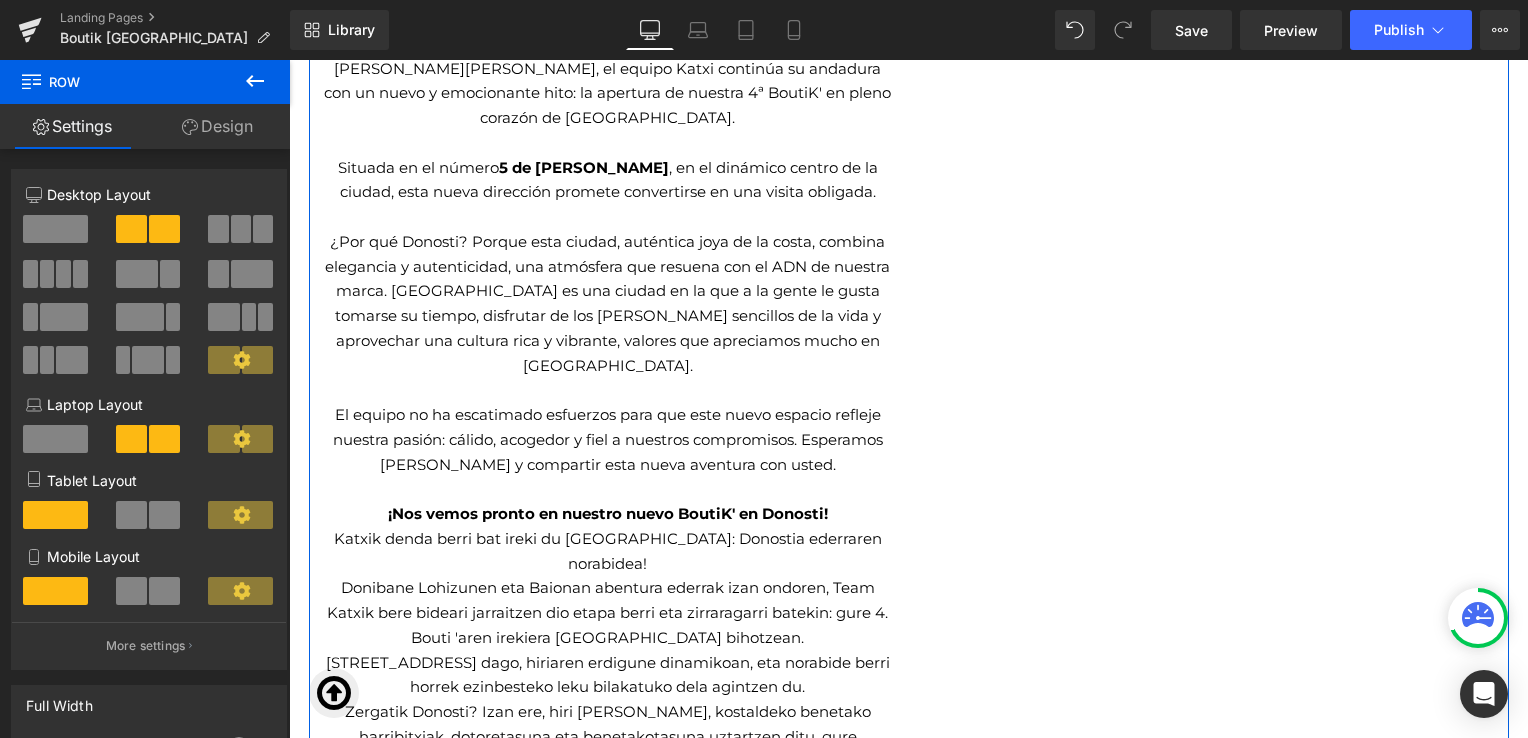 click on "Donibane Lohizunen eta Baionan abentura ederrak izan ondoren, Team Katxik bere bideari jarraitzen dio etapa berri eta zirraragarri batekin: gure 4. Bouti 'aren irekiera [GEOGRAPHIC_DATA] bihotzean." at bounding box center (608, 613) 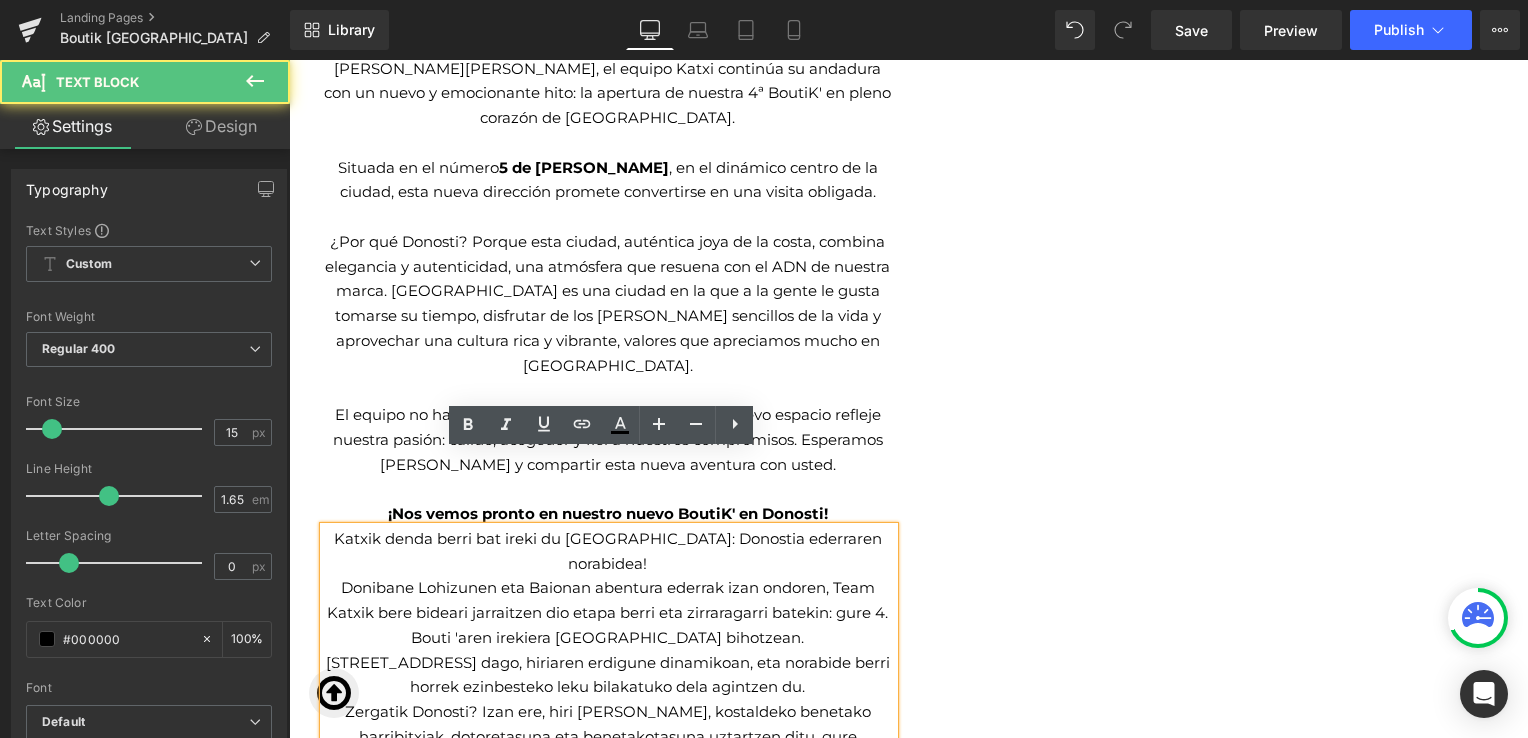 type 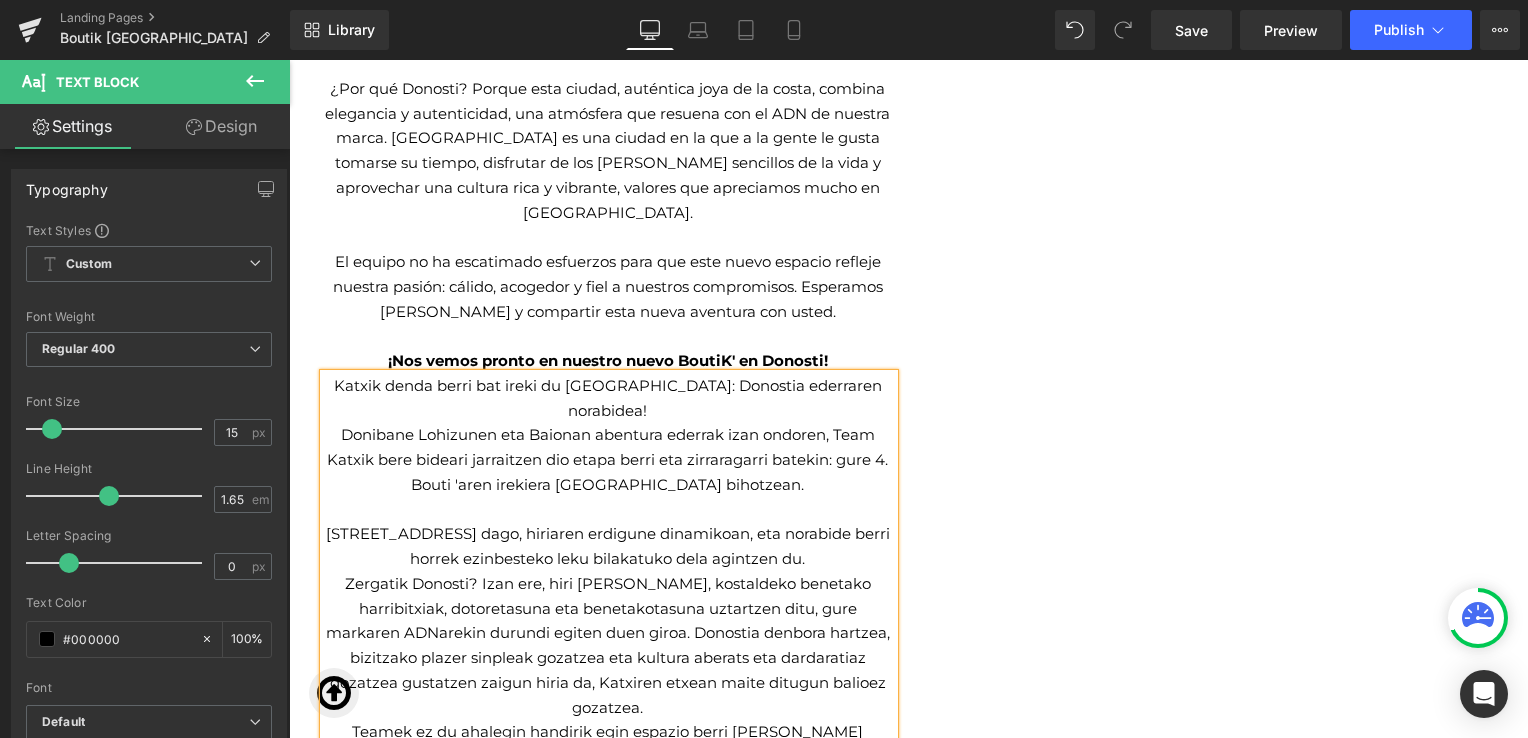 scroll, scrollTop: 1426, scrollLeft: 0, axis: vertical 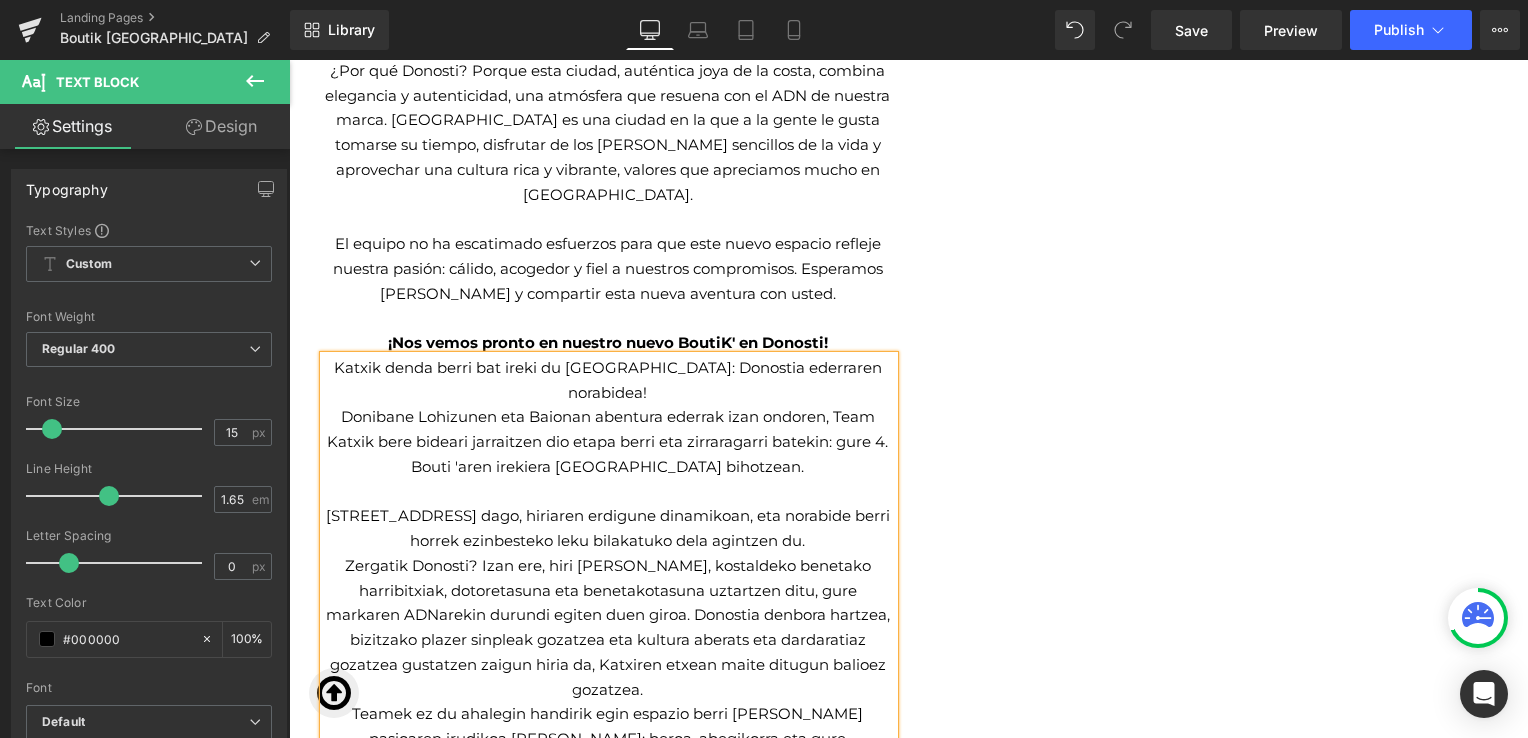 click on "Zergatik Donosti? Izan ere, hiri [PERSON_NAME], kostaldeko benetako harribitxiak, dotoretasuna eta benetakotasuna uztartzen ditu, gure markaren ADNarekin durundi egiten duen giroa. Donostia denbora hartzea, bizitzako plazer sinpleak gozatzea eta kultura aberats eta dardaratiaz gozatzea gustatzen zaigun hiria da, Katxiren etxean maite ditugun balioez gozatzea." at bounding box center [608, 628] 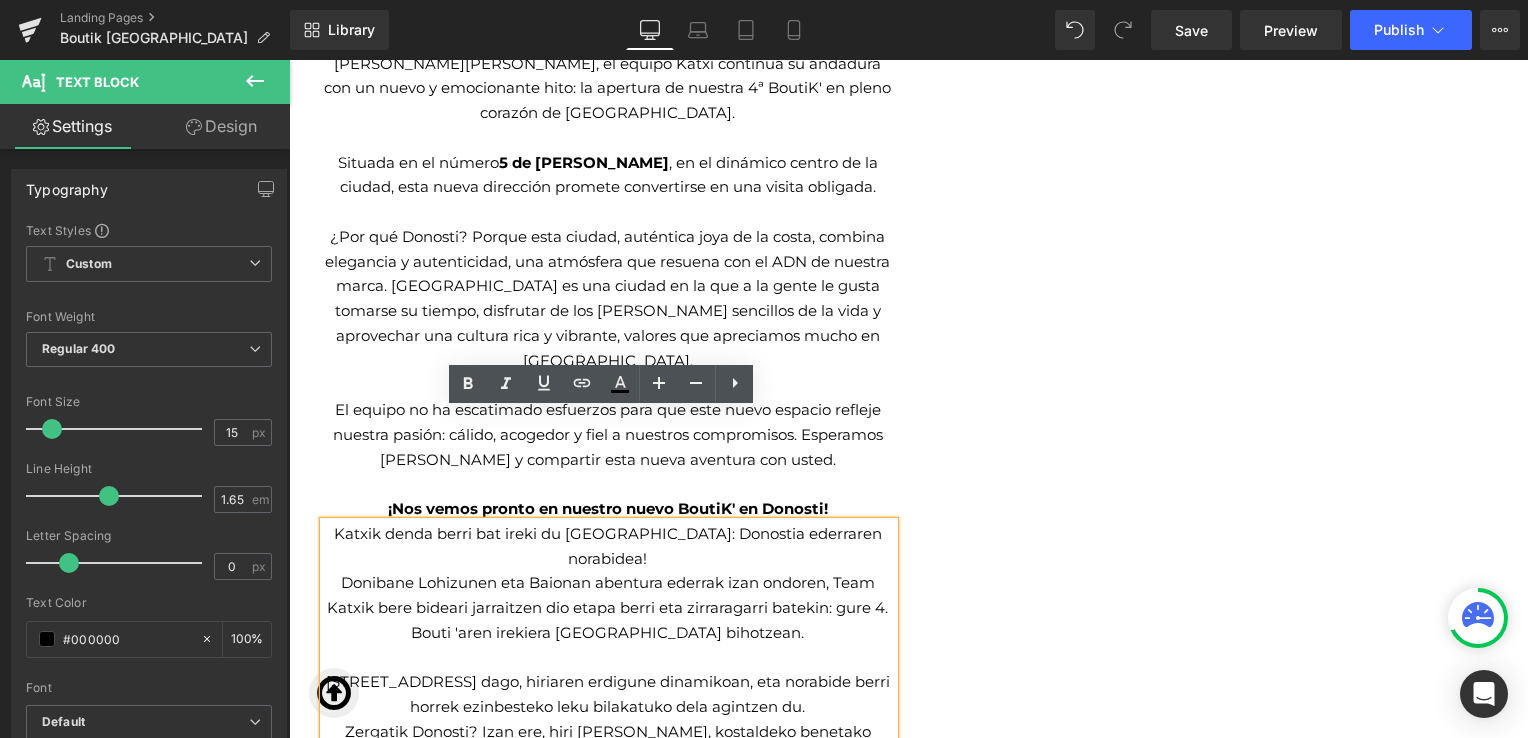 scroll, scrollTop: 1204, scrollLeft: 0, axis: vertical 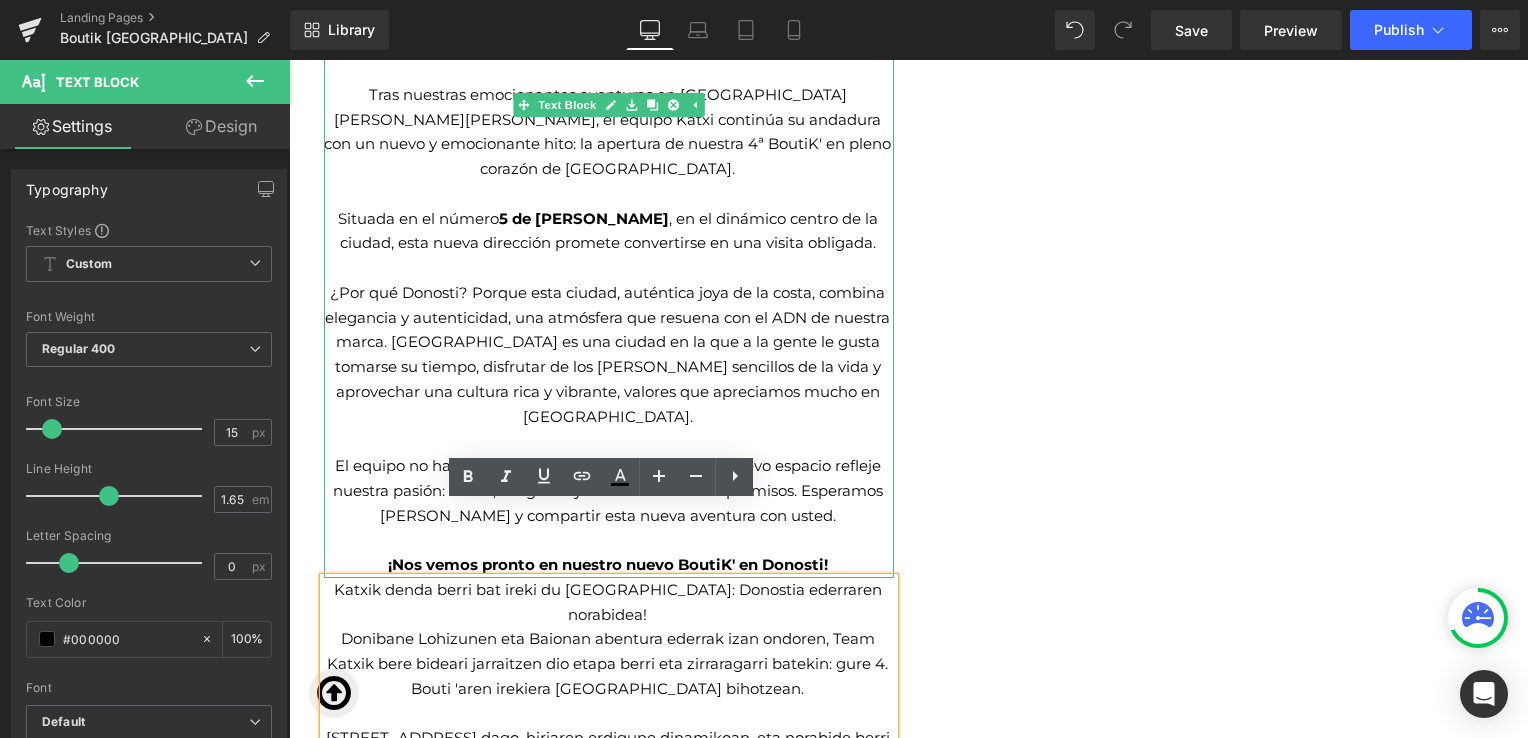 click on "¿Por qué Donosti? Porque esta ciudad, auténtica joya de la costa, combina elegancia y autenticidad, una atmósfera que resuena con el ADN de nuestra marca. [GEOGRAPHIC_DATA] es una ciudad en la que a la gente le gusta tomarse su tiempo, disfrutar de los [PERSON_NAME] sencillos de la vida y aprovechar una cultura rica y vibrante, valores que apreciamos mucho en [GEOGRAPHIC_DATA]." at bounding box center (608, 355) 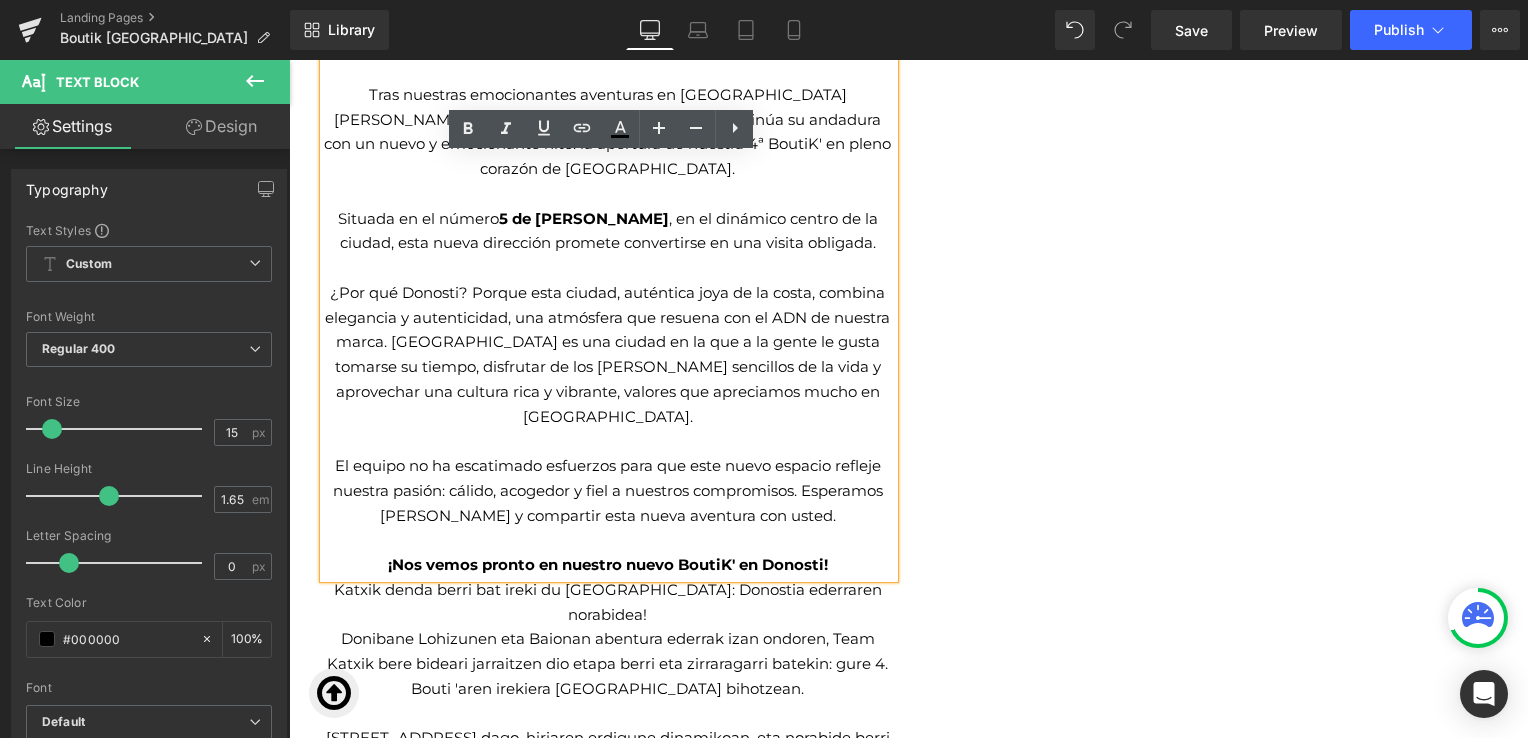 type 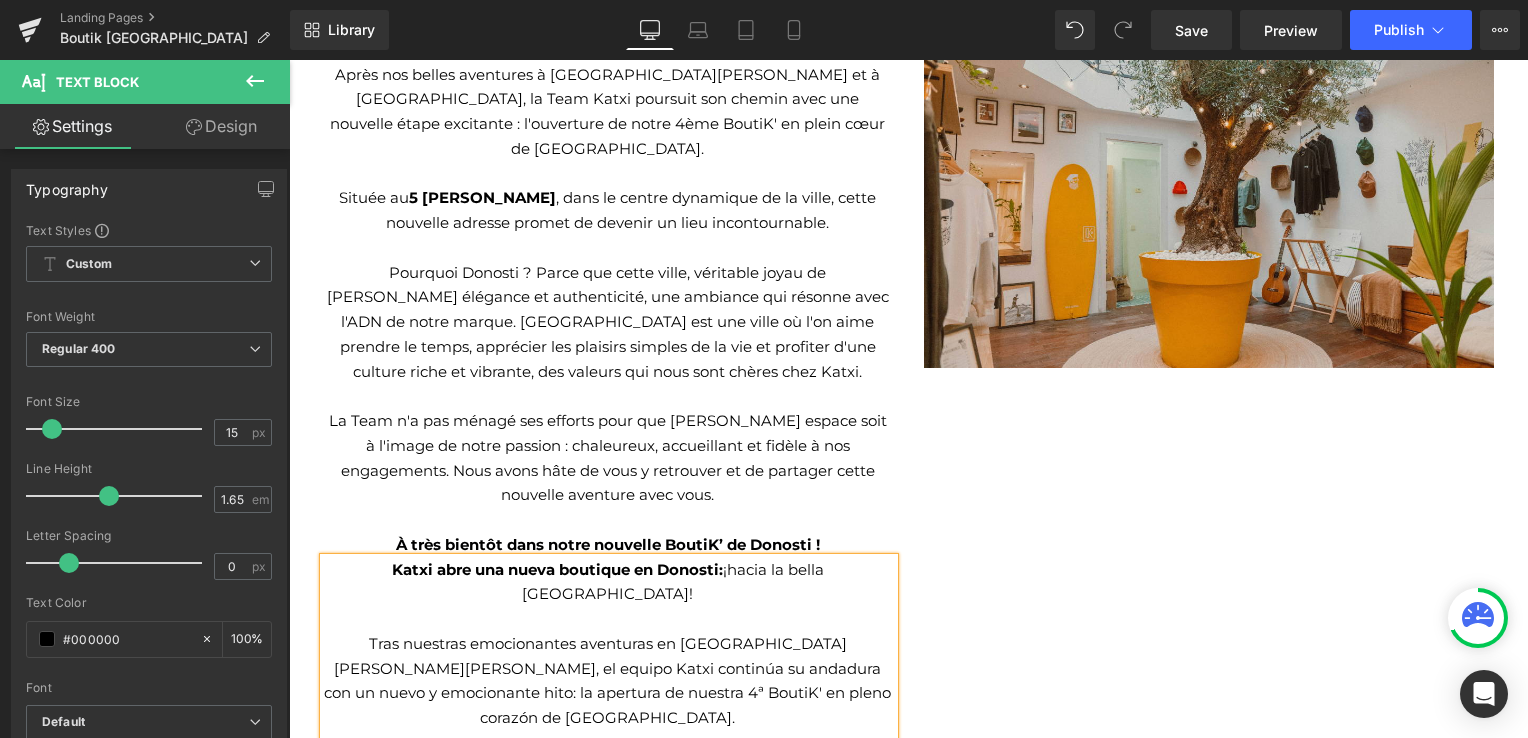 scroll, scrollTop: 646, scrollLeft: 0, axis: vertical 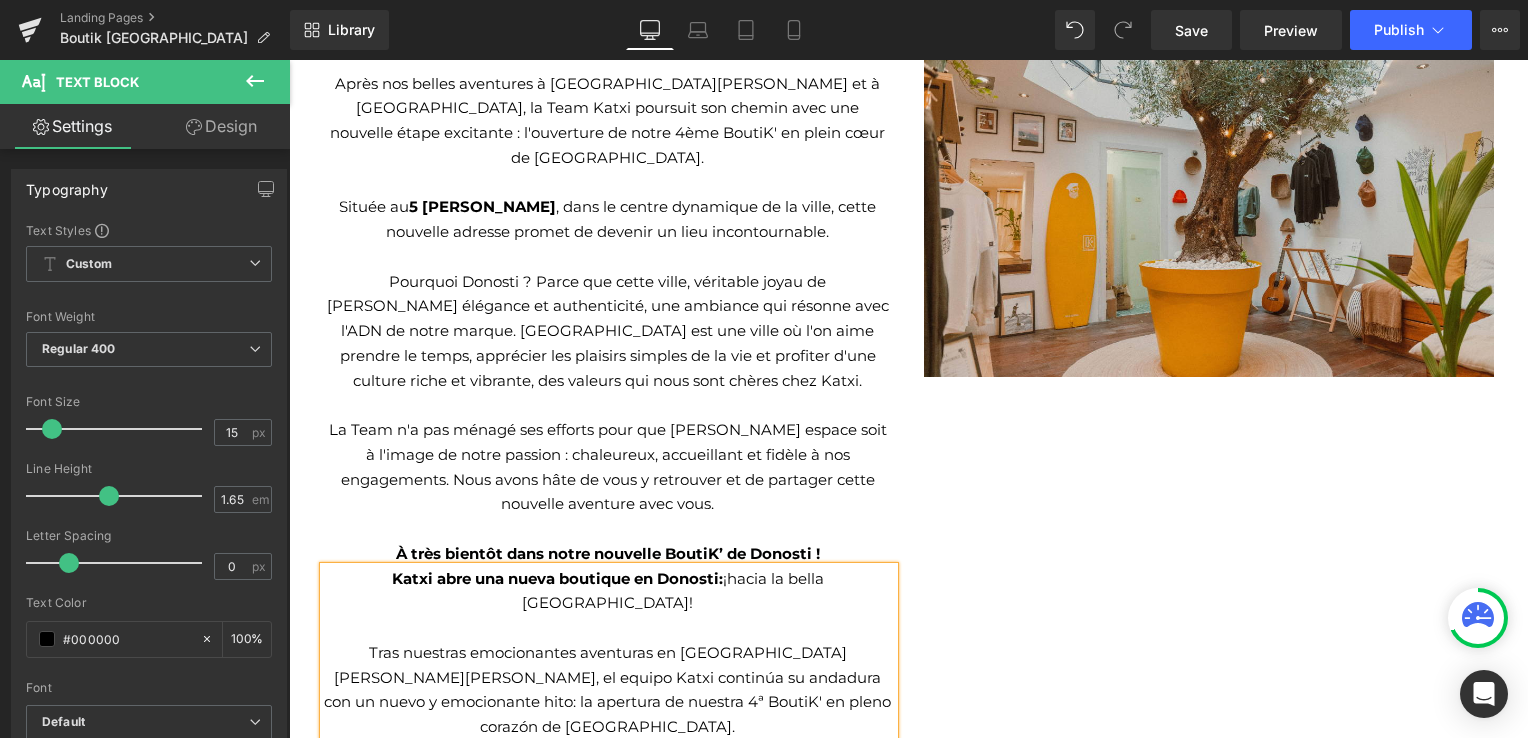 click on "Pourquoi Donosti ? Parce que cette ville, véritable joyau de [PERSON_NAME] élégance et authenticité, une ambiance qui résonne avec l'ADN de notre marque. [GEOGRAPHIC_DATA] est une ville où l'on aime prendre le temps, apprécier les plaisirs simples de la vie et profiter d'une culture riche et vibrante, des valeurs qui nous sont chères chez Katxi." at bounding box center [608, 332] 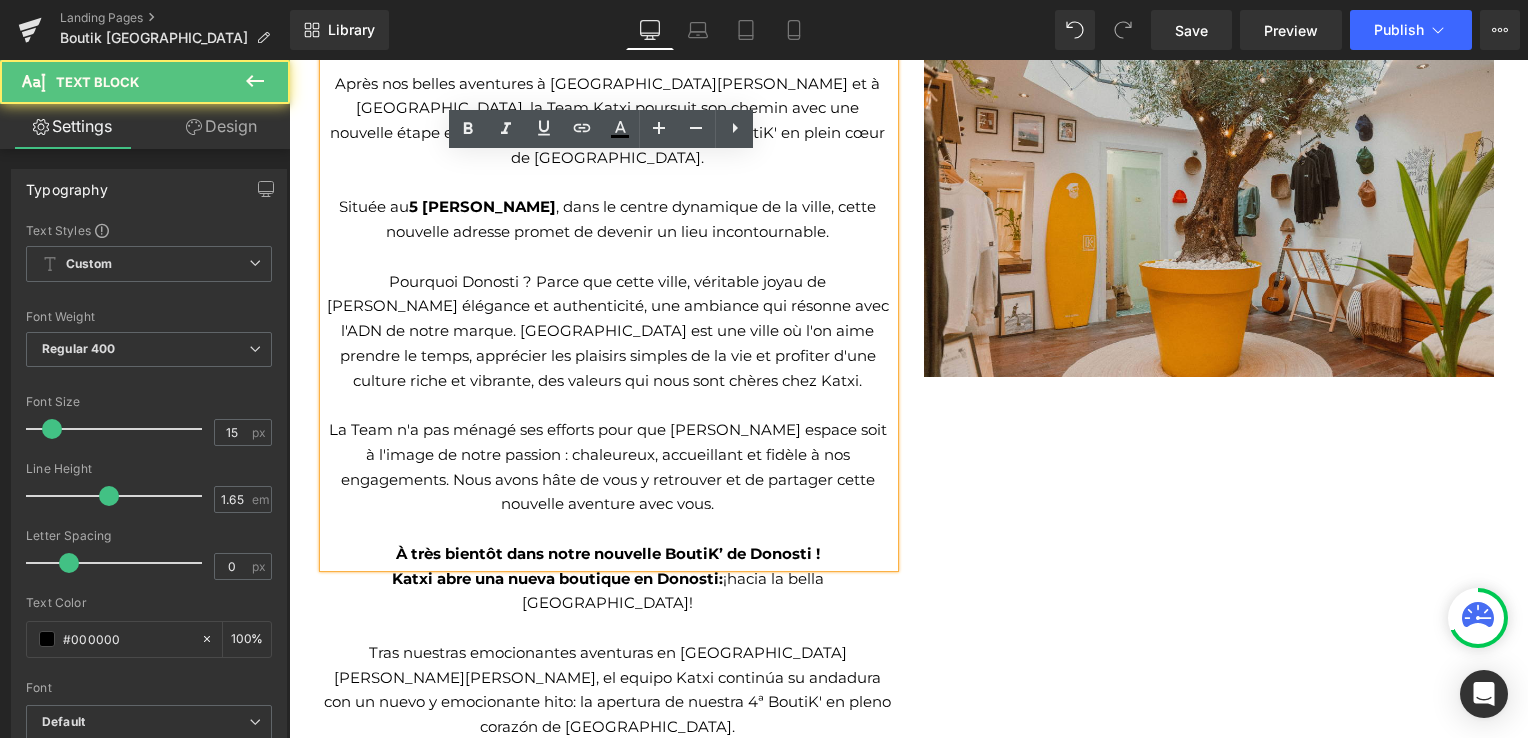 type 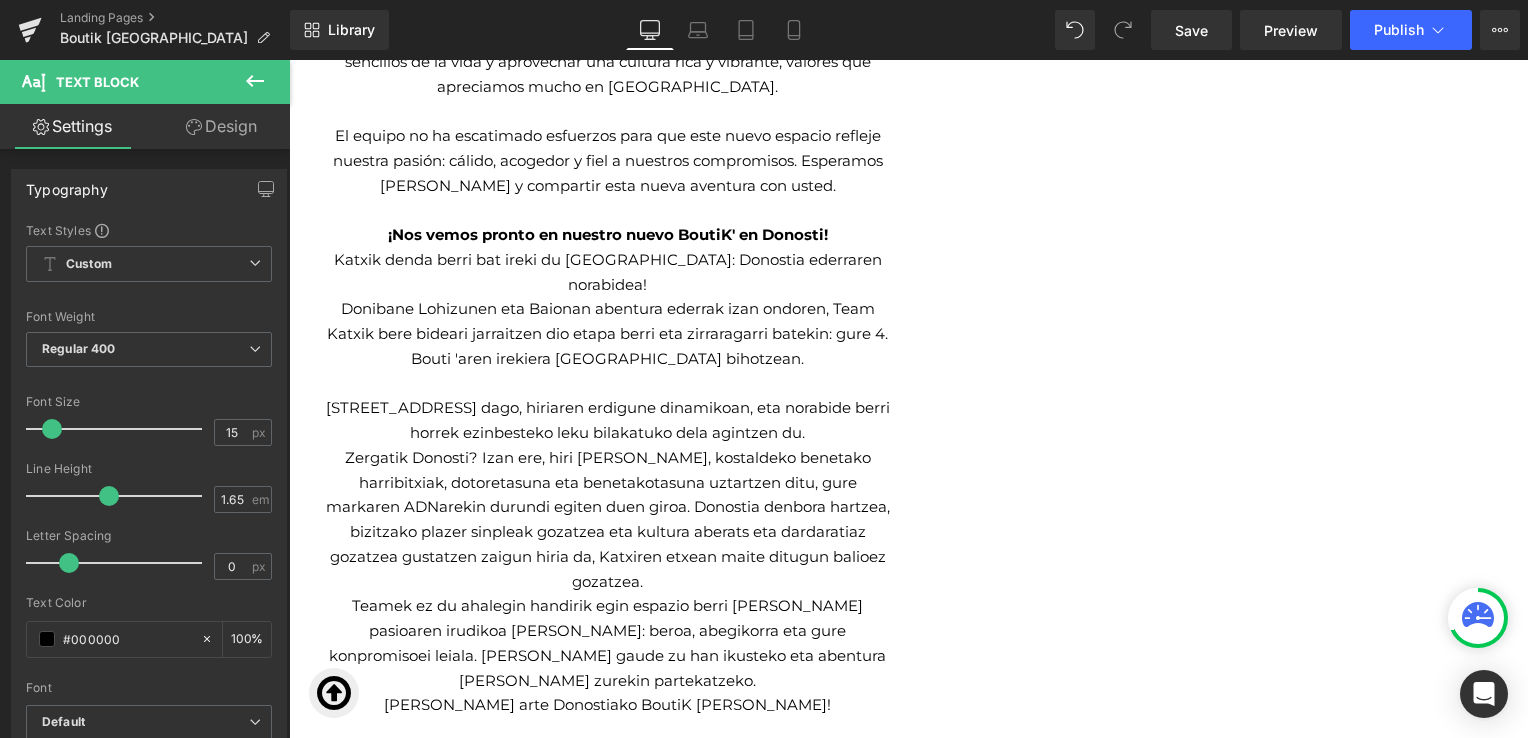 scroll, scrollTop: 1536, scrollLeft: 0, axis: vertical 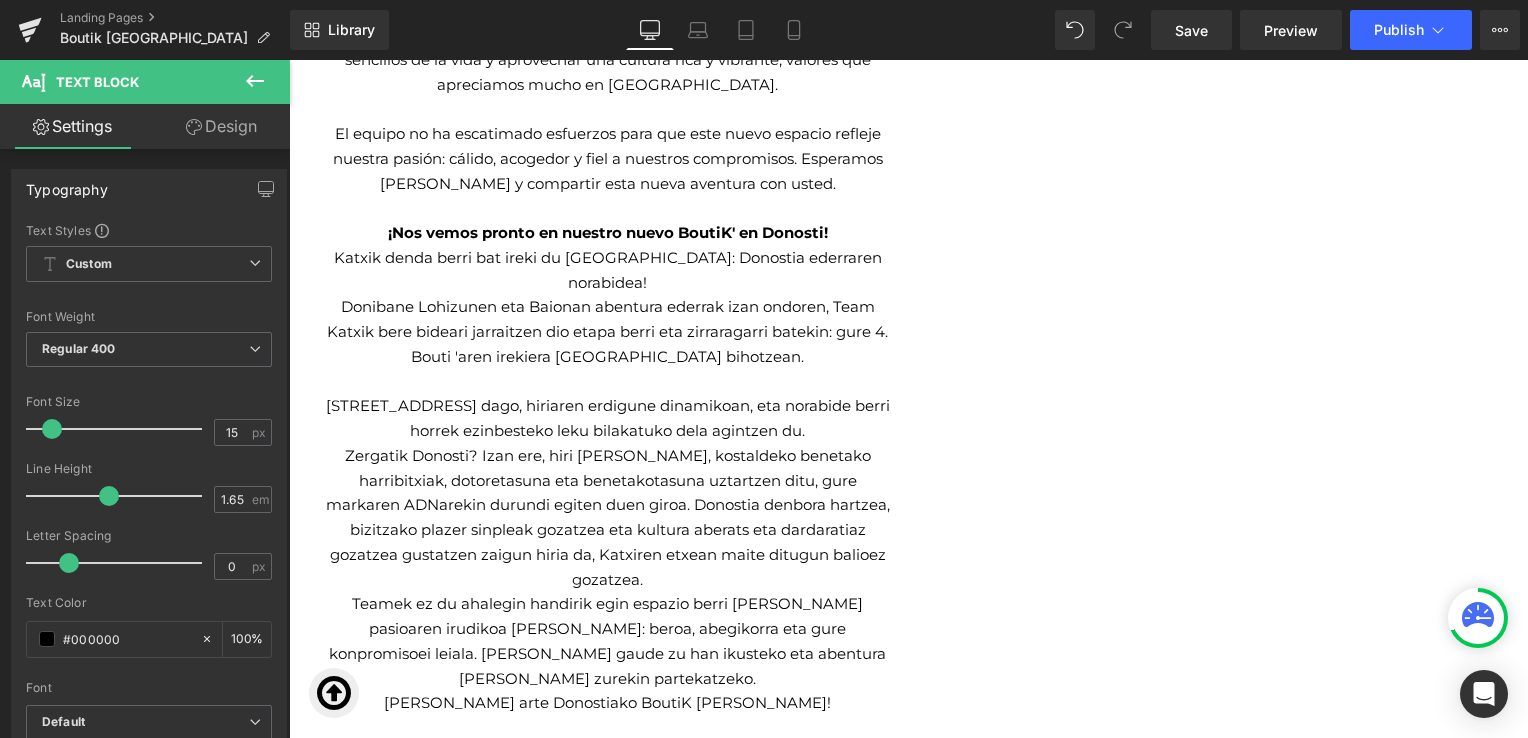 click on "Zergatik Donosti? Izan ere, hiri [PERSON_NAME], kostaldeko benetako harribitxiak, dotoretasuna eta benetakotasuna uztartzen ditu, gure markaren ADNarekin durundi egiten duen giroa. Donostia denbora hartzea, bizitzako plazer sinpleak gozatzea eta kultura aberats eta dardaratiaz gozatzea gustatzen zaigun hiria da, Katxiren etxean maite ditugun balioez gozatzea." at bounding box center (608, 518) 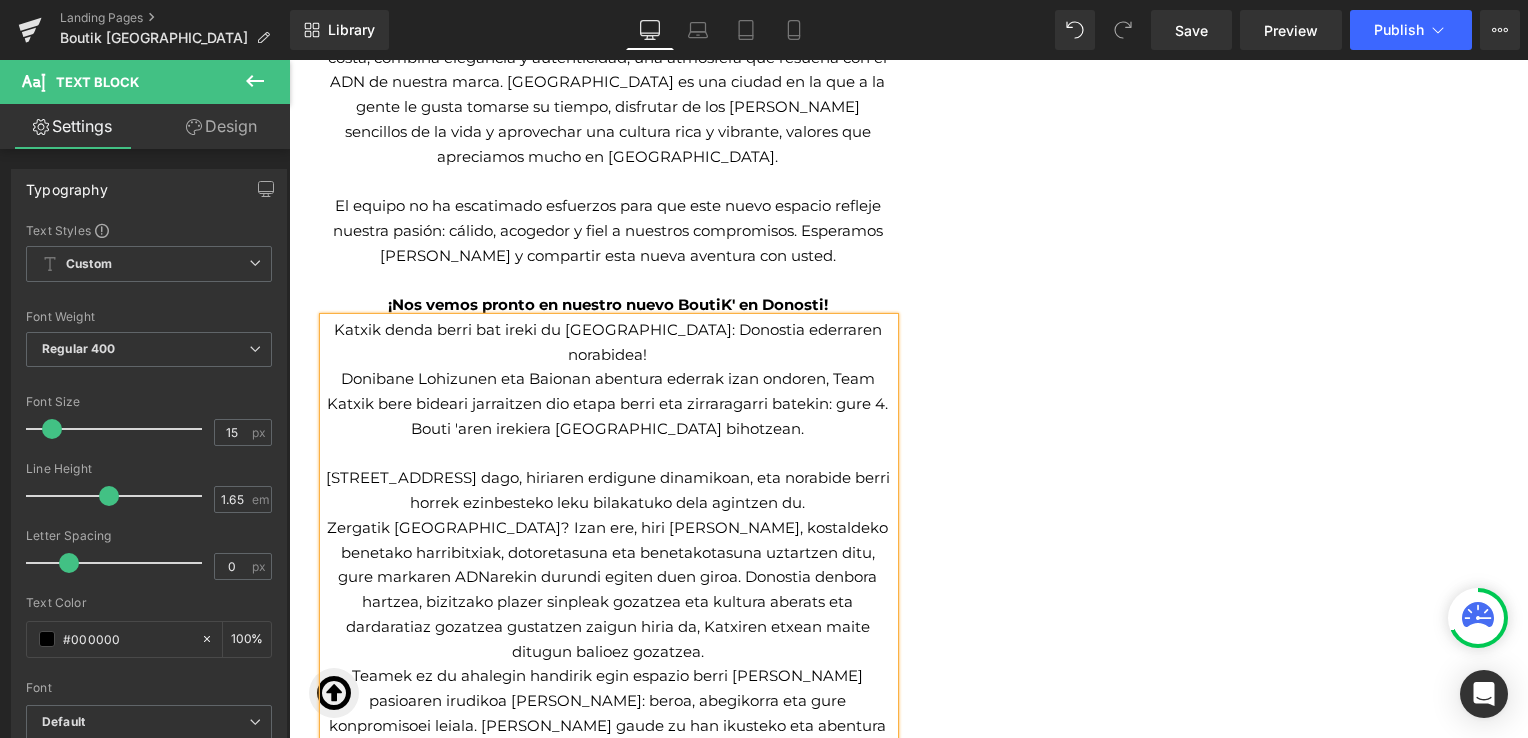 scroll, scrollTop: 1468, scrollLeft: 0, axis: vertical 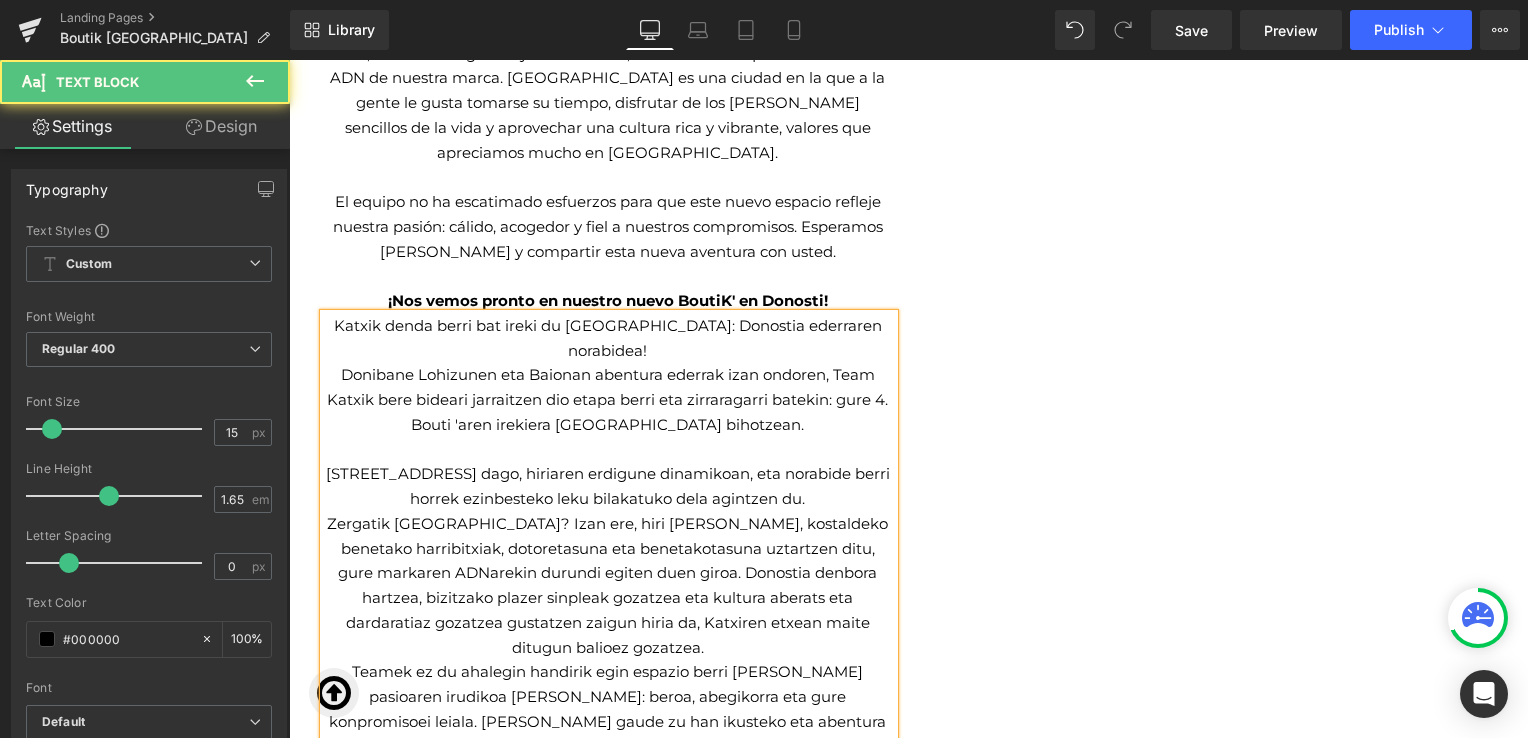click on "Zergatik [GEOGRAPHIC_DATA]? Izan ere, hiri [PERSON_NAME], kostaldeko benetako harribitxiak, dotoretasuna eta benetakotasuna uztartzen ditu, gure markaren ADNarekin durundi egiten duen giroa. Donostia denbora hartzea, bizitzako plazer sinpleak gozatzea eta kultura aberats eta dardaratiaz gozatzea gustatzen zaigun hiria da, Katxiren etxean maite ditugun balioez gozatzea." at bounding box center [608, 586] 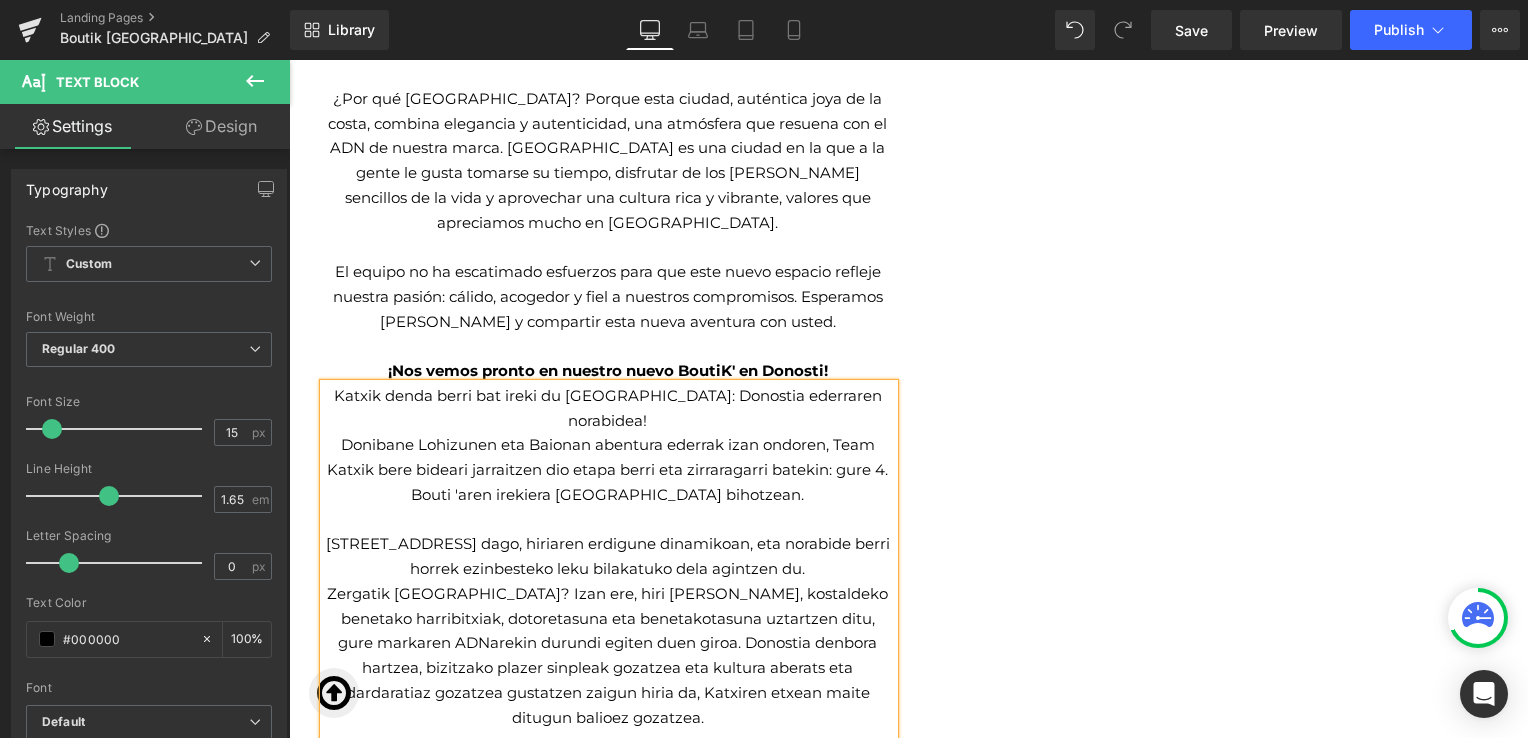 scroll, scrollTop: 1396, scrollLeft: 0, axis: vertical 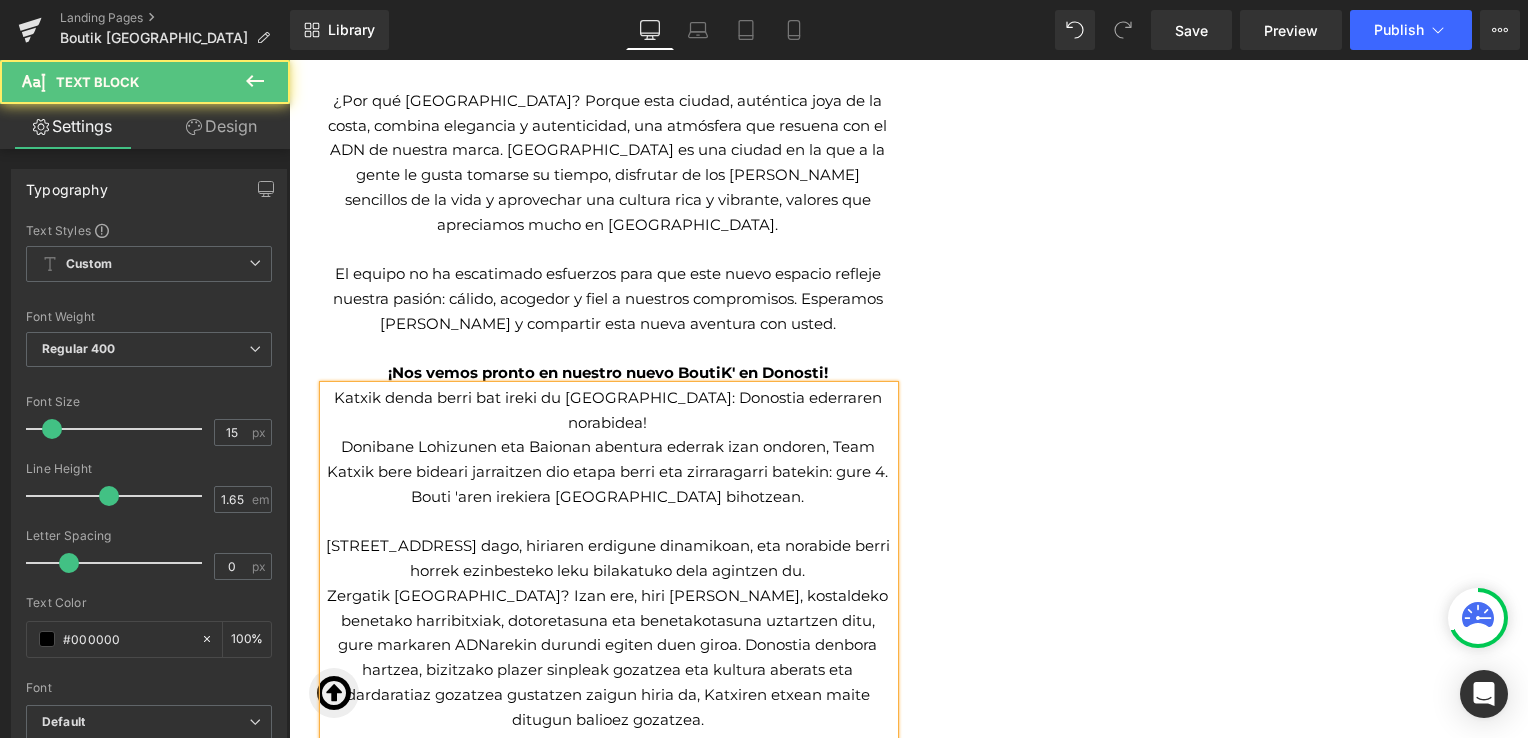 click on "Katxik denda berri bat ireki du [GEOGRAPHIC_DATA]: Donostia ederraren norabidea!
Donibane Lohizunen eta Baionan abentura ederrak izan ondoren, Team Katxik bere bideari jarraitzen dio etapa berri eta zirraragarri batekin: gure 4. Bouti 'aren irekiera [GEOGRAPHIC_DATA] bihotzean.
[GEOGRAPHIC_DATA] 5. zenbakian dago, hiriaren erdigune dinamikoan, eta norabide berri horrek ezinbesteko leku bilakatuko dela agintzen du.
Zergatik [GEOGRAPHIC_DATA]? Izan ere, hiri [PERSON_NAME], kostaldeko benetako harribitxiak, dotoretasuna eta benetakotasuna uztartzen ditu, gure markaren ADNarekin durundi egiten duen giroa. Donostia denbora hartzea, bizitzako plazer sinpleak gozatzea eta kultura aberats eta dardaratiaz gozatzea gustatzen zaigun hiria da, Katxiren etxean maite ditugun balioez gozatzea.
Teamek ez du ahalegin handirik egin espazio berri [PERSON_NAME] pasioaren irudikoa [PERSON_NAME]: beroa, abegikorra eta gure konpromisoei leiala. [PERSON_NAME] gaude zu han ikusteko eta abentura [PERSON_NAME] zurekin partekatzeko.
[PERSON_NAME] arte Donostiako BoutiK [PERSON_NAME]!" at bounding box center [609, 633] 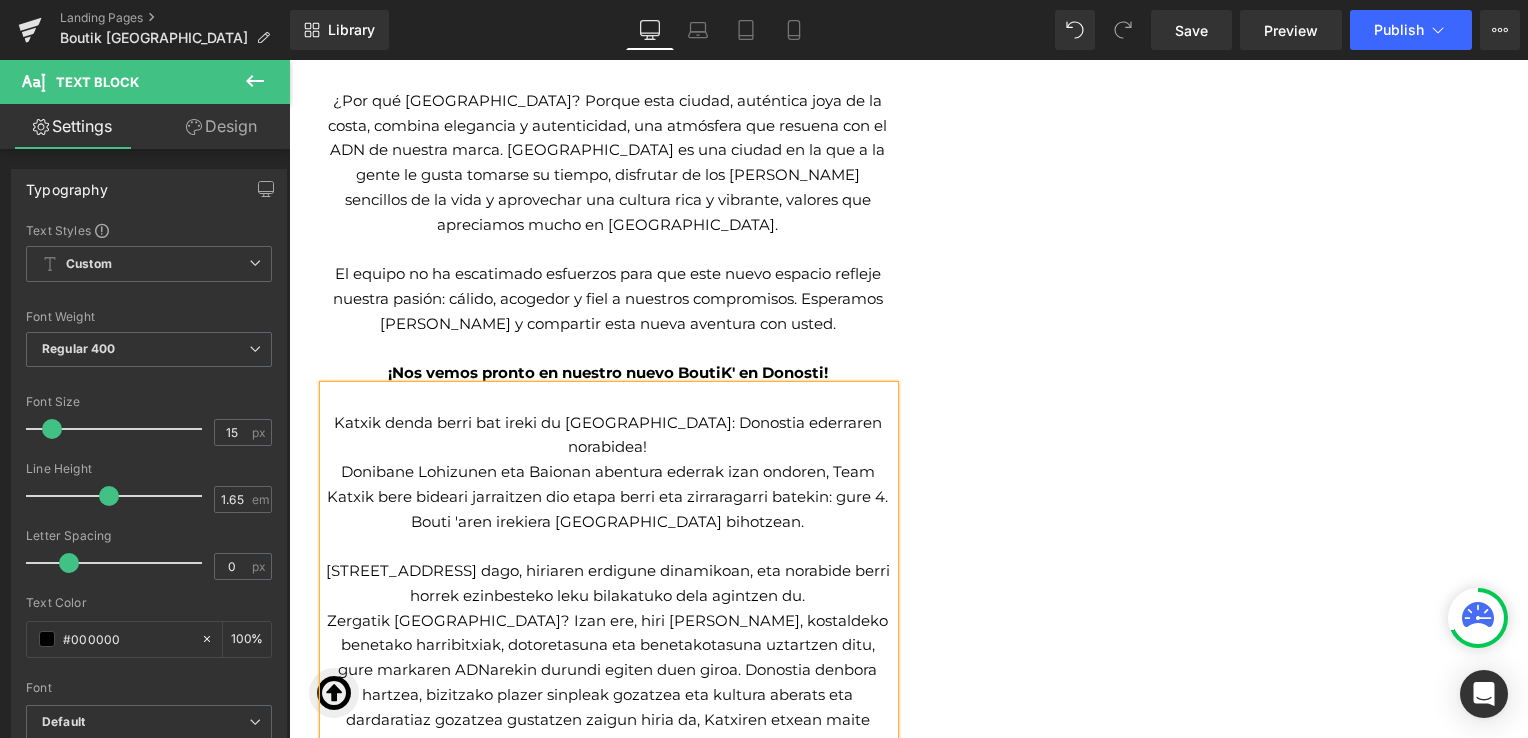 click on "Katxik denda berri bat ireki du [GEOGRAPHIC_DATA]: Donostia ederraren norabidea!
Donibane Lohizunen eta Baionan abentura ederrak izan ondoren, Team Katxik bere bideari jarraitzen dio etapa berri eta zirraragarri batekin: gure 4. Bouti 'aren irekiera [GEOGRAPHIC_DATA] bihotzean.
[GEOGRAPHIC_DATA] 5. zenbakian dago, hiriaren erdigune dinamikoan, eta norabide berri horrek ezinbesteko leku bilakatuko dela agintzen du.
Zergatik [GEOGRAPHIC_DATA]? Izan ere, hiri [PERSON_NAME], kostaldeko benetako harribitxiak, dotoretasuna eta benetakotasuna uztartzen ditu, gure markaren ADNarekin durundi egiten duen giroa. Donostia denbora hartzea, bizitzako plazer sinpleak gozatzea eta kultura aberats eta dardaratiaz gozatzea gustatzen zaigun hiria da, Katxiren etxean maite ditugun balioez gozatzea.
Teamek ez du ahalegin handirik egin espazio berri [PERSON_NAME] pasioaren irudikoa [PERSON_NAME]: beroa, abegikorra eta gure konpromisoei leiala. [PERSON_NAME] gaude zu han ikusteko eta abentura [PERSON_NAME] zurekin partekatzeko.
[PERSON_NAME] arte Donostiako BoutiK [PERSON_NAME]!" at bounding box center [609, 646] 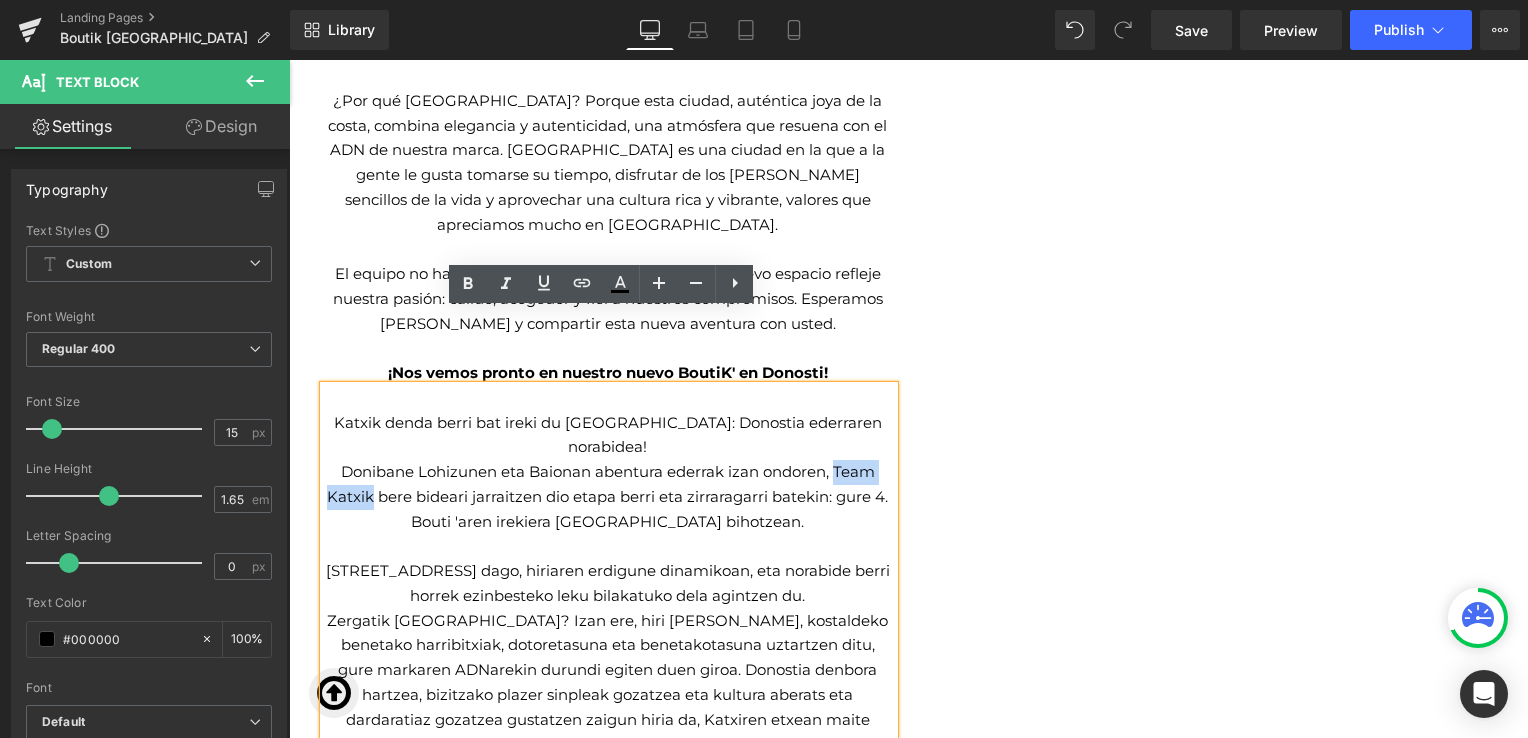 drag, startPoint x: 363, startPoint y: 401, endPoint x: 830, endPoint y: 376, distance: 467.6687 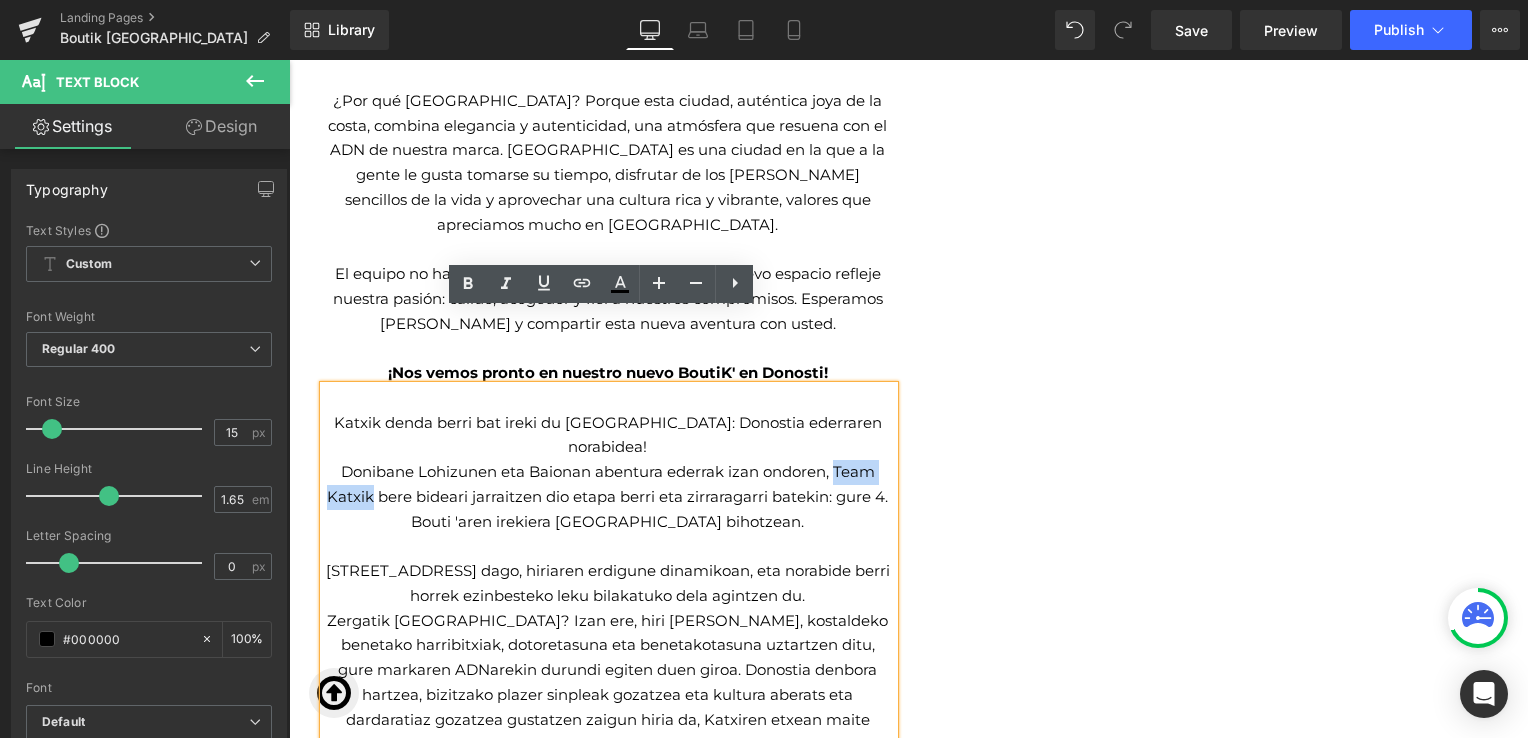 click on "Donibane Lohizunen eta Baionan abentura ederrak izan ondoren, Team Katxik bere bideari jarraitzen dio etapa berri eta zirraragarri batekin: gure 4. Bouti 'aren irekiera [GEOGRAPHIC_DATA] bihotzean." at bounding box center [608, 497] 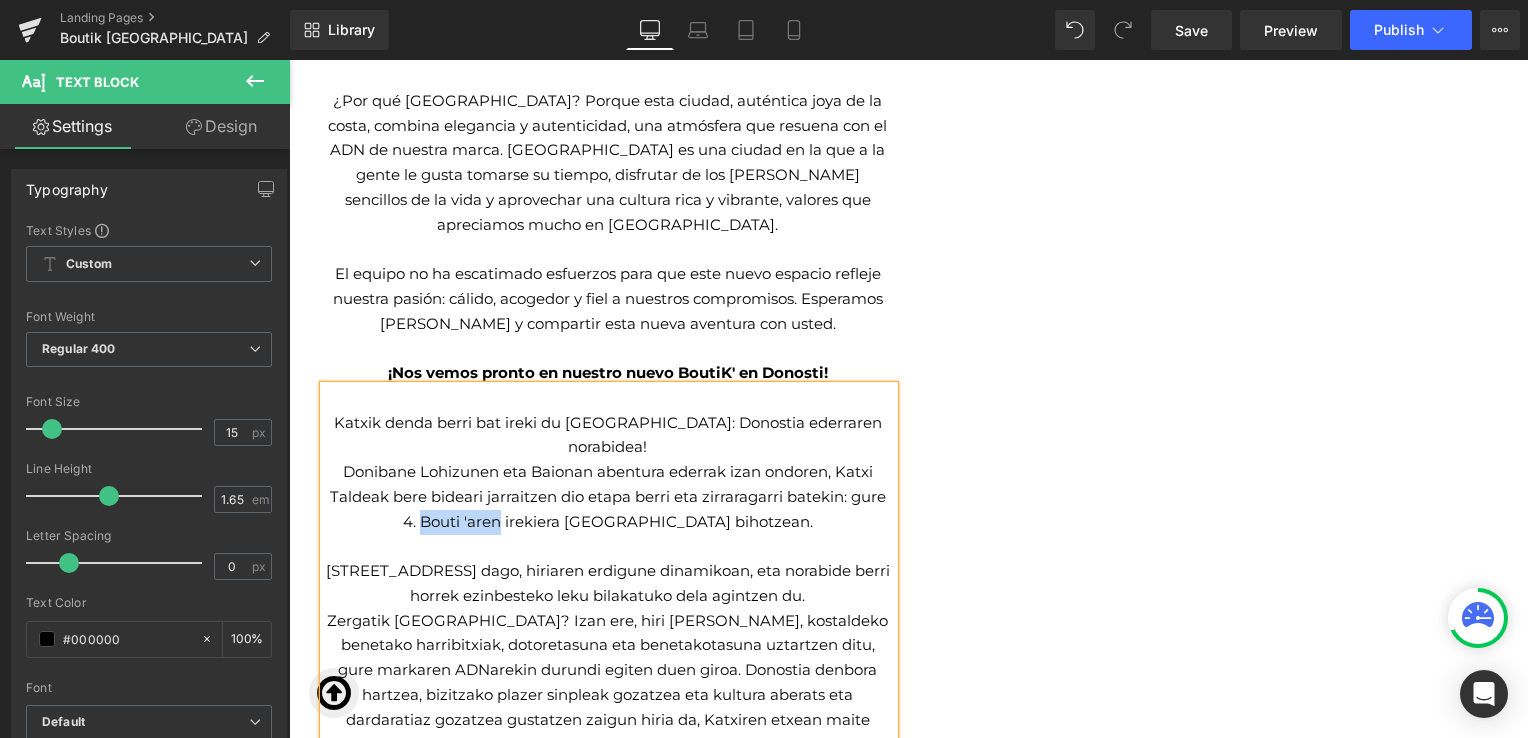 drag, startPoint x: 532, startPoint y: 427, endPoint x: 454, endPoint y: 430, distance: 78.05767 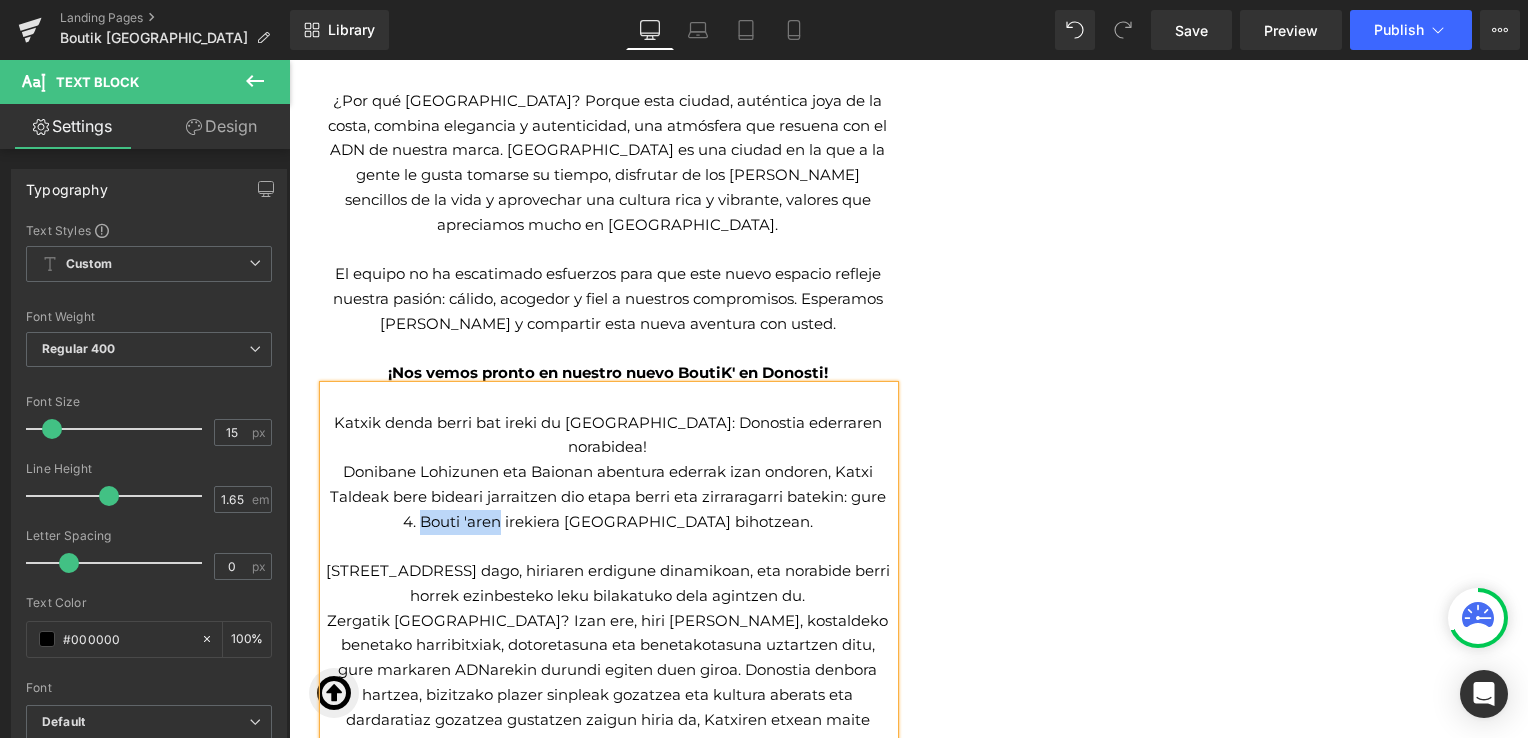 click on "Donibane Lohizunen eta Baionan abentura ederrak izan ondoren, Katxi Taldeak bere bideari jarraitzen dio etapa berri eta zirraragarri batekin: gure 4. Bouti 'aren irekiera [GEOGRAPHIC_DATA] bihotzean." at bounding box center (608, 497) 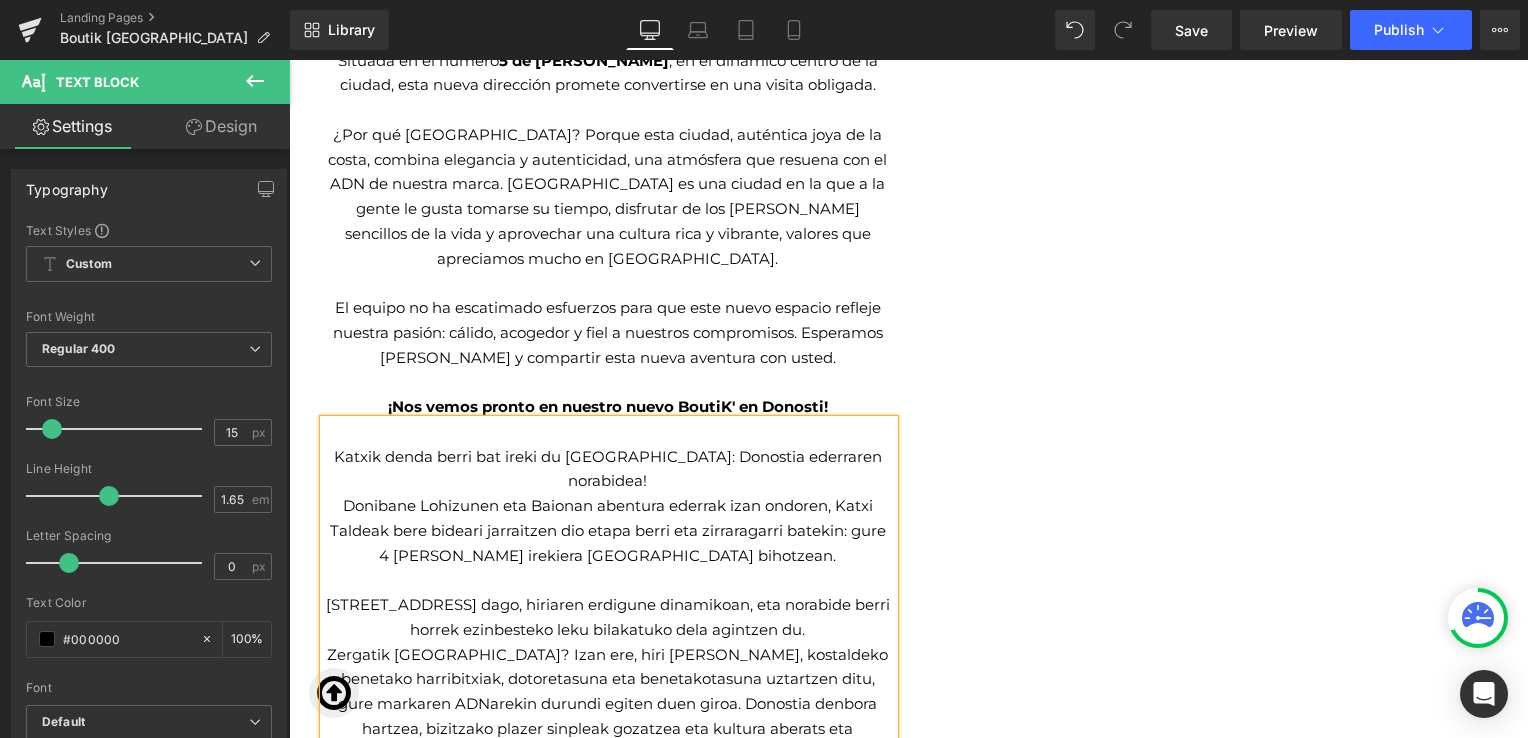 scroll, scrollTop: 1360, scrollLeft: 0, axis: vertical 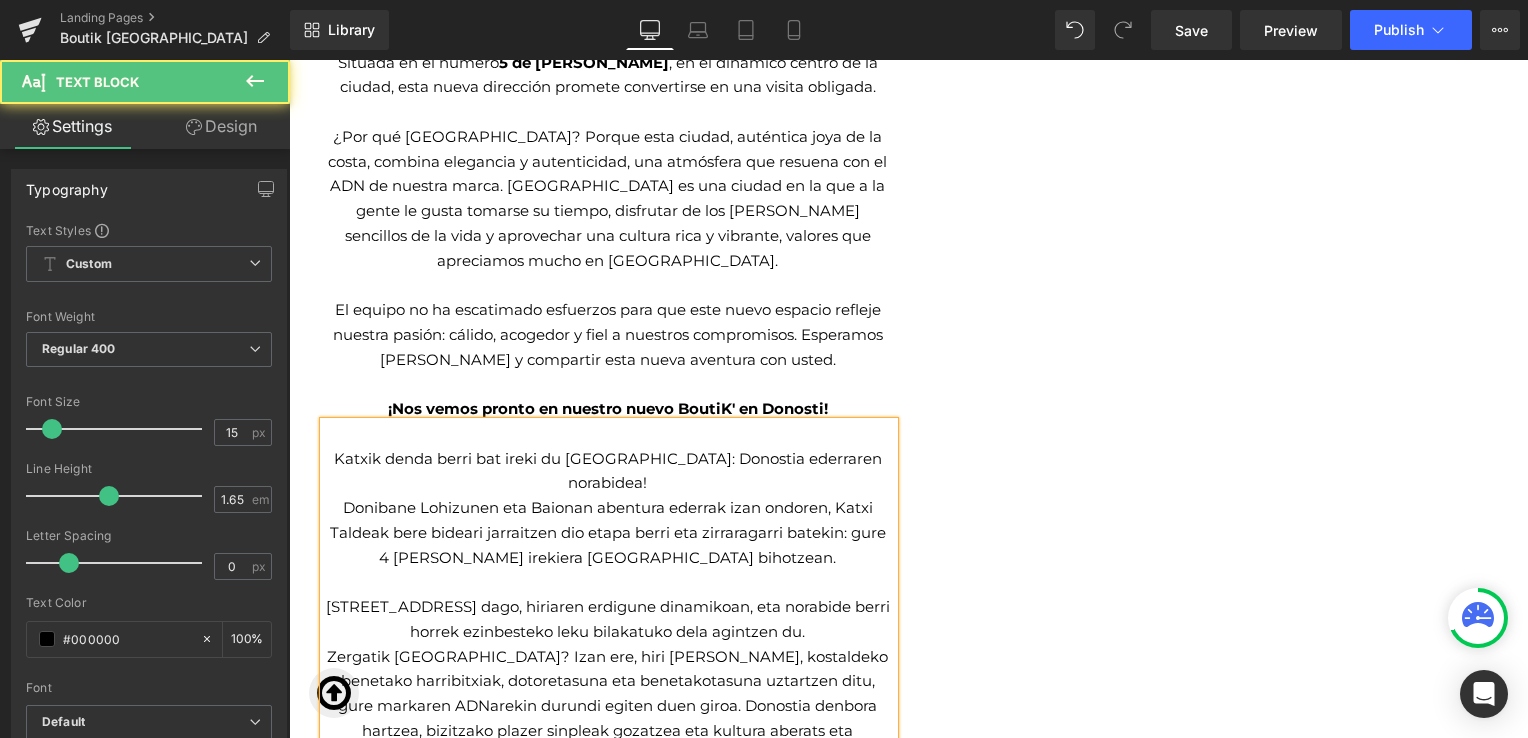 click on "[STREET_ADDRESS] dago, hiriaren erdigune dinamikoan, eta norabide berri horrek ezinbesteko leku bilakatuko dela agintzen du." at bounding box center [608, 620] 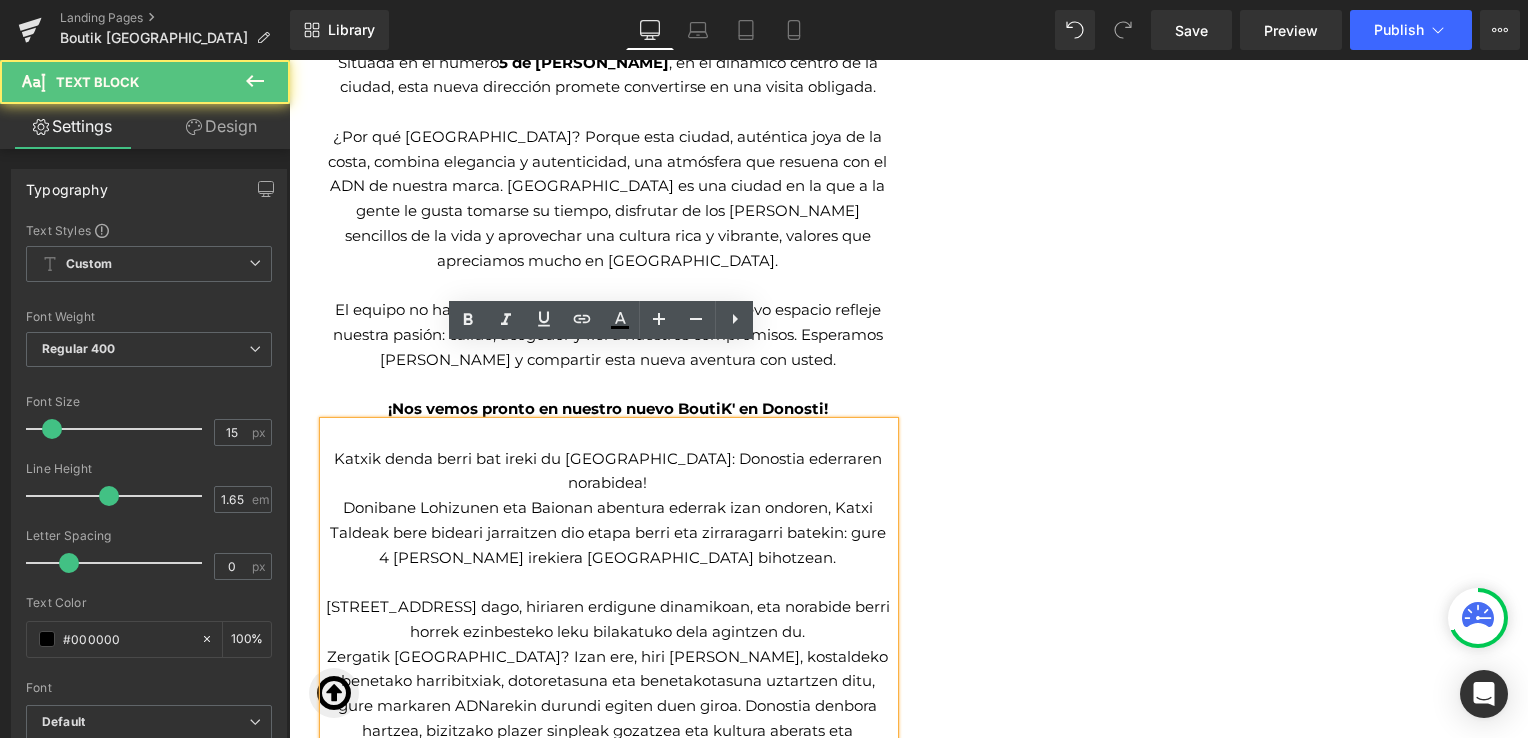 click on "[STREET_ADDRESS] dago, hiriaren erdigune dinamikoan, eta norabide berri horrek ezinbesteko leku bilakatuko dela agintzen du." at bounding box center (608, 620) 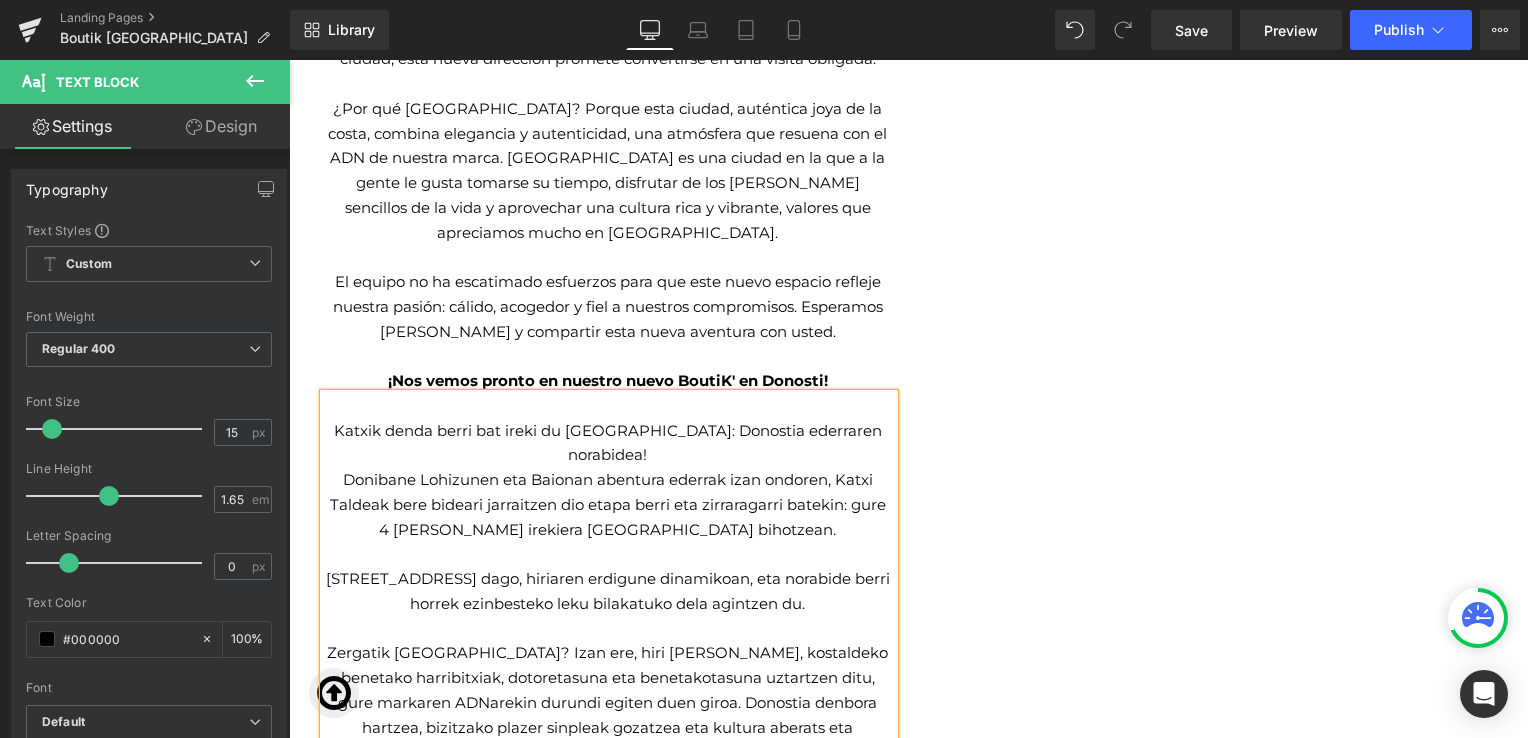 scroll, scrollTop: 1390, scrollLeft: 0, axis: vertical 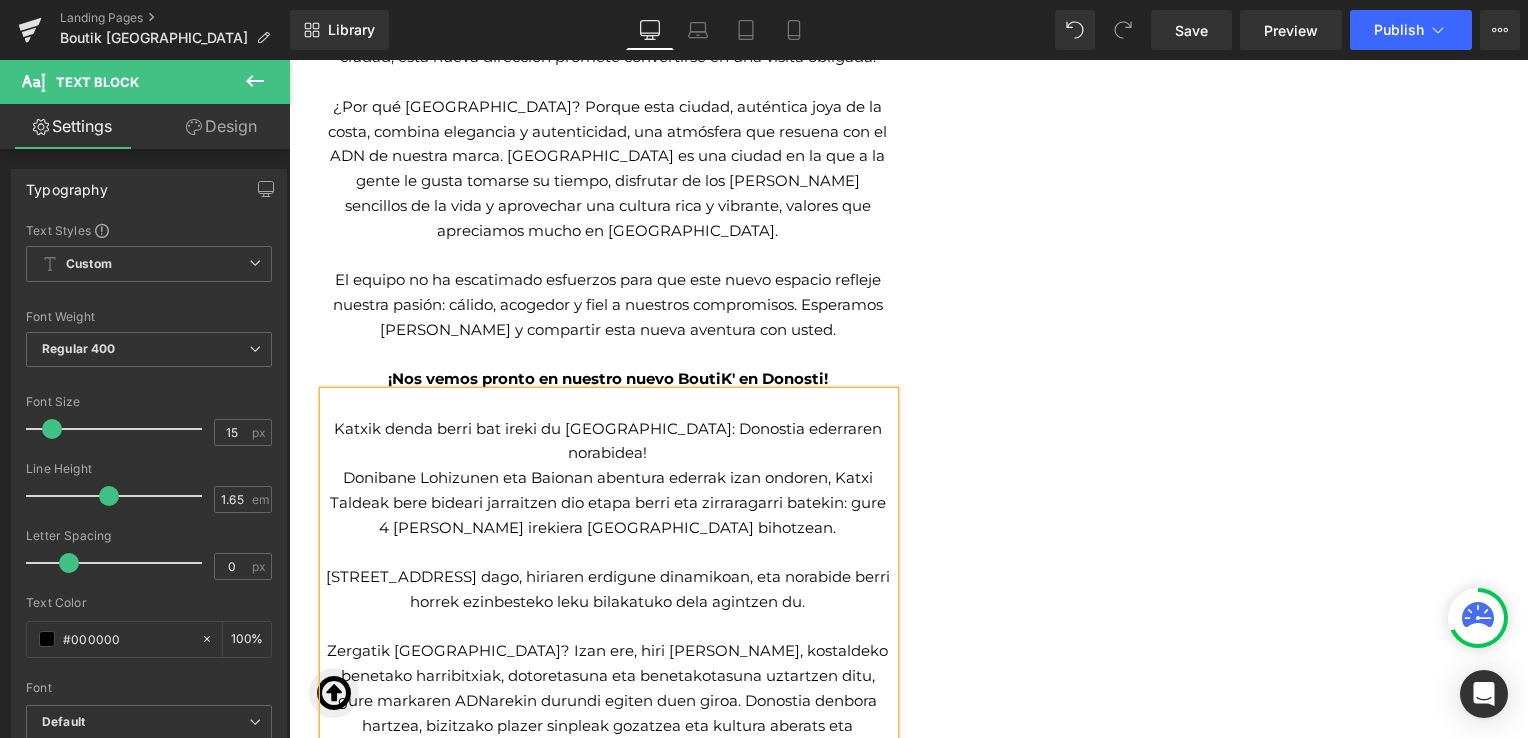 click on "Zergatik [GEOGRAPHIC_DATA]? Izan ere, hiri [PERSON_NAME], kostaldeko benetako harribitxiak, dotoretasuna eta benetakotasuna uztartzen ditu, gure markaren ADNarekin durundi egiten duen giroa. Donostia denbora hartzea, bizitzako plazer sinpleak gozatzea eta kultura aberats eta dardaratiaz gozatzea gustatzen zaigun hiria da, Katxiren etxean maite ditugun balioez gozatzea." at bounding box center (608, 713) 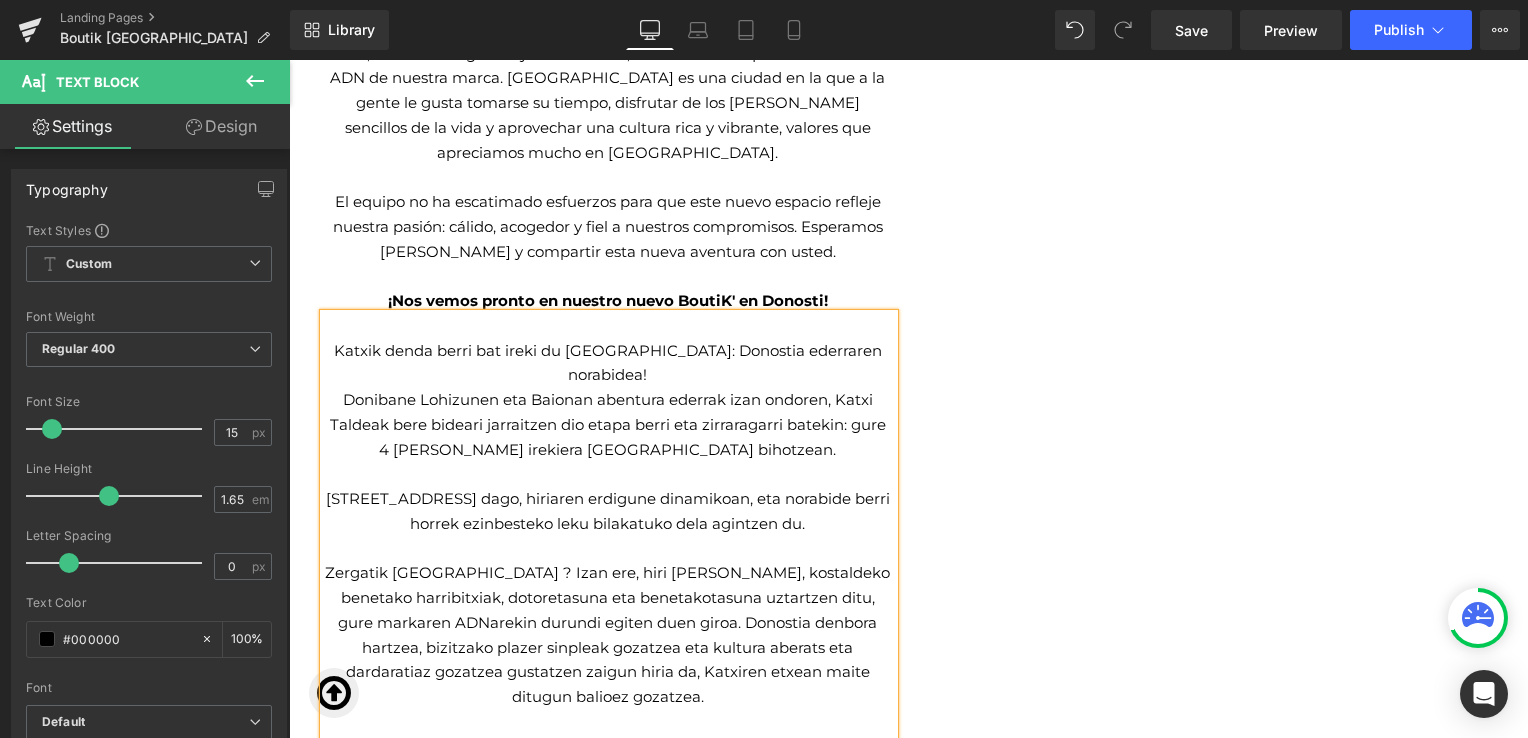 scroll, scrollTop: 1471, scrollLeft: 0, axis: vertical 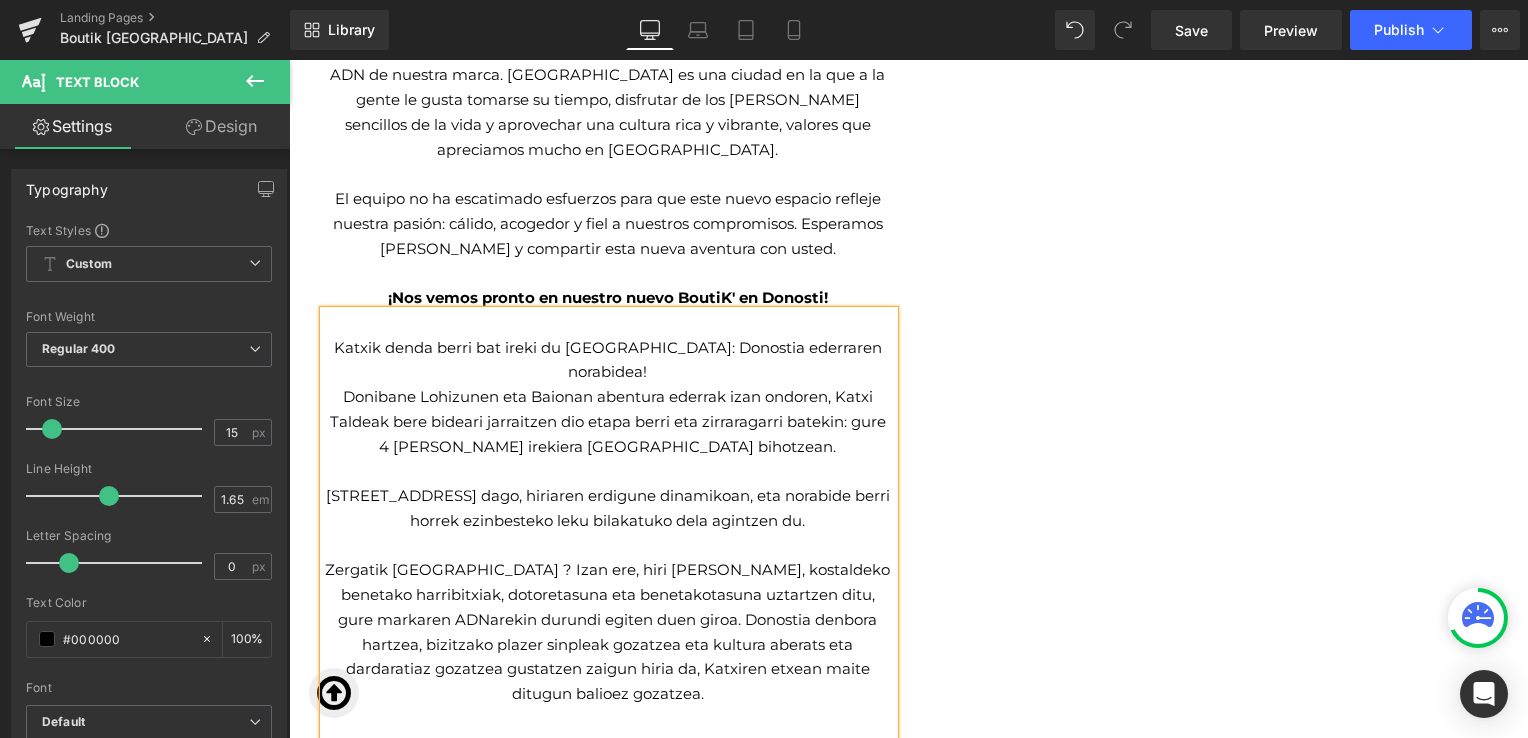 click on "Zergatik [GEOGRAPHIC_DATA] ? Izan ere, hiri [PERSON_NAME], kostaldeko benetako harribitxiak, dotoretasuna eta benetakotasuna uztartzen ditu, gure markaren ADNarekin durundi egiten duen giroa. Donostia denbora hartzea, bizitzako plazer sinpleak gozatzea eta kultura aberats eta dardaratiaz gozatzea gustatzen zaigun hiria da, Katxiren etxean maite ditugun balioez gozatzea." at bounding box center [608, 632] 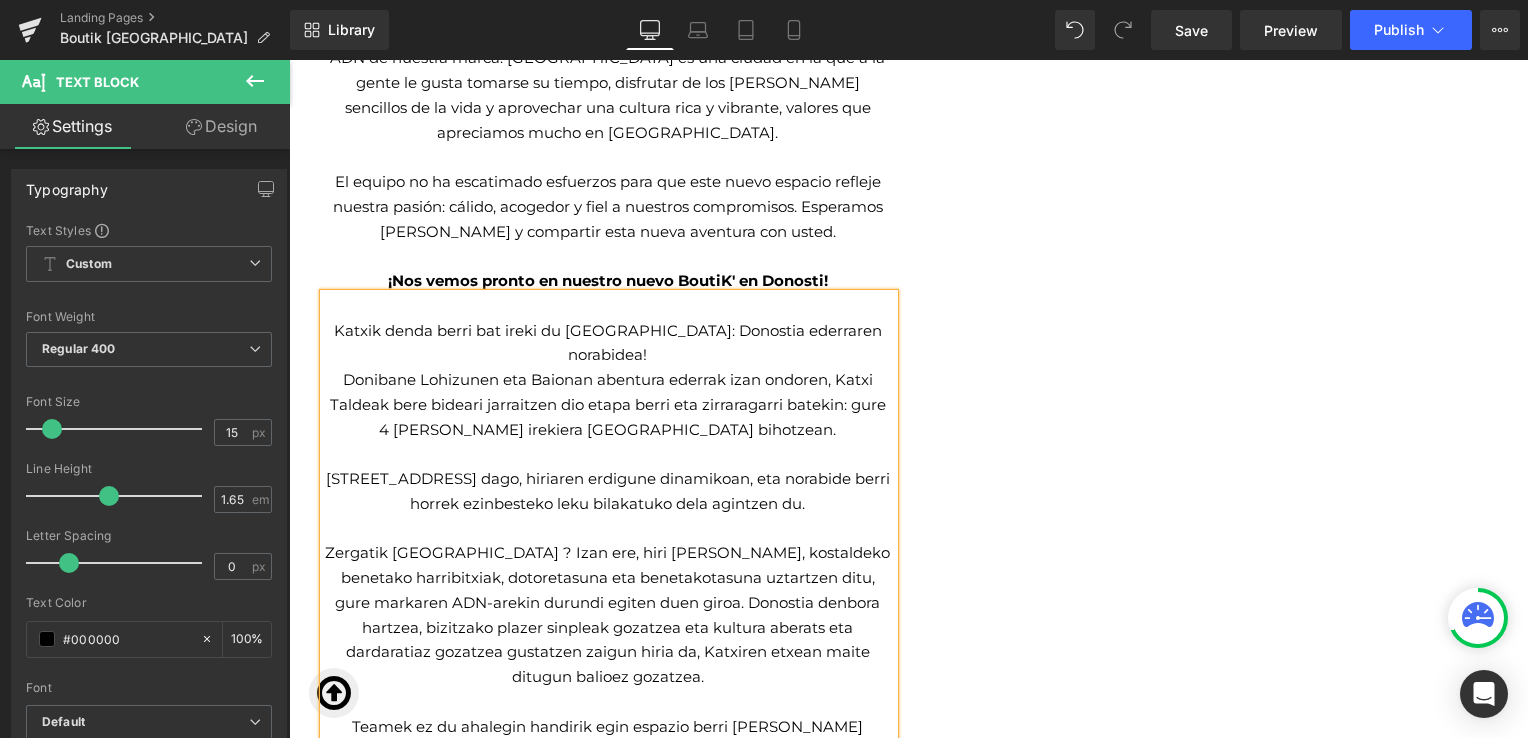scroll, scrollTop: 1490, scrollLeft: 0, axis: vertical 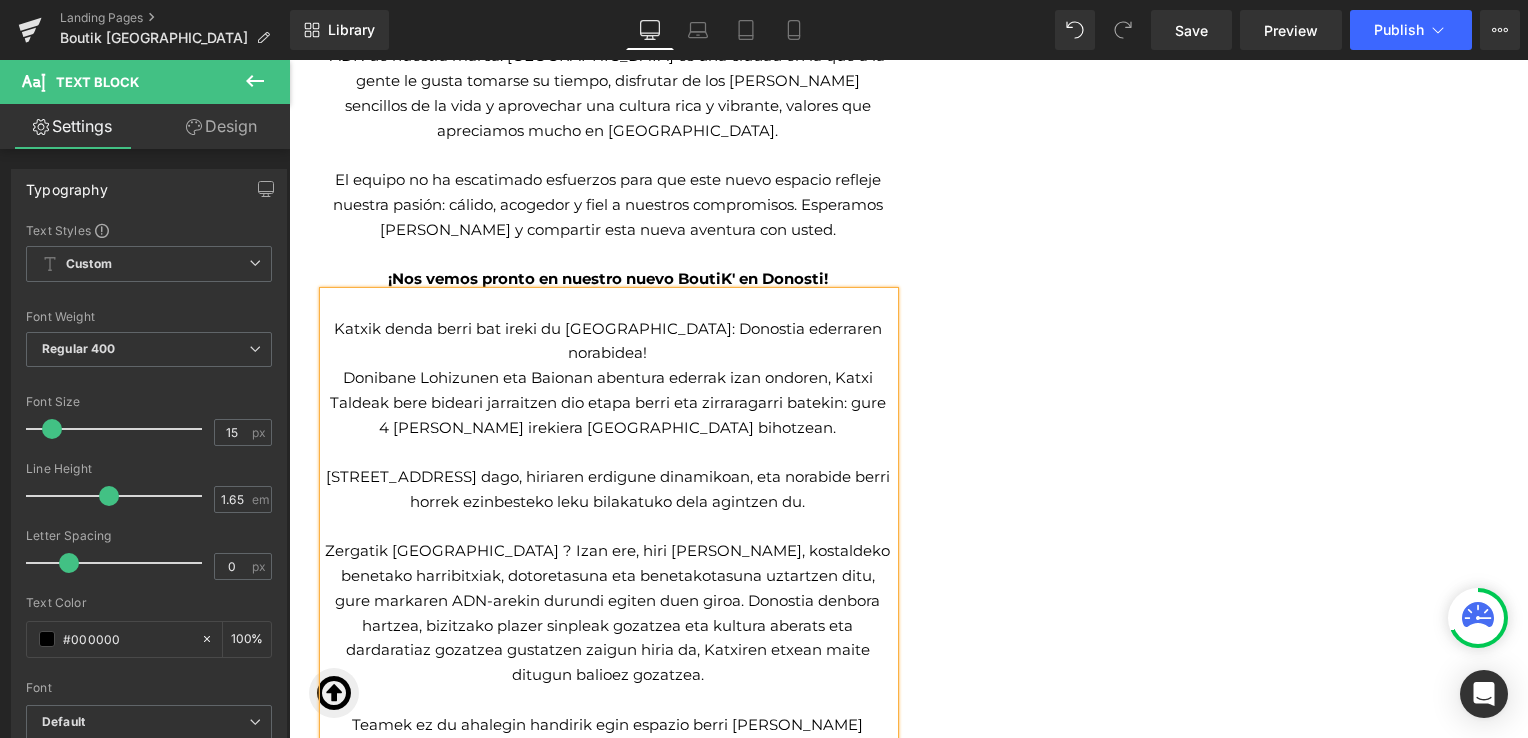 click on "Zergatik [GEOGRAPHIC_DATA] ? Izan ere, hiri [PERSON_NAME], kostaldeko benetako harribitxiak, dotoretasuna eta benetakotasuna uztartzen ditu, gure markaren ADN-arekin durundi egiten duen giroa. Donostia denbora hartzea, bizitzako plazer sinpleak gozatzea eta kultura aberats eta dardaratiaz gozatzea gustatzen zaigun hiria da, Katxiren etxean maite ditugun balioez gozatzea." at bounding box center [608, 613] 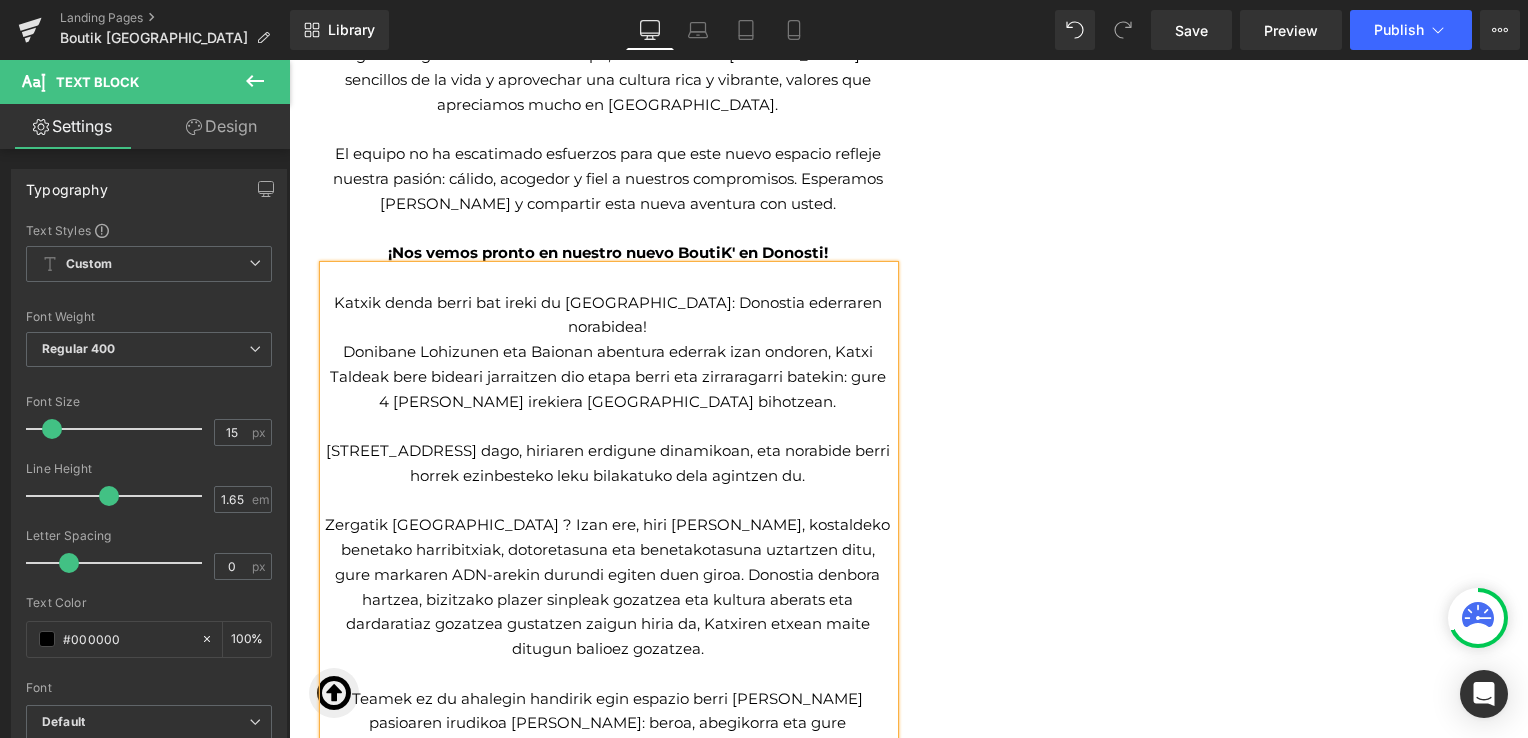 scroll, scrollTop: 1542, scrollLeft: 0, axis: vertical 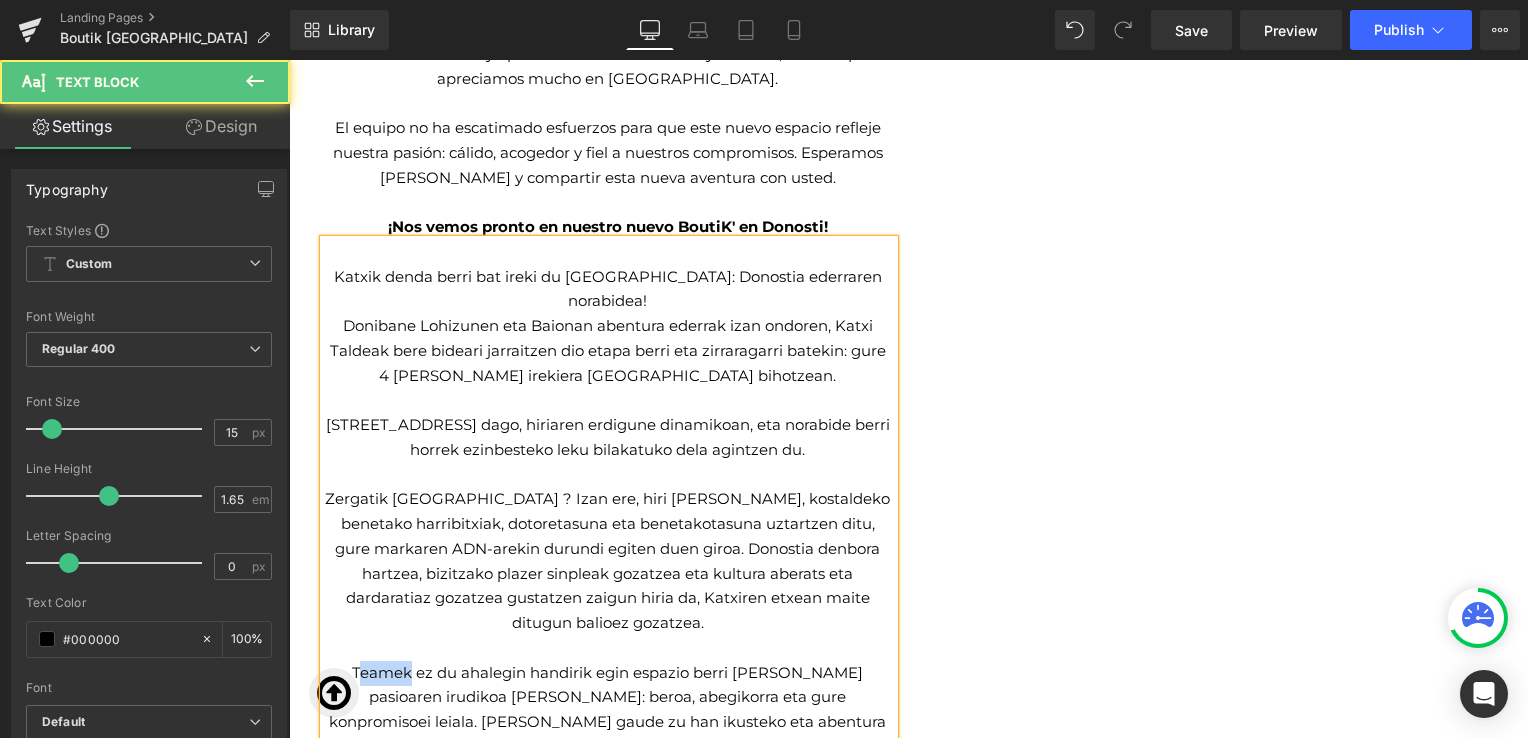 drag, startPoint x: 395, startPoint y: 551, endPoint x: 342, endPoint y: 551, distance: 53 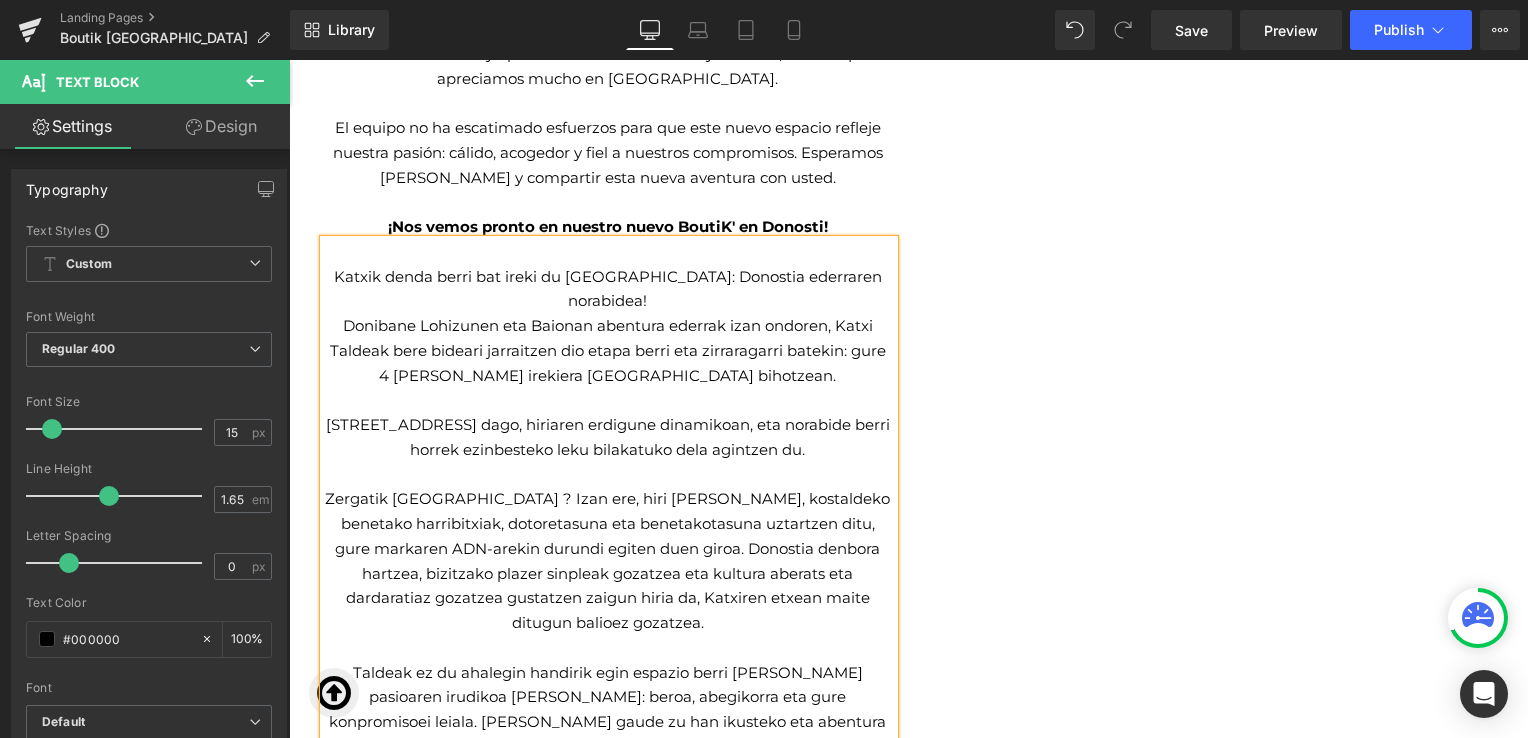 click on "[PERSON_NAME] arte Donostiako BoutiK [PERSON_NAME]!" at bounding box center [608, 772] 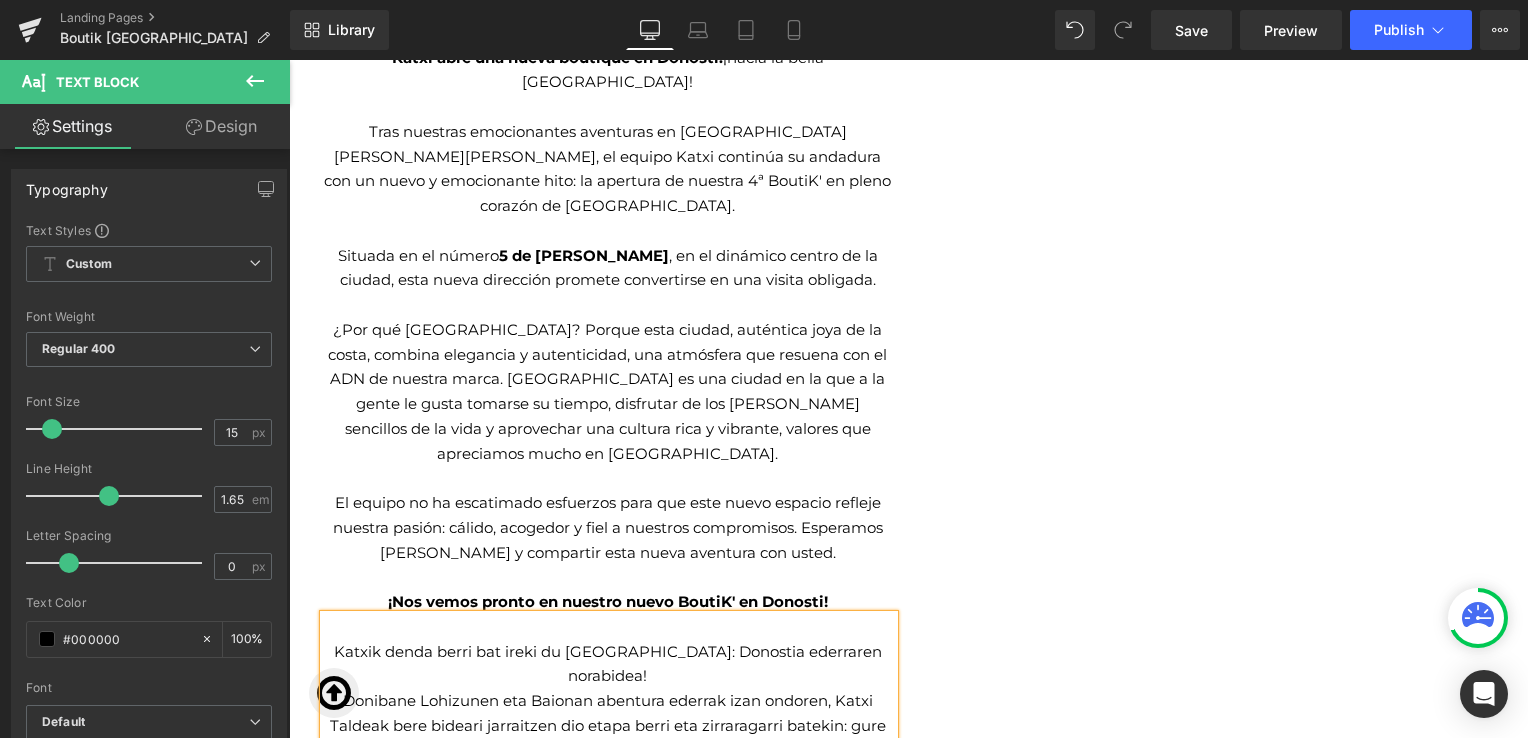 scroll, scrollTop: 1172, scrollLeft: 0, axis: vertical 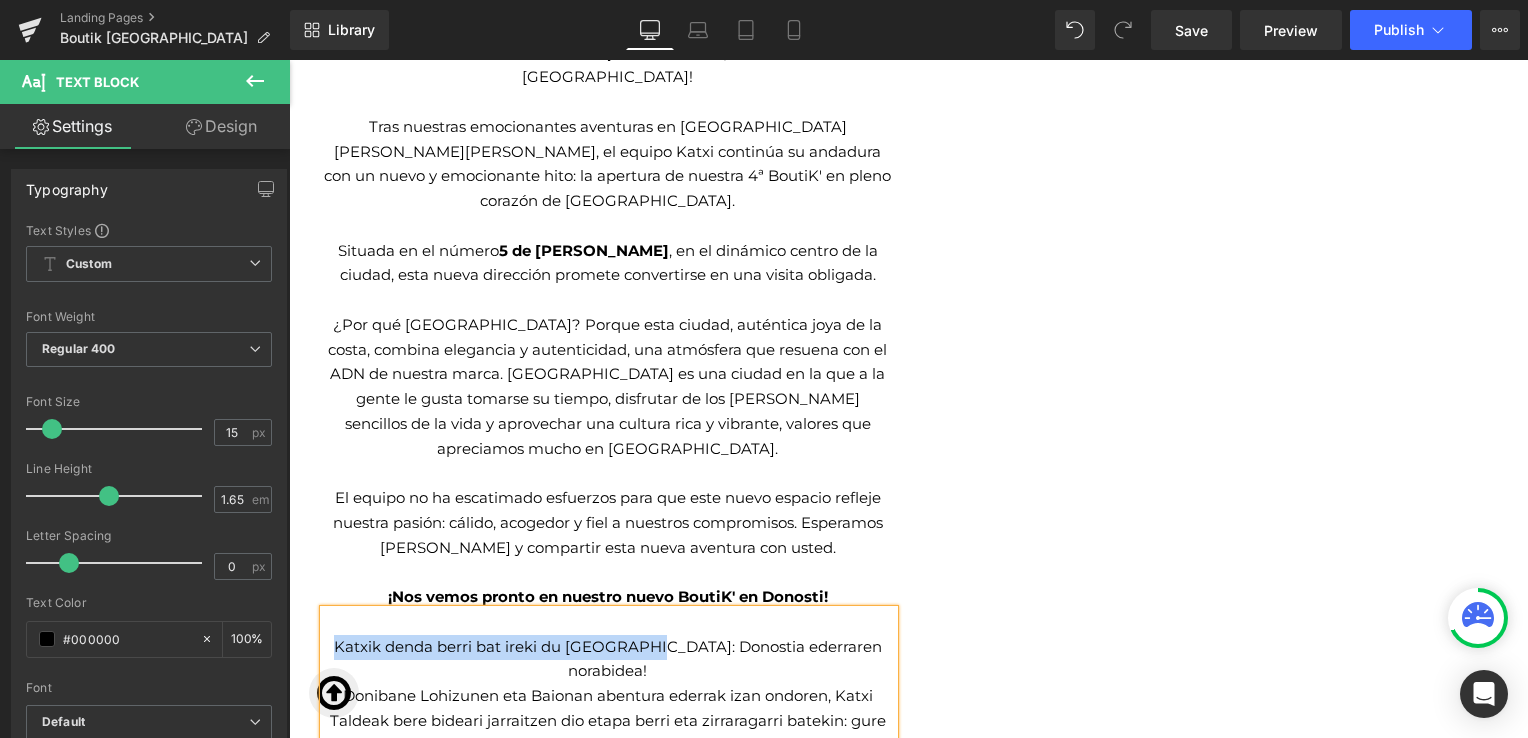 drag, startPoint x: 325, startPoint y: 572, endPoint x: 639, endPoint y: 571, distance: 314.0016 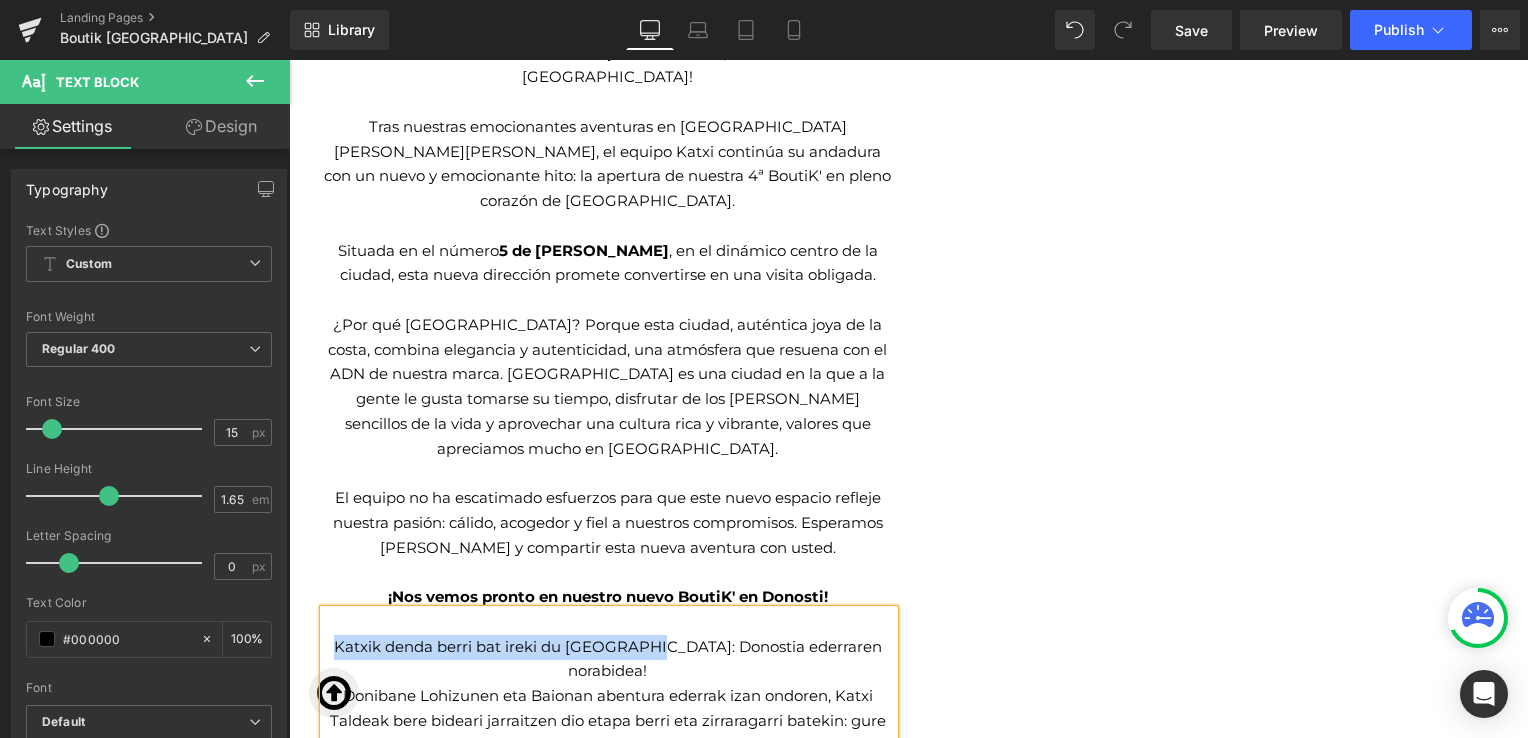 click on "Katxik denda berri bat ireki du [GEOGRAPHIC_DATA]: Donostia ederraren norabidea!
Donibane Lohizunen eta Baionan abentura ederrak izan ondoren, Katxi Taldeak bere bideari jarraitzen dio etapa berri eta zirraragarri batekin: gure 4 [PERSON_NAME] irekiera [GEOGRAPHIC_DATA] bihotzean.
[GEOGRAPHIC_DATA] 5. zenbakian dago, hiriaren erdigune dinamikoan, eta norabide berri horrek ezinbesteko leku bilakatuko dela agintzen du.
Zergatik [GEOGRAPHIC_DATA] ? Izan ere, hiri [PERSON_NAME], kostaldeko benetako harribitxiak, dotoretasuna eta benetakotasuna uztartzen ditu, gure markaren ADN-arekin durundi egiten duen giroa. Donostia denbora hartzea, bizitzako plazer sinpleak gozatzea eta kultura aberats eta dardaratiaz gozatzea gustatzen zaigun hiria da, Katxiren etxean maite ditugun balioez gozatzea.
Taldeak ez du ahalegin handirik egin espazio berri [PERSON_NAME] pasioaren irudikoa [PERSON_NAME]: beroa, abegikorra eta gure konpromisoei leiala. [PERSON_NAME] gaude zu han ikusteko eta abentura [PERSON_NAME] zurekin partekatzeko.
[PERSON_NAME] arte Donostiako [PERSON_NAME]!" at bounding box center [609, 882] 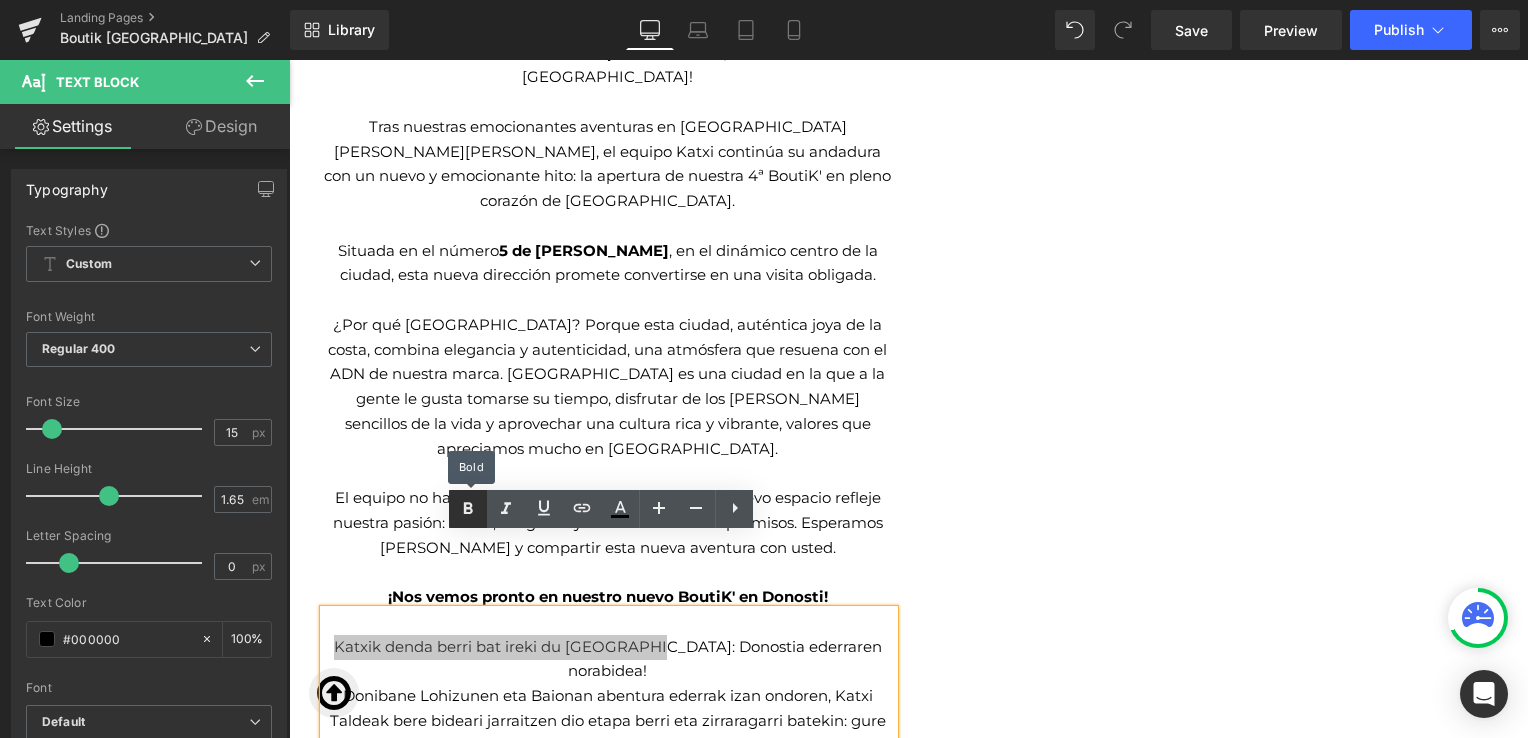click 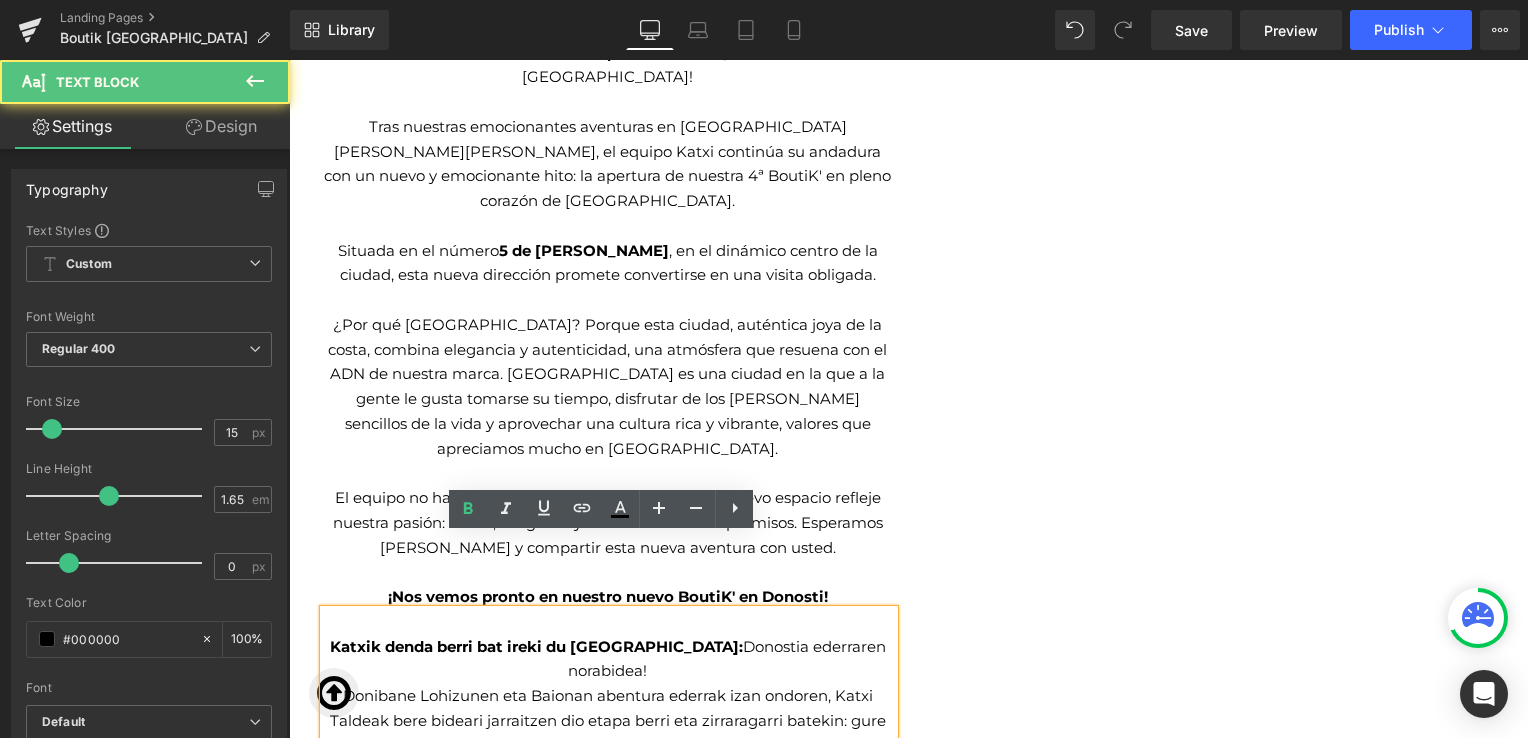 click on "Katxik denda berri bat ireki du [GEOGRAPHIC_DATA]:" at bounding box center [536, 646] 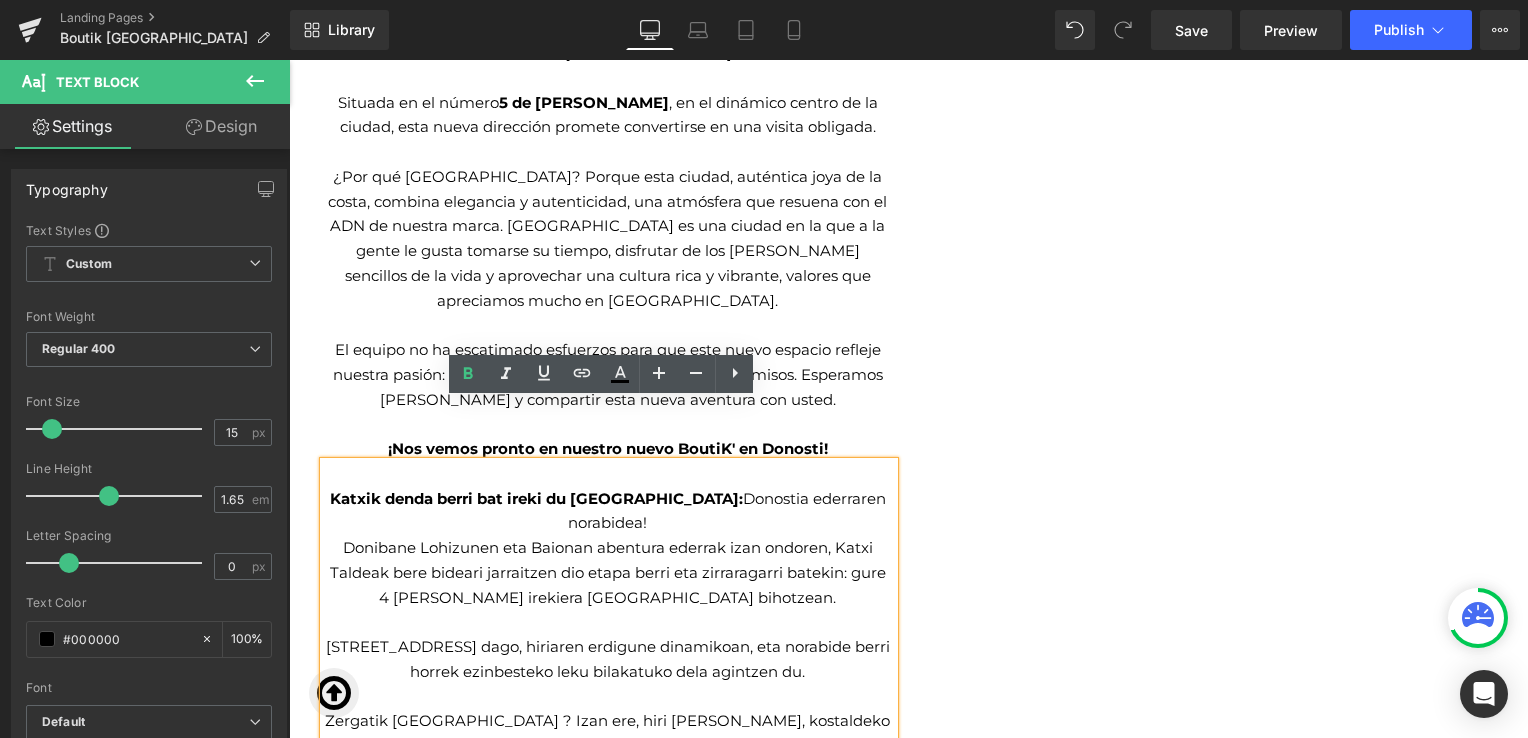 scroll, scrollTop: 1324, scrollLeft: 0, axis: vertical 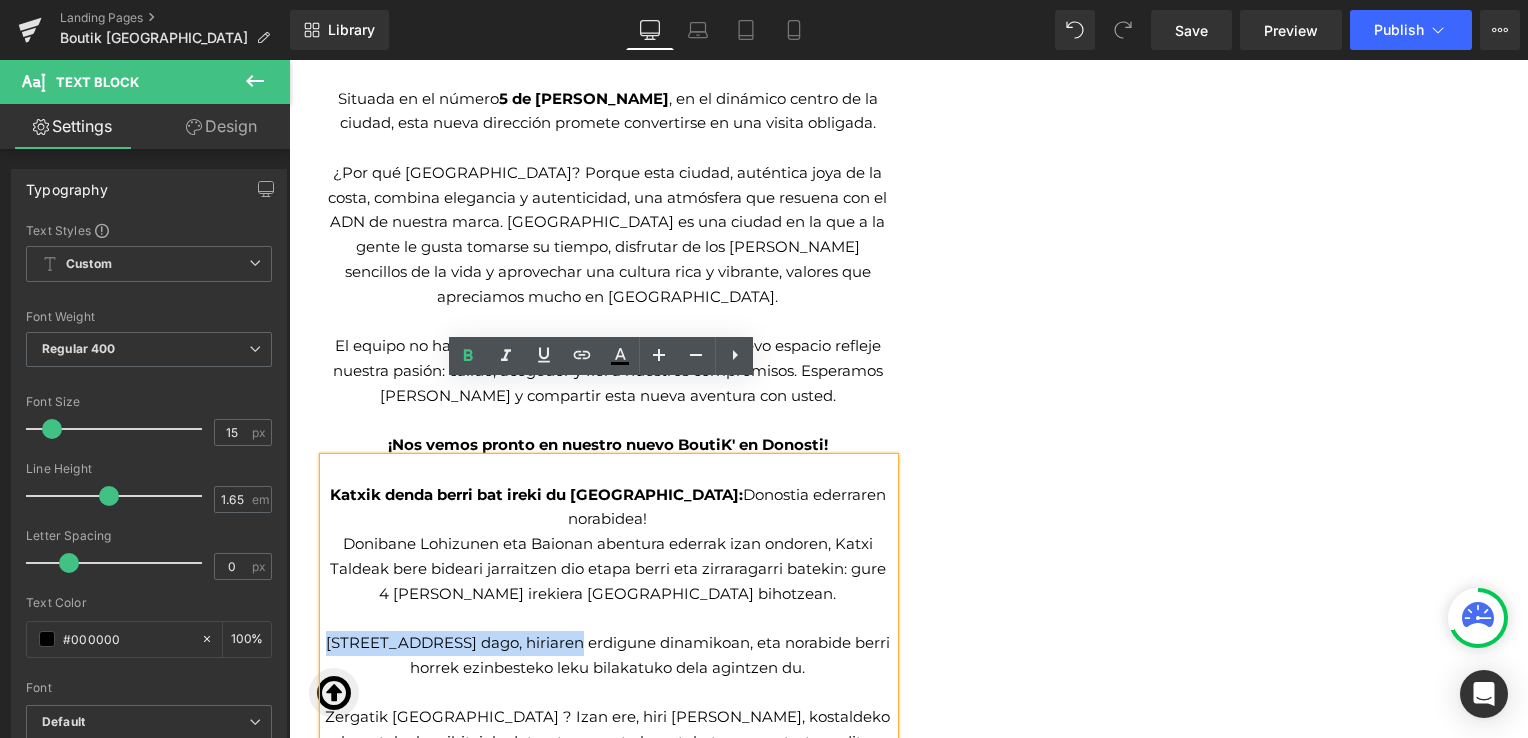 drag, startPoint x: 346, startPoint y: 544, endPoint x: 587, endPoint y: 541, distance: 241.01868 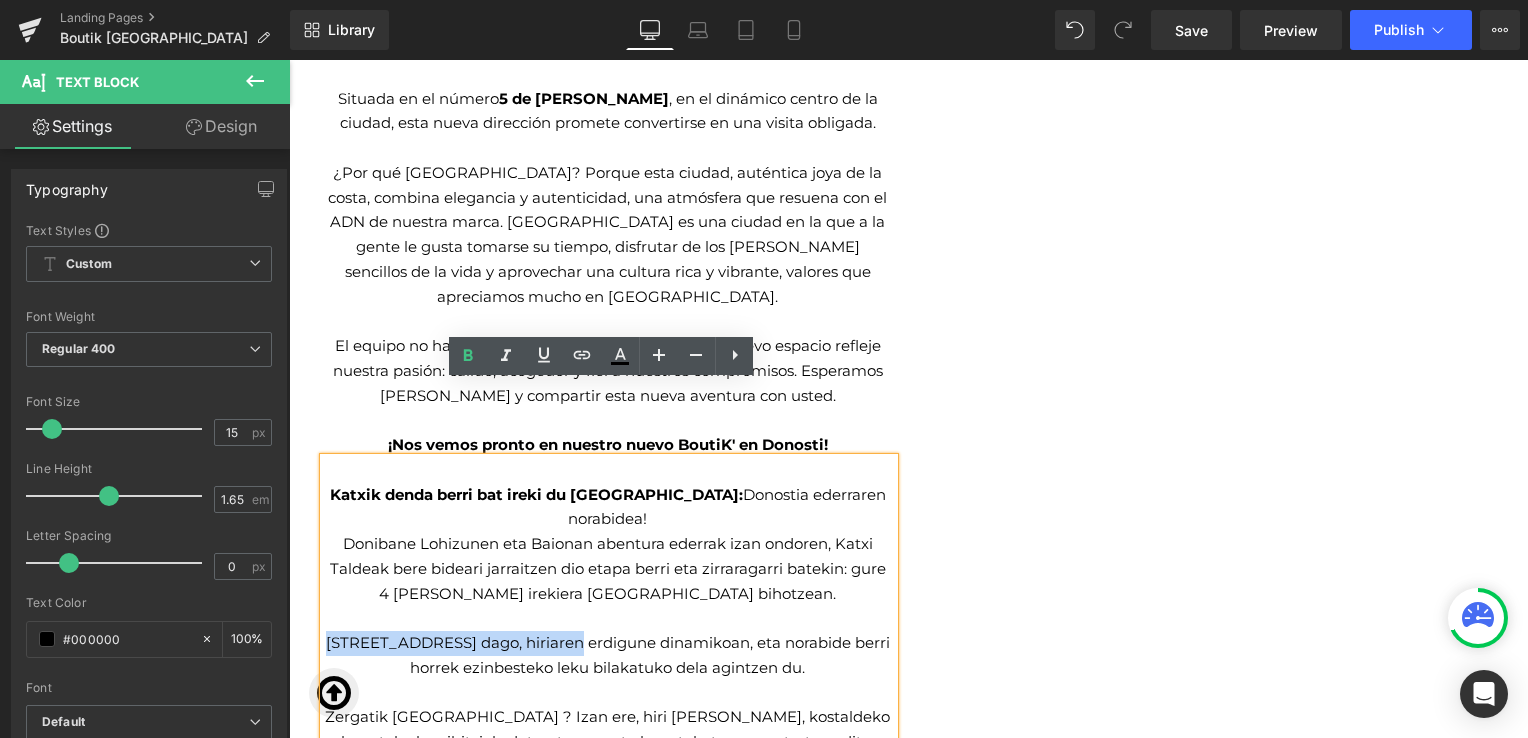 click on "[STREET_ADDRESS] dago, hiriaren erdigune dinamikoan, eta norabide berri horrek ezinbesteko leku bilakatuko dela agintzen du." at bounding box center [608, 656] 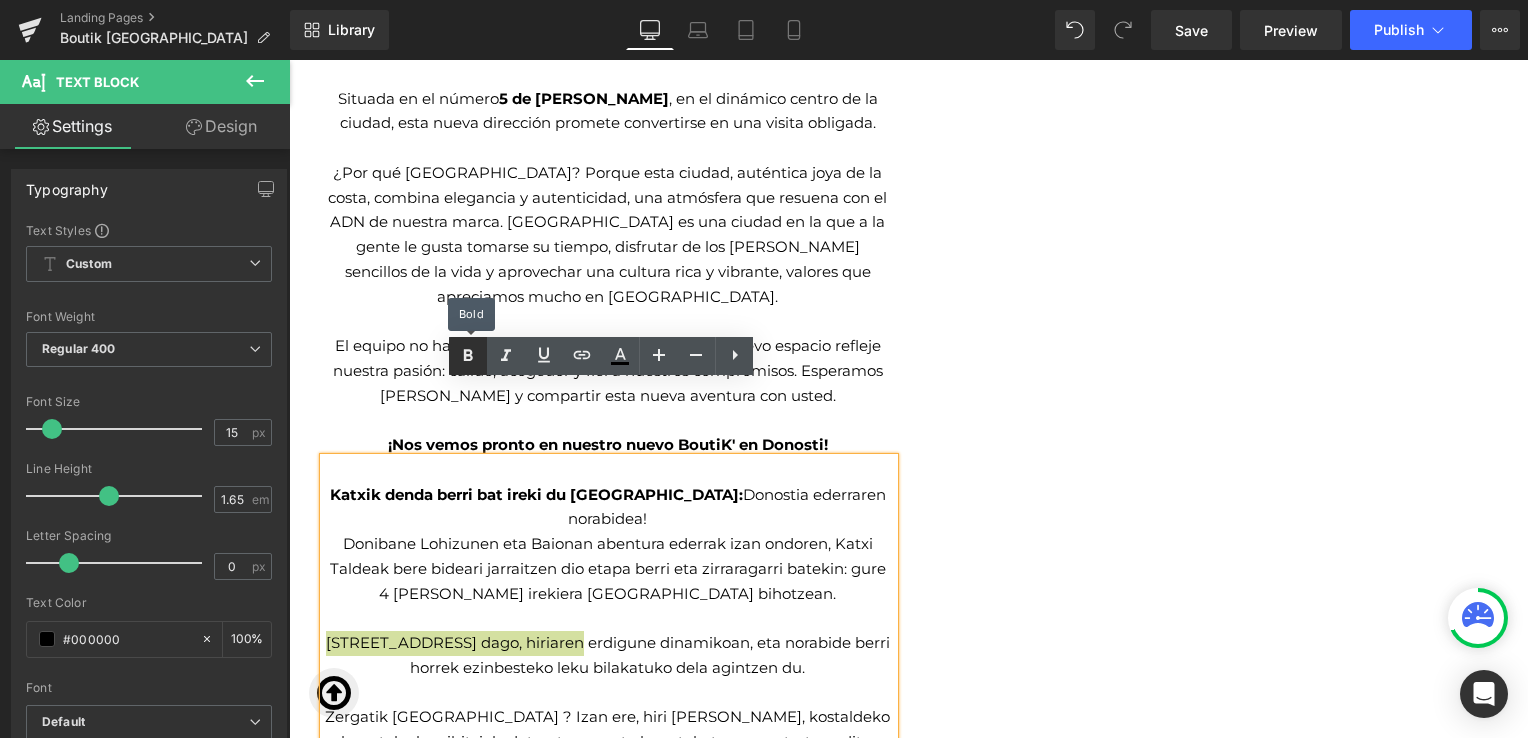 click 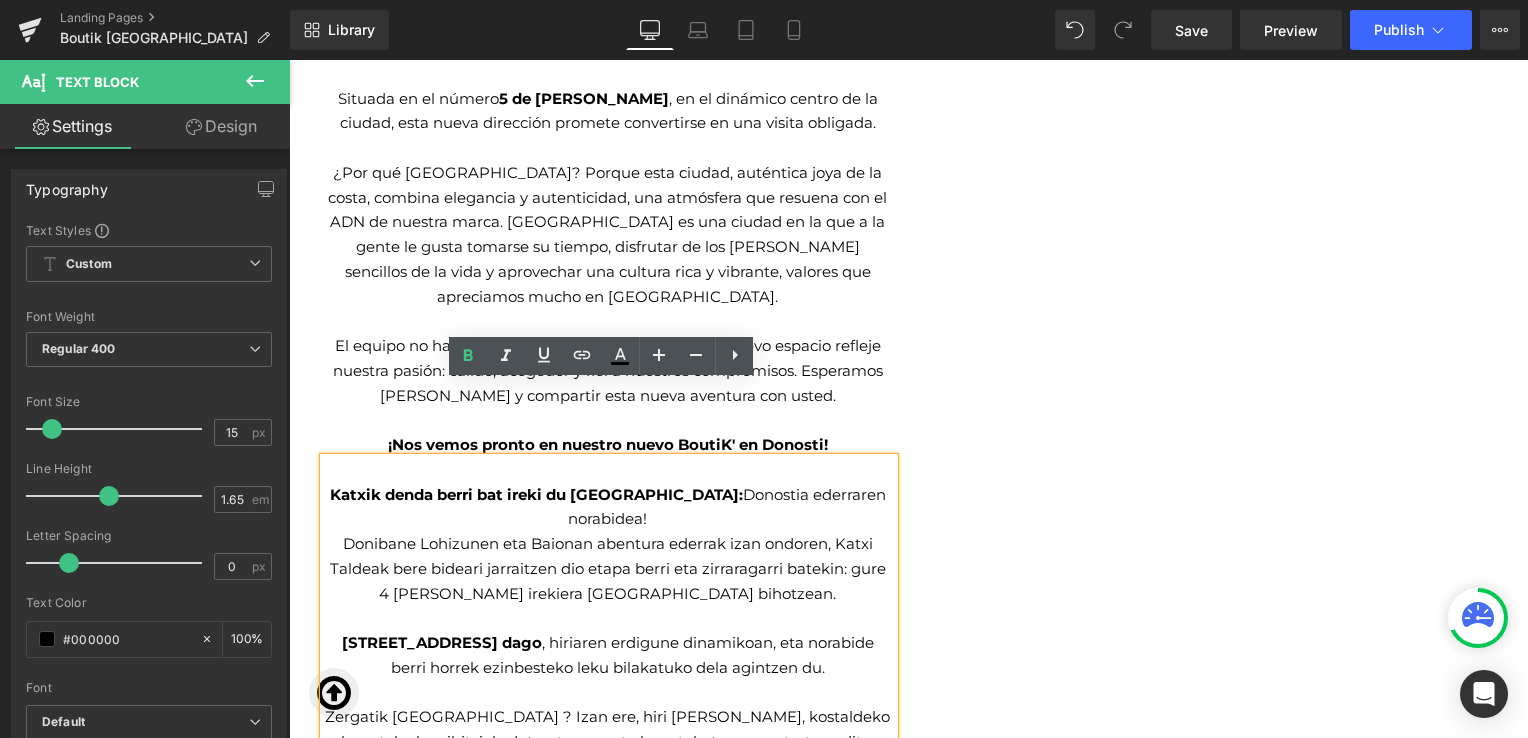 click on "[STREET_ADDRESS] dago" at bounding box center [442, 642] 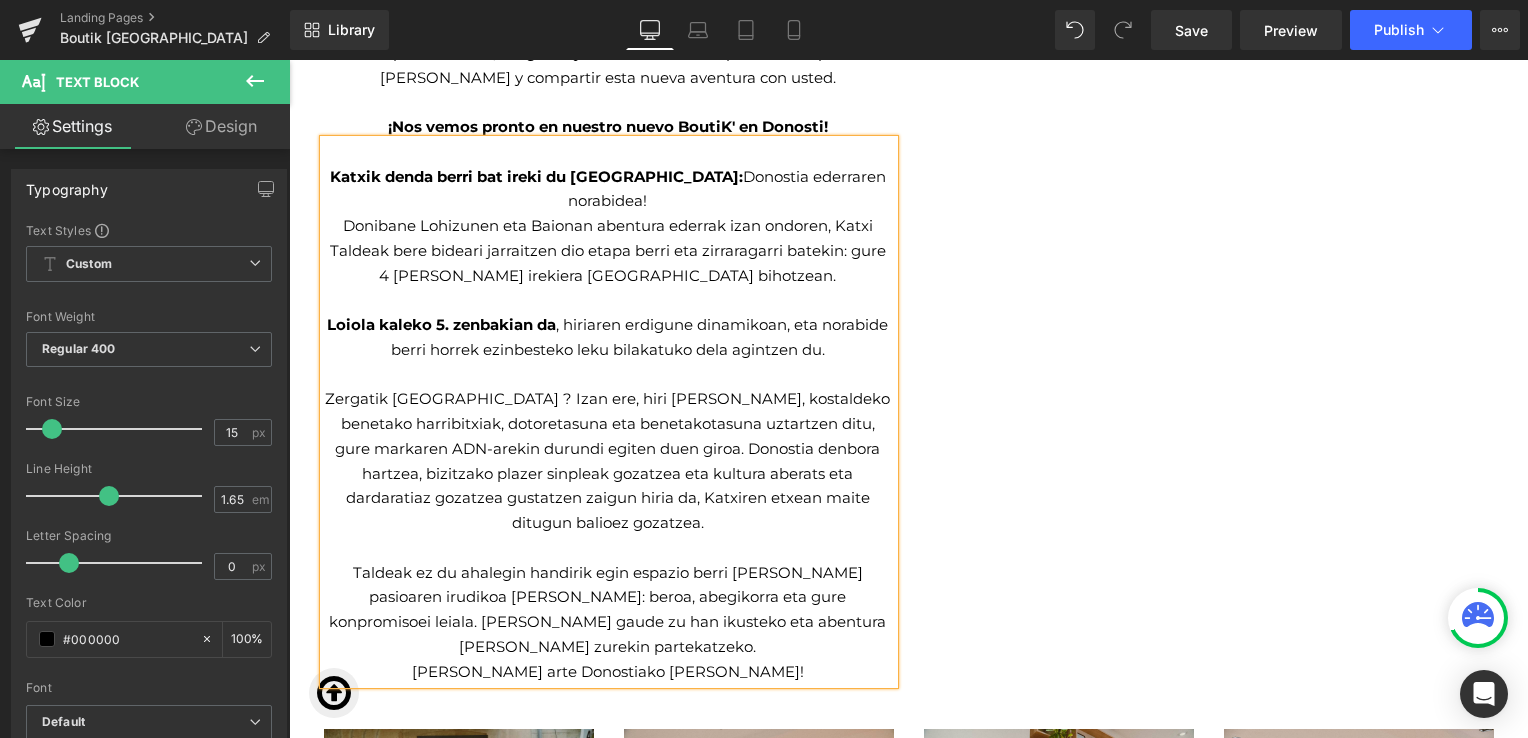 scroll, scrollTop: 1640, scrollLeft: 0, axis: vertical 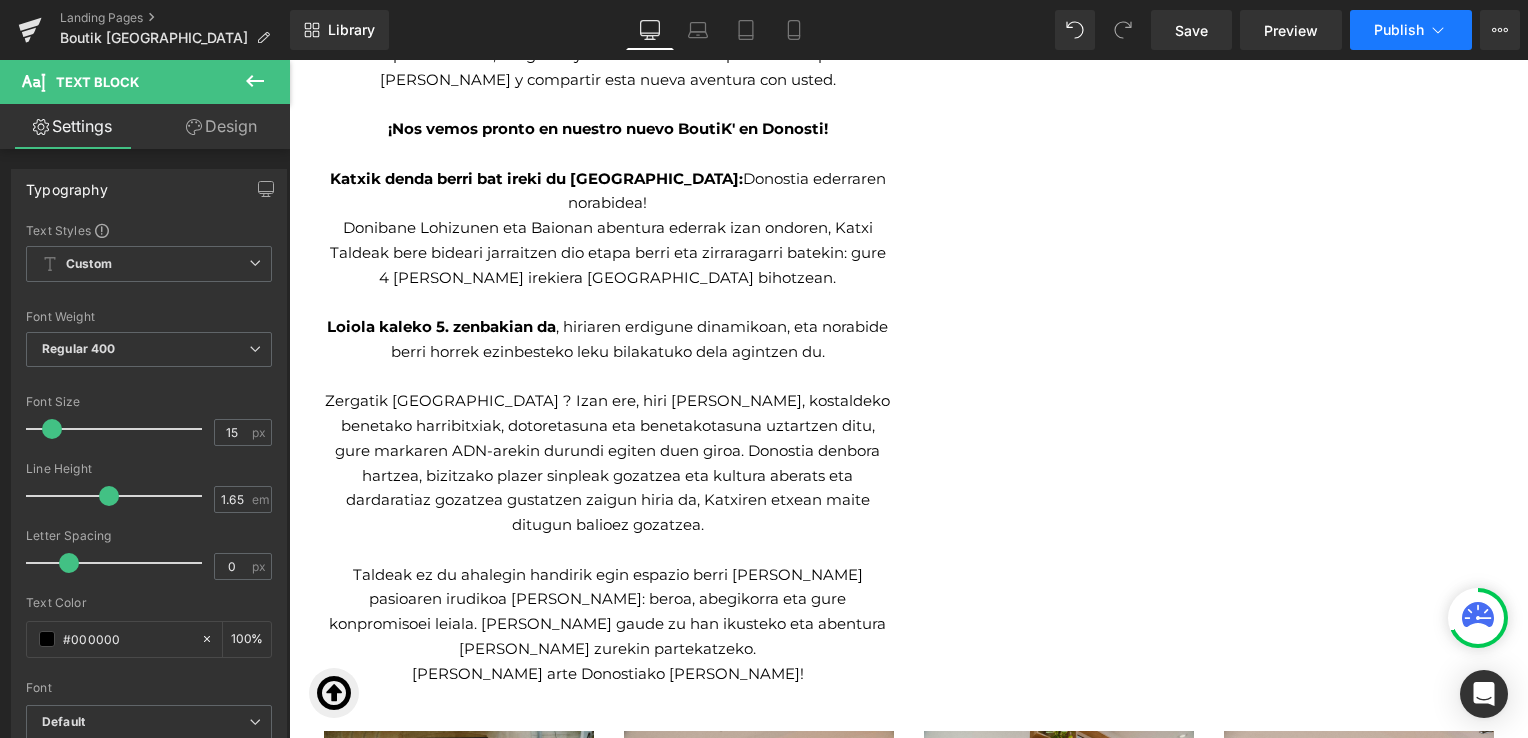 click on "Publish" at bounding box center (1399, 30) 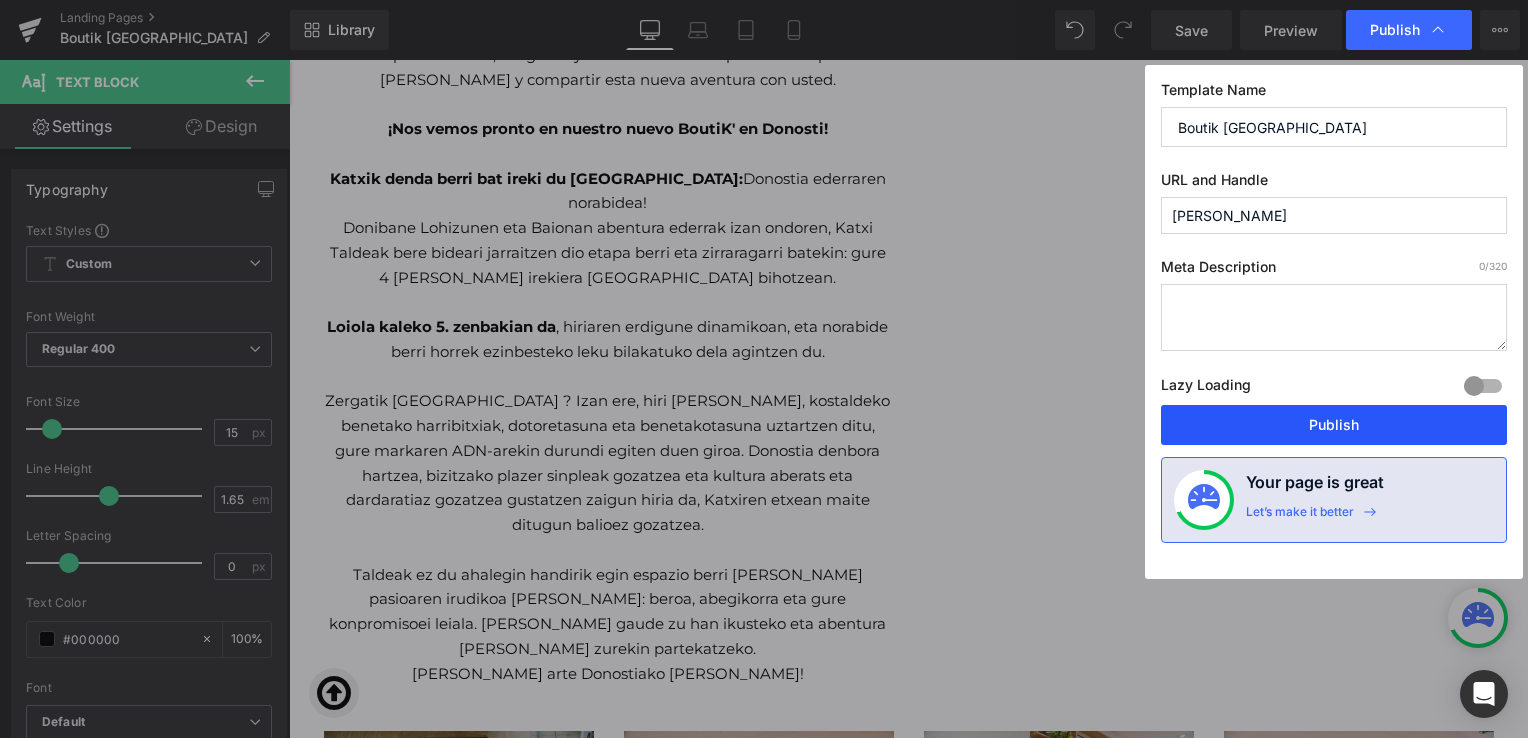 click on "Publish" at bounding box center (1334, 425) 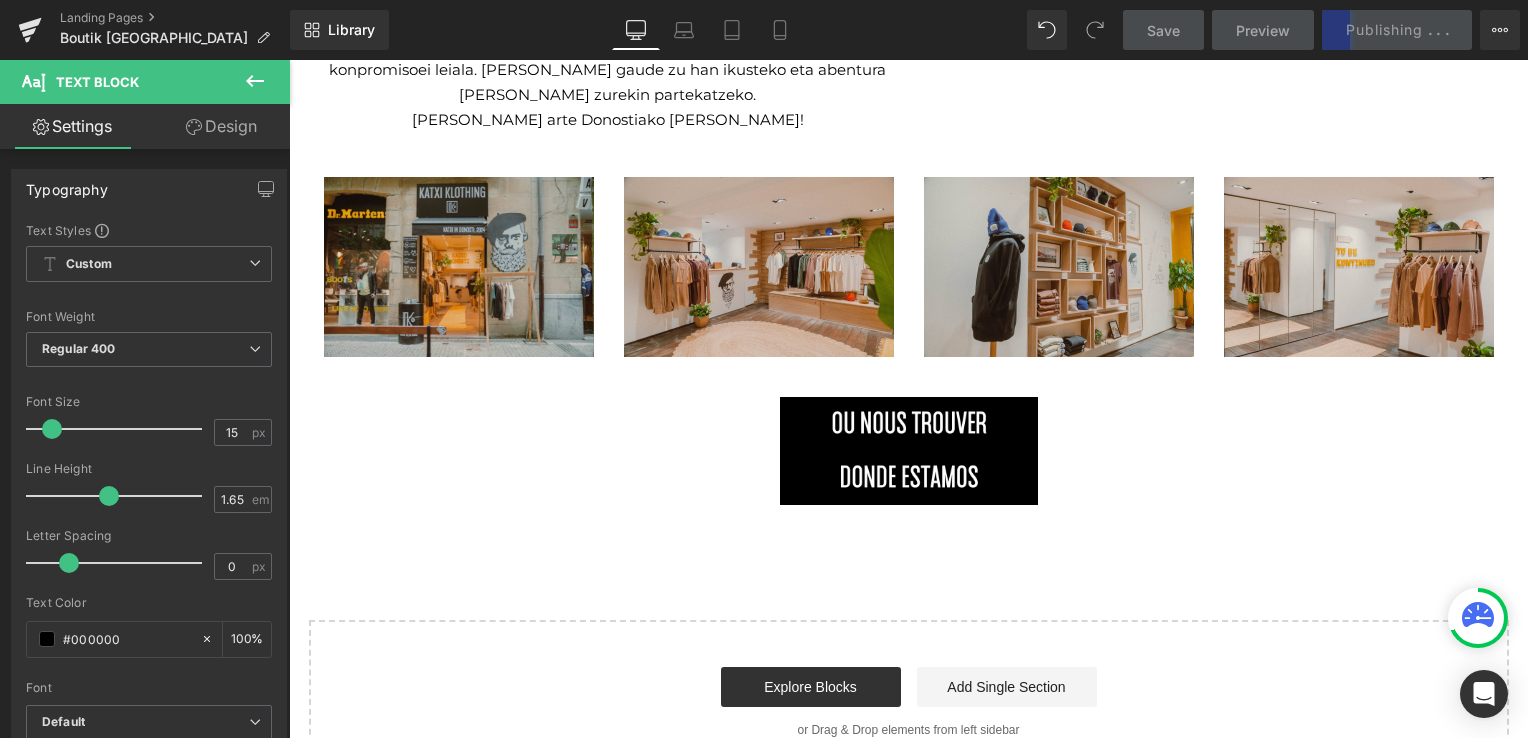 scroll, scrollTop: 2198, scrollLeft: 0, axis: vertical 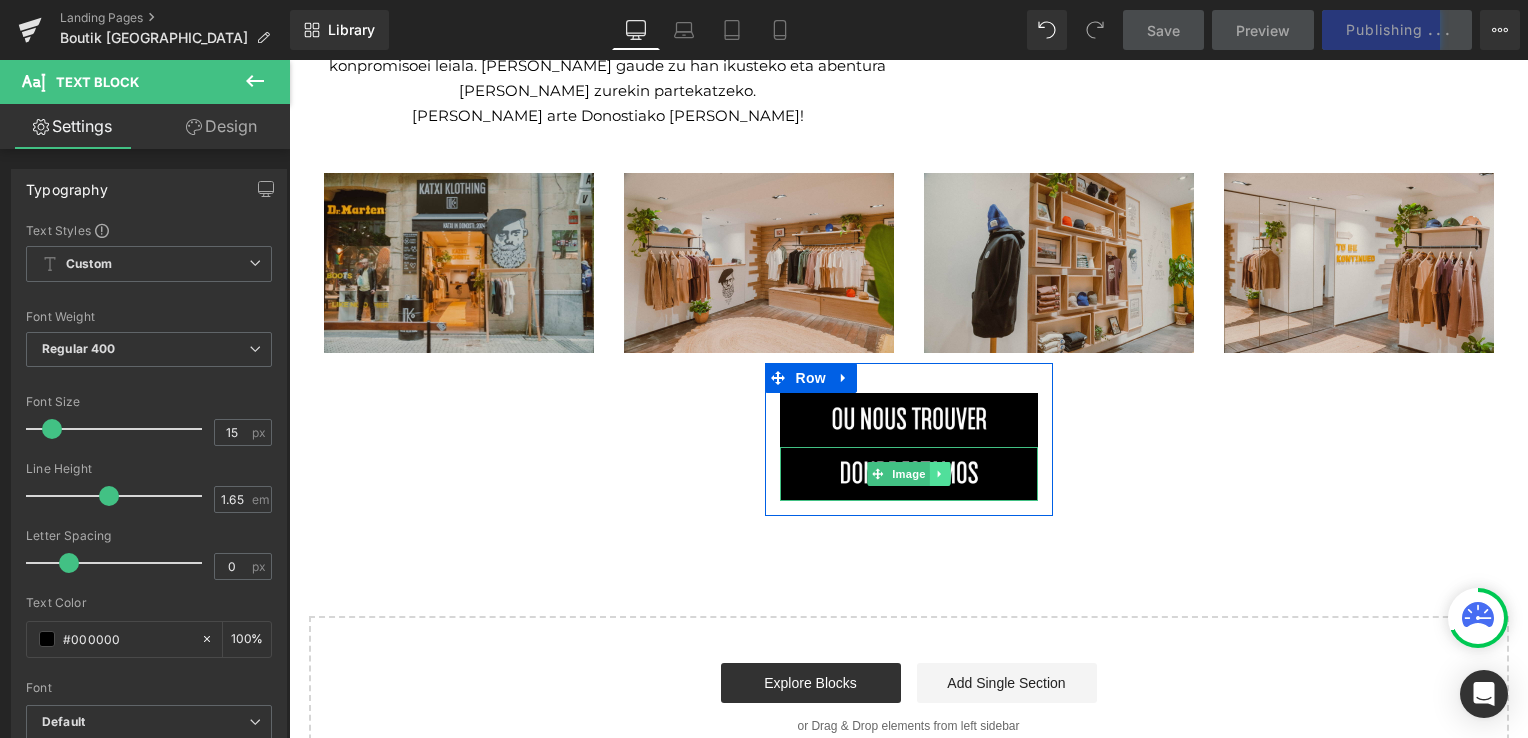 click 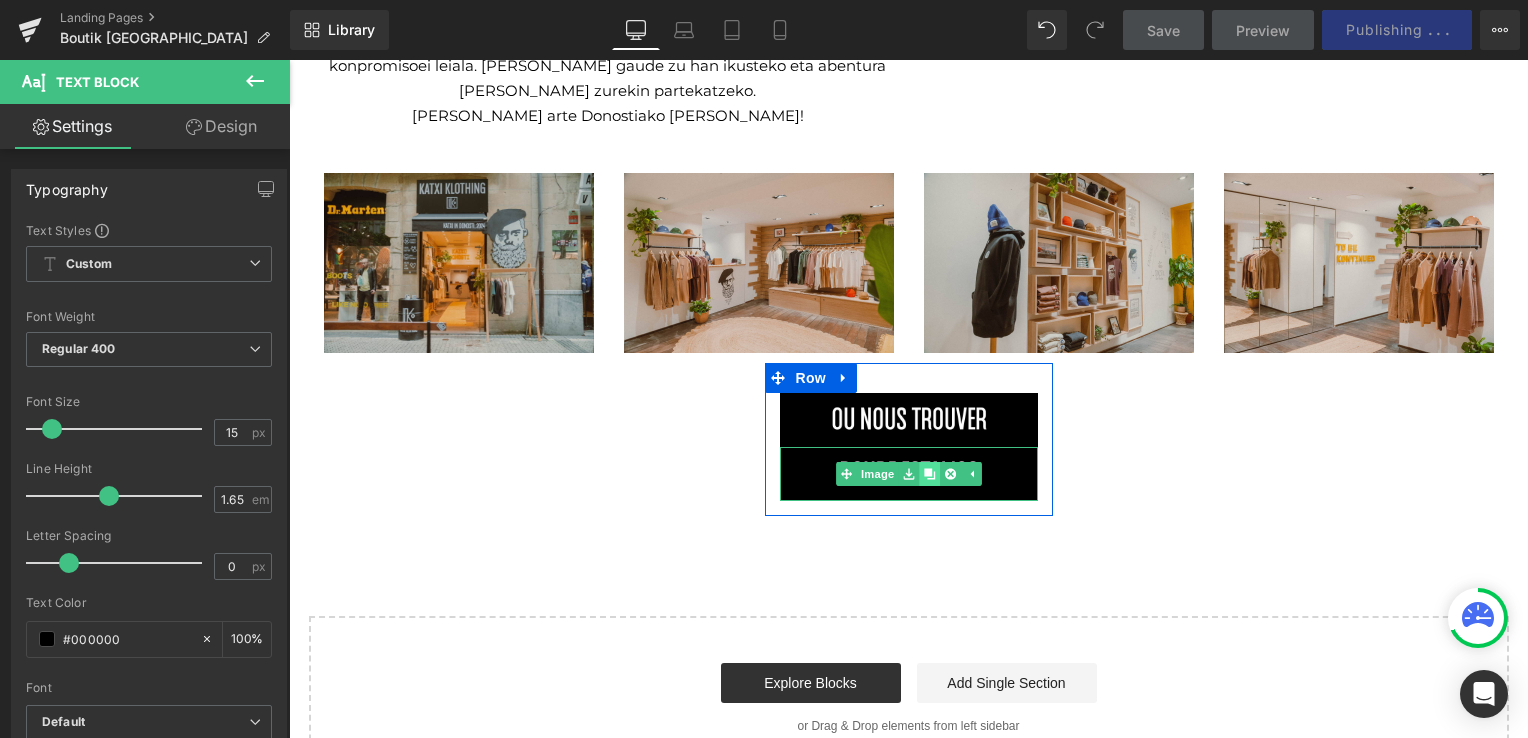 click 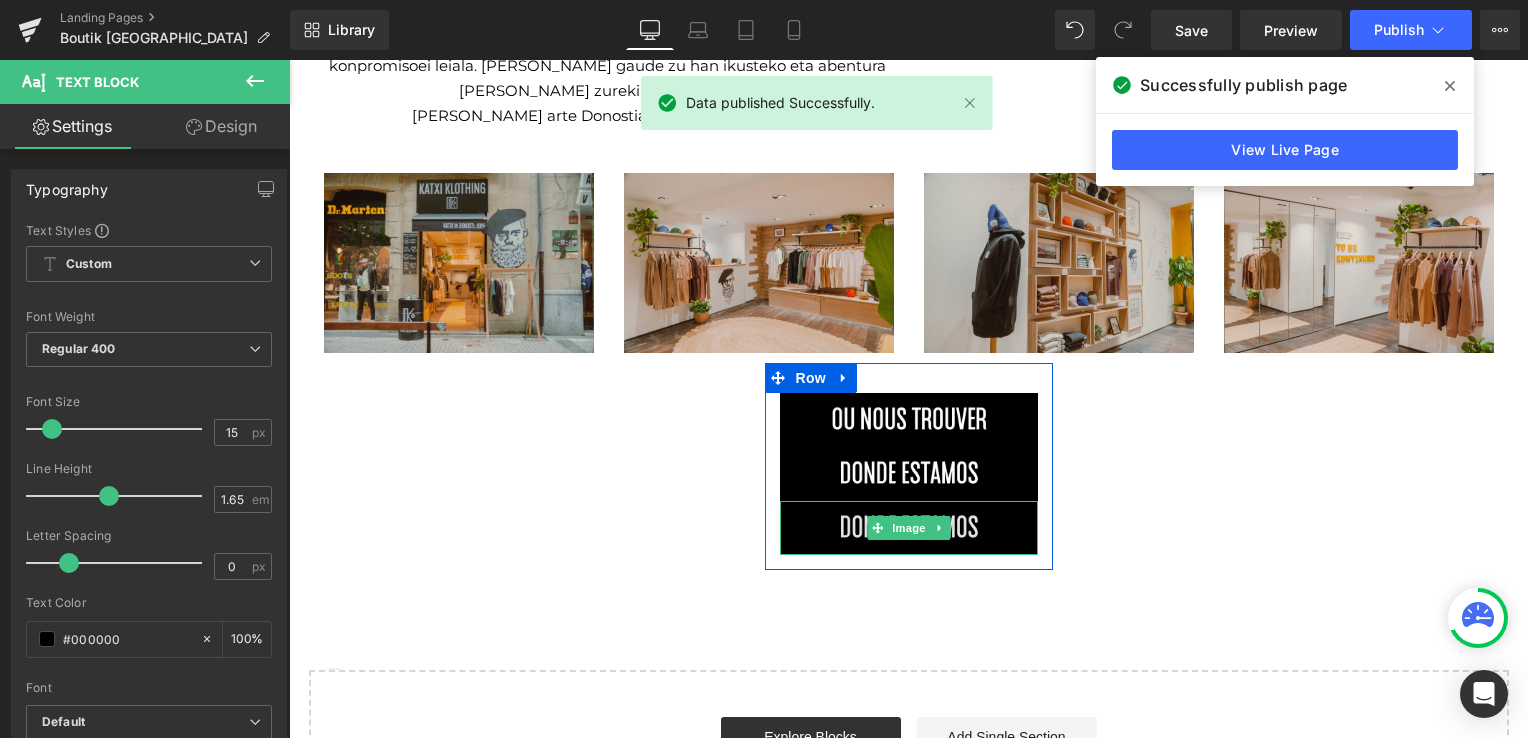 click at bounding box center (909, 528) 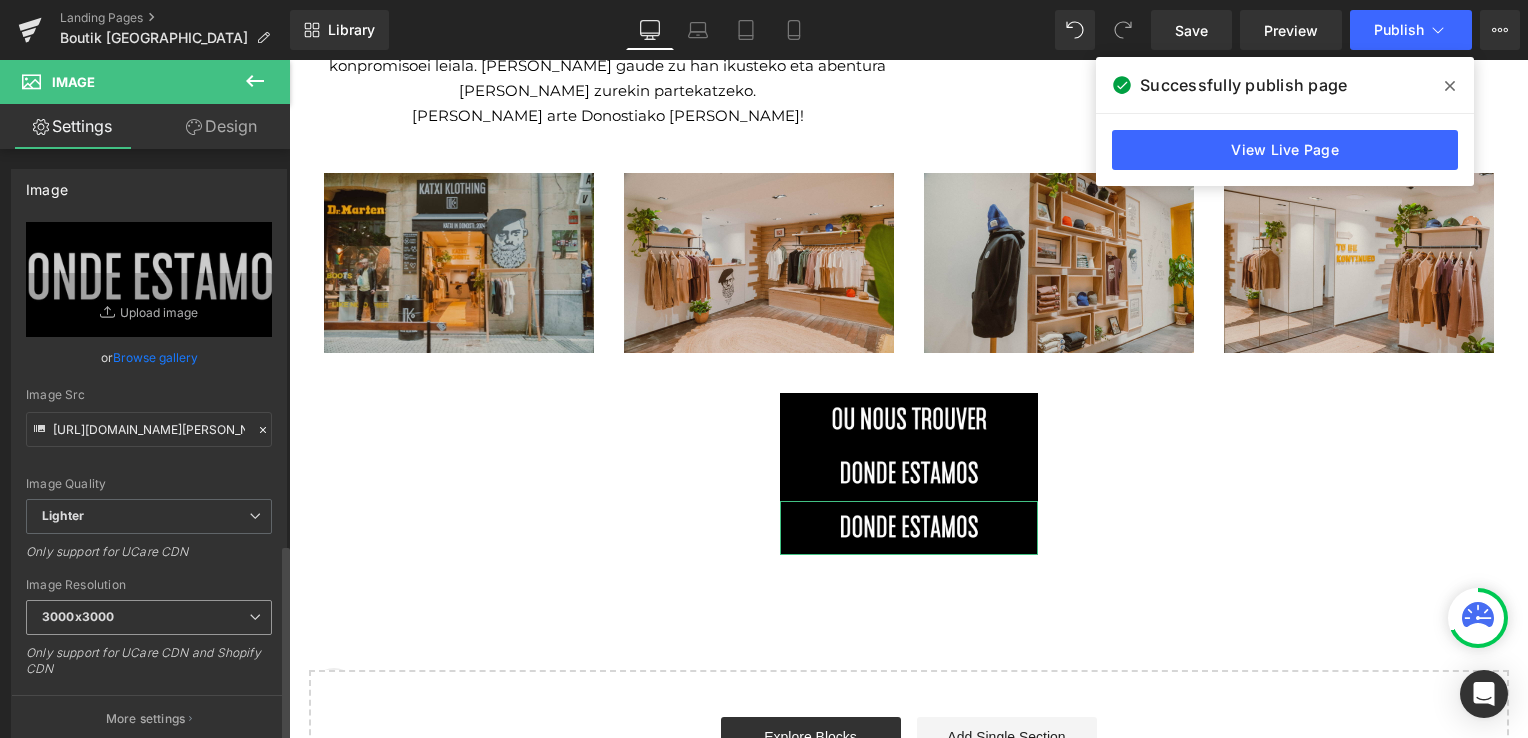 scroll, scrollTop: 1182, scrollLeft: 0, axis: vertical 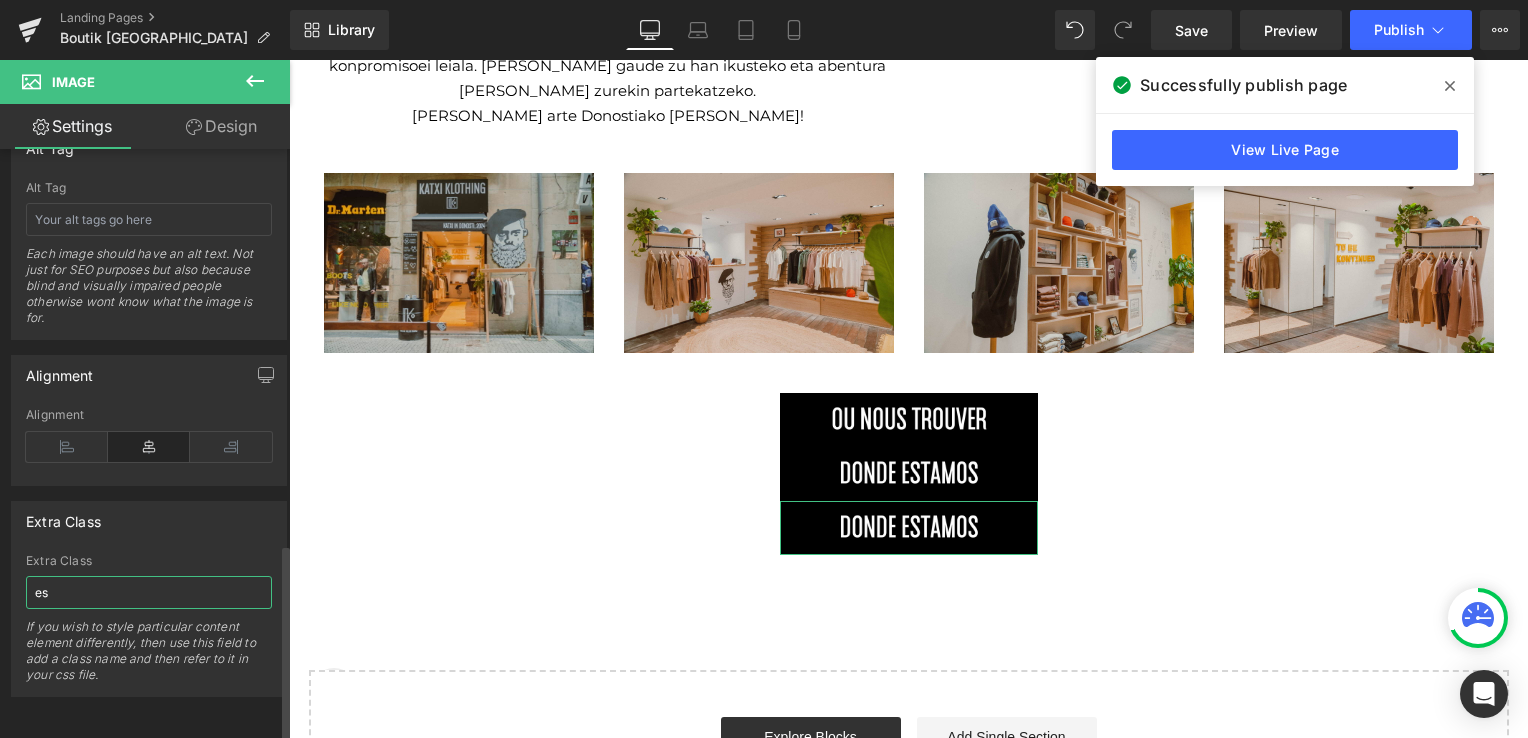 click on "es" at bounding box center [149, 592] 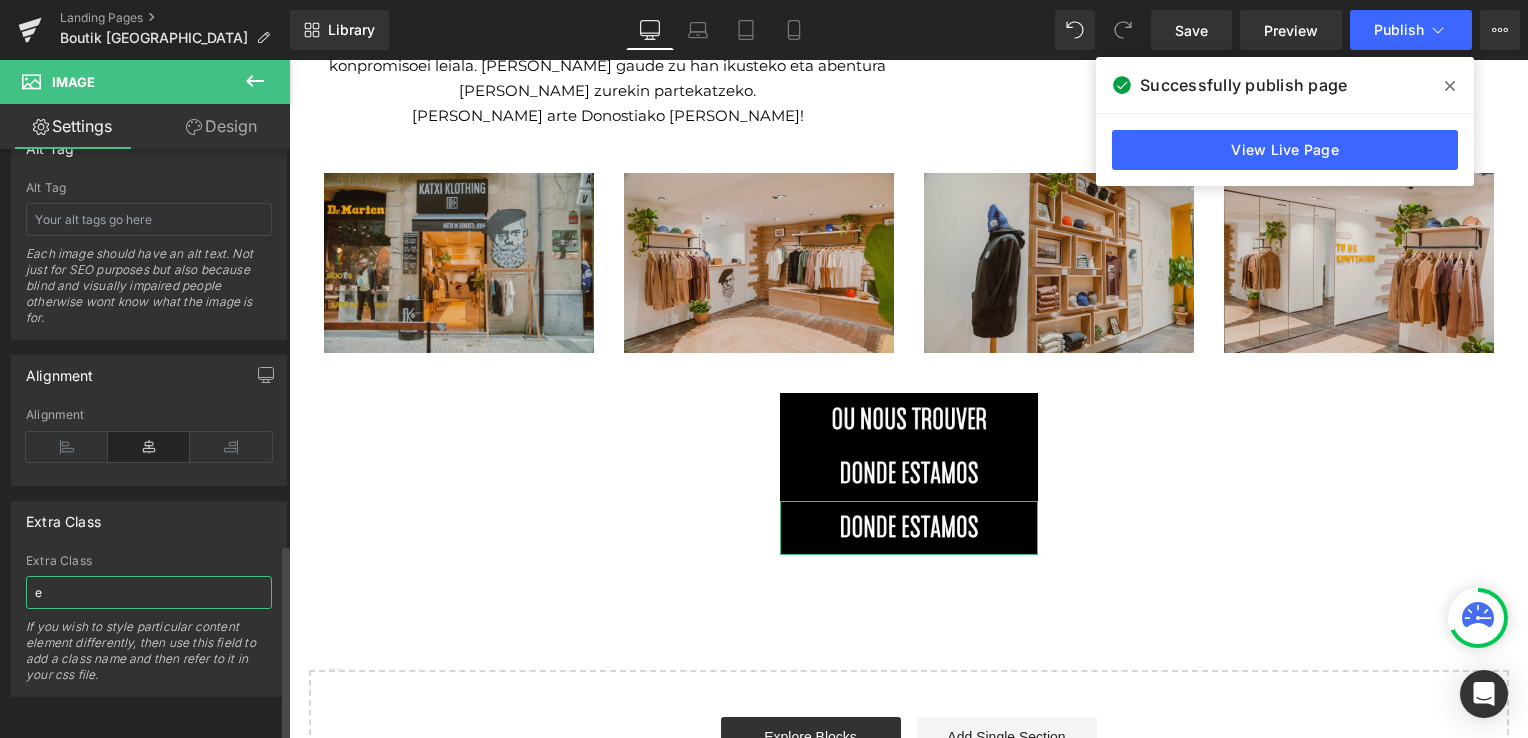 type on "eu" 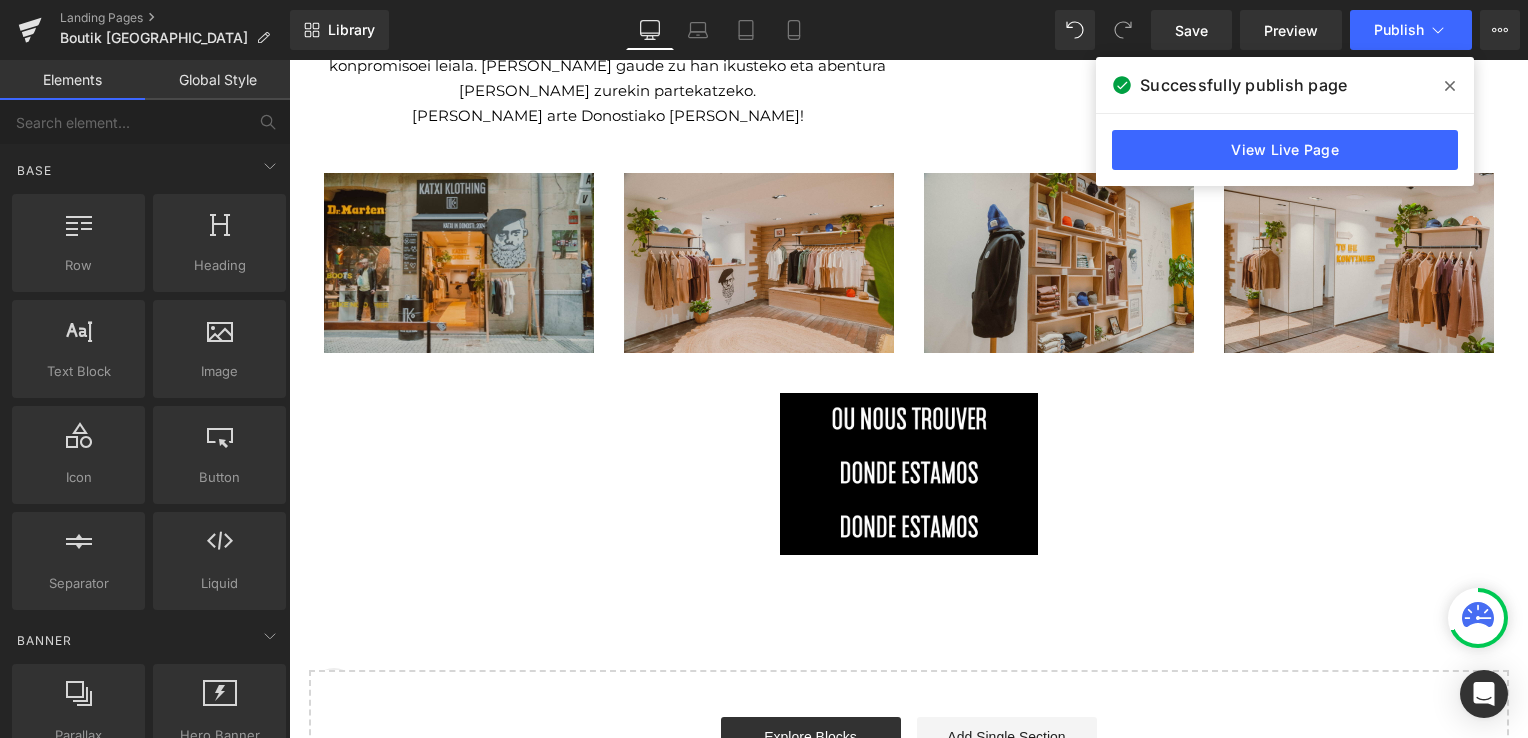 click on "LA BOUTIK DONOSTI Heading         LA TIENDA DONOSTIA Heading         [GEOGRAPHIC_DATA] DENDA Heading         LOIOLA [STREET_ADDRESS], [GEOGRAPHIC_DATA] Heading         Heading         Heading         Katxi ouvre une nouvelle boutique à [GEOGRAPHIC_DATA] :  cap sur la [GEOGRAPHIC_DATA] ! Après nos belles aventures à [GEOGRAPHIC_DATA][PERSON_NAME] et à [GEOGRAPHIC_DATA], la Team Katxi poursuit son chemin avec une nouvelle étape excitante : l'ouverture de notre 4ème BoutiK' en plein cœur de [GEOGRAPHIC_DATA]. Située au  [STREET_ADDRESS][PERSON_NAME] , dans le centre dynamique de la ville, cette nouvelle adresse promet de devenir un lieu incontournable. Pourquoi [GEOGRAPHIC_DATA] ? Parce que cette ville, véritable joyau de [PERSON_NAME] élégance et authenticité, une ambiance qui résonne avec l'ADN de notre marque. [GEOGRAPHIC_DATA] est une ville où l'on aime prendre le temps, apprécier les plaisirs simples de la vie et profiter d'une culture riche et vibrante, des valeurs qui nous sont chères chez Katxi. Text Block         Situada en el número" at bounding box center (908, -581) 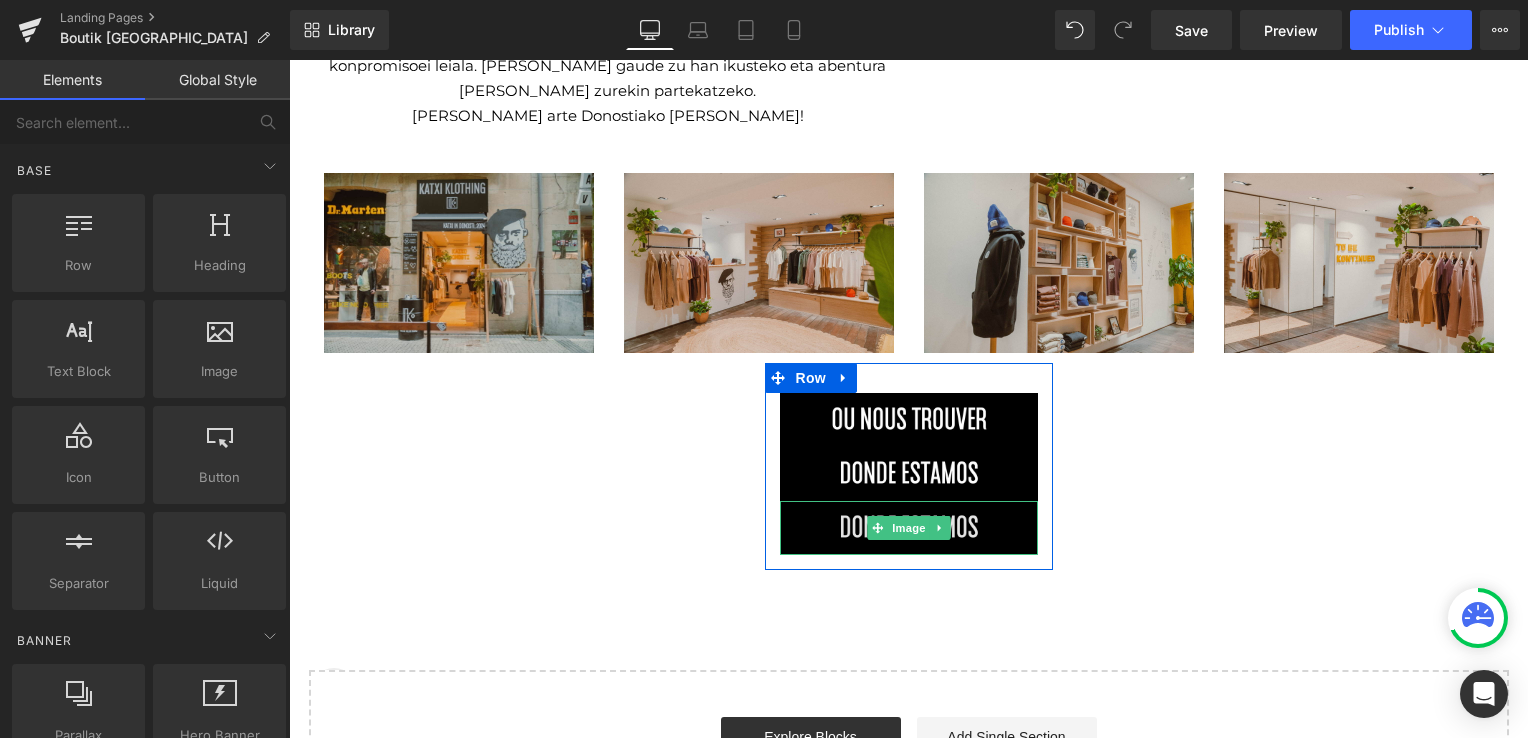 click at bounding box center (909, 528) 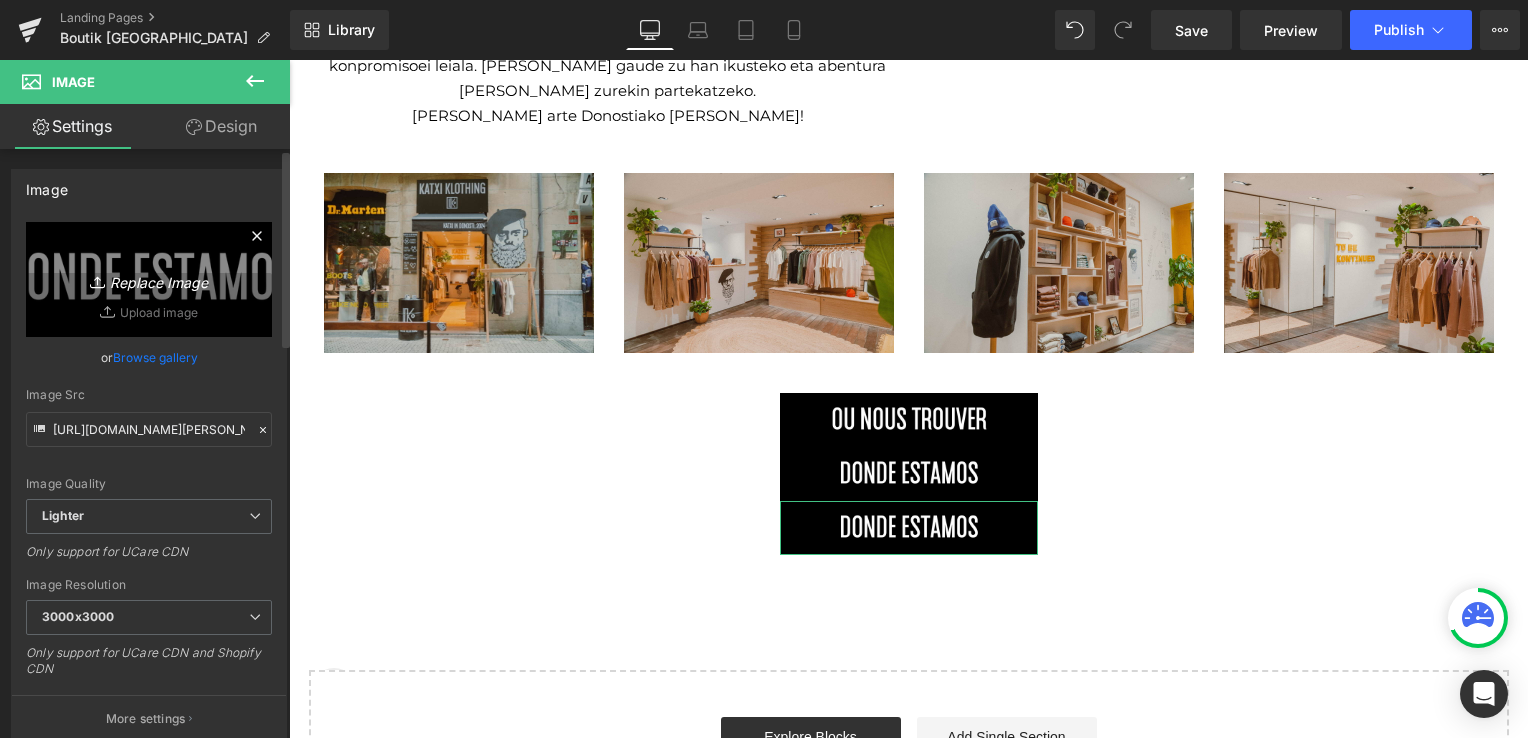 click on "Replace Image" at bounding box center [149, 279] 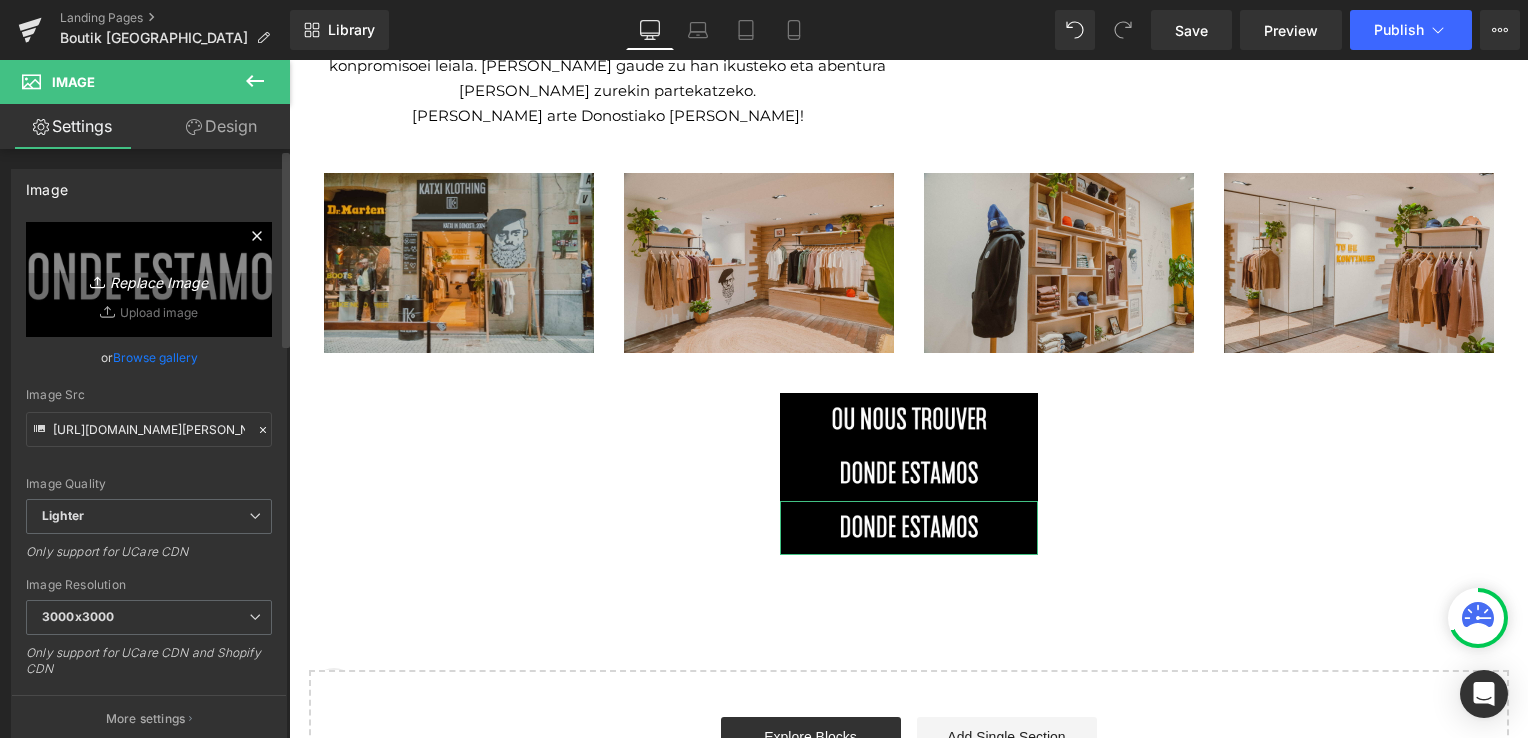 type on "C:\fakepath\Capture d'écran [DATE] 124026.png" 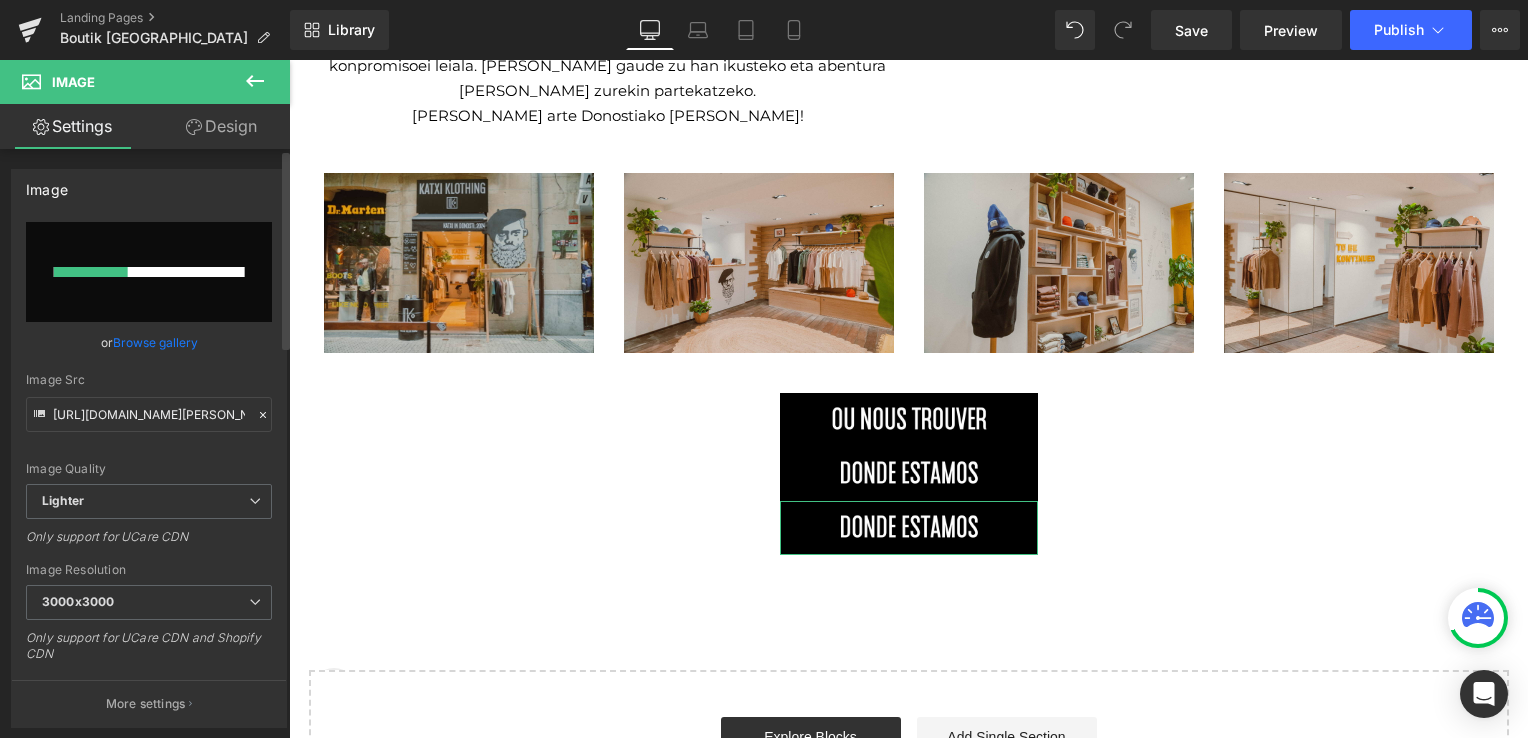 type 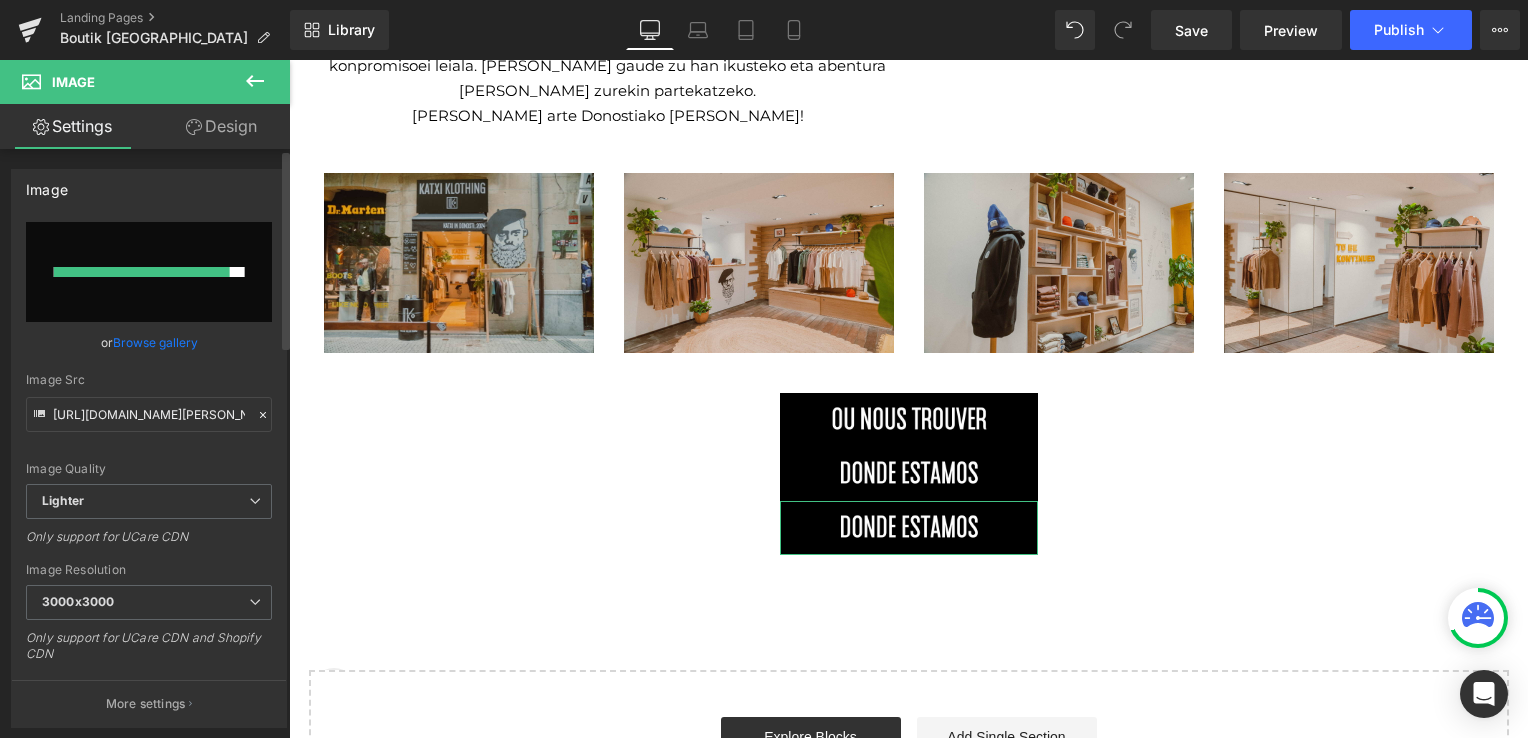 type on "[URL][DOMAIN_NAME]" 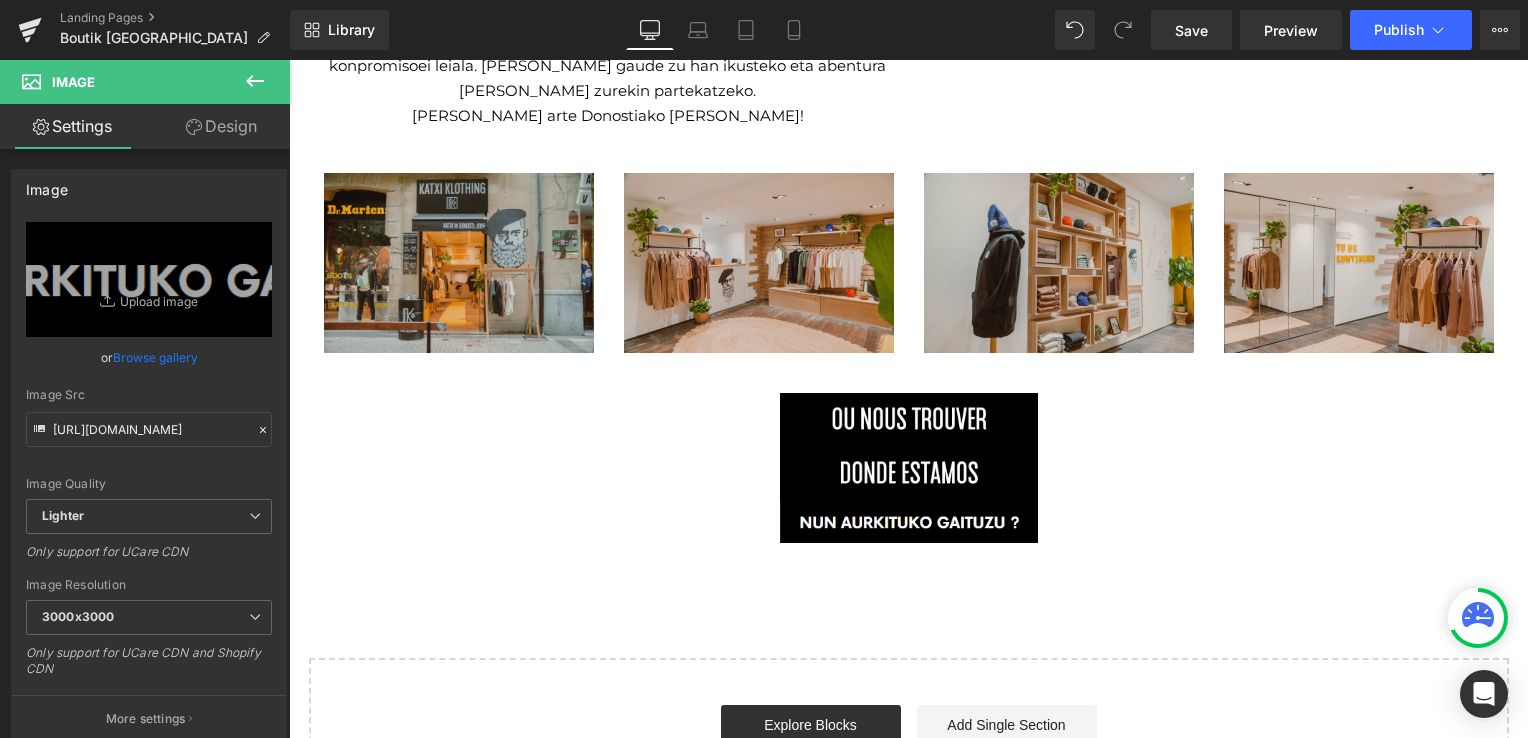 click on "LA BOUTIK DONOSTI Heading         LA TIENDA DONOSTIA Heading         [GEOGRAPHIC_DATA] DENDA Heading         LOIOLA [STREET_ADDRESS], [GEOGRAPHIC_DATA] Heading         Heading         Heading         Katxi ouvre une nouvelle boutique à [GEOGRAPHIC_DATA] :  cap sur la [GEOGRAPHIC_DATA] ! Après nos belles aventures à [GEOGRAPHIC_DATA][PERSON_NAME] et à [GEOGRAPHIC_DATA], la Team Katxi poursuit son chemin avec une nouvelle étape excitante : l'ouverture de notre 4ème BoutiK' en plein cœur de [GEOGRAPHIC_DATA]. Située au  [STREET_ADDRESS][PERSON_NAME] , dans le centre dynamique de la ville, cette nouvelle adresse promet de devenir un lieu incontournable. Pourquoi [GEOGRAPHIC_DATA] ? Parce que cette ville, véritable joyau de [PERSON_NAME] élégance et authenticité, une ambiance qui résonne avec l'ADN de notre marque. [GEOGRAPHIC_DATA] est une ville où l'on aime prendre le temps, apprécier les plaisirs simples de la vie et profiter d'une culture riche et vibrante, des valeurs qui nous sont chères chez Katxi. Text Block         Situada en el número" at bounding box center [908, -587] 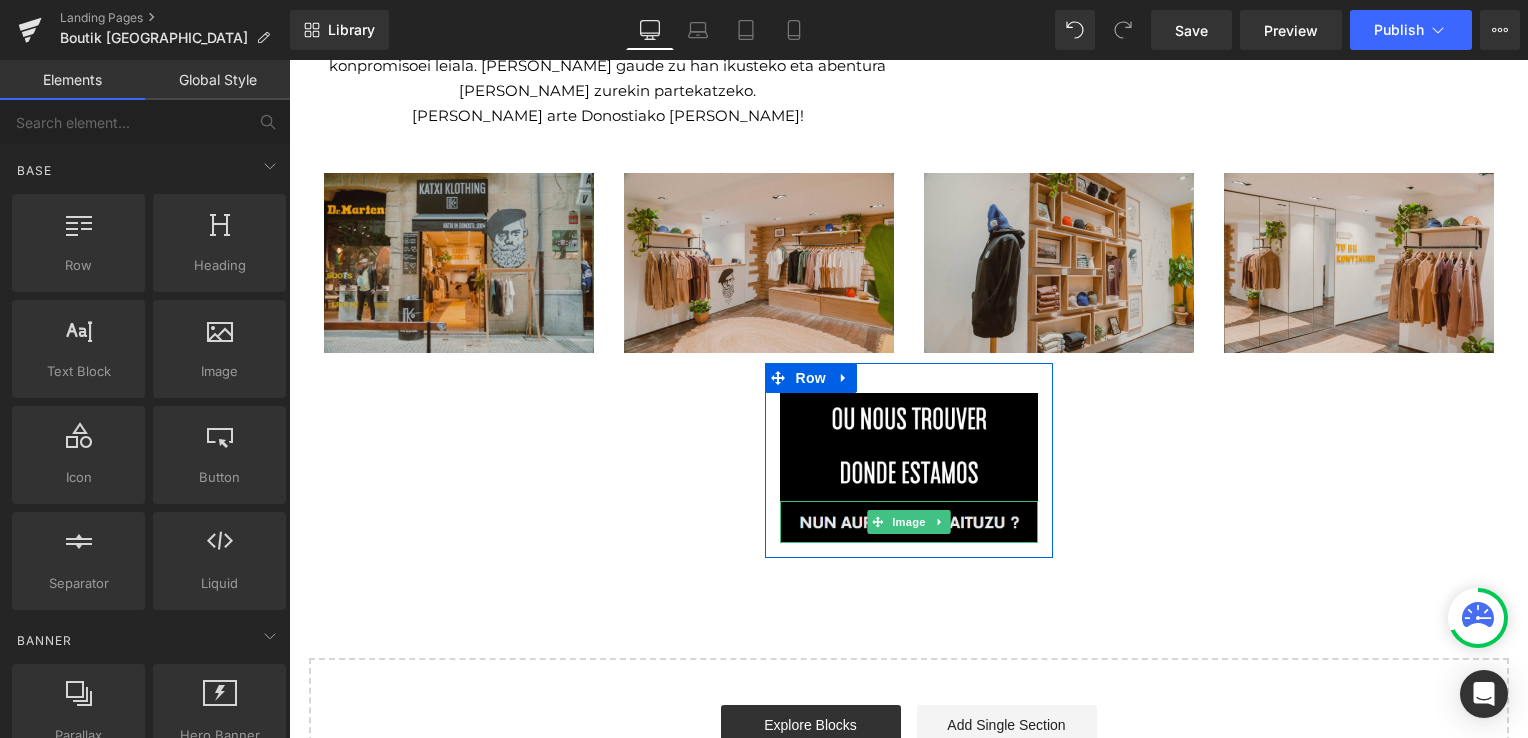 click at bounding box center (909, 522) 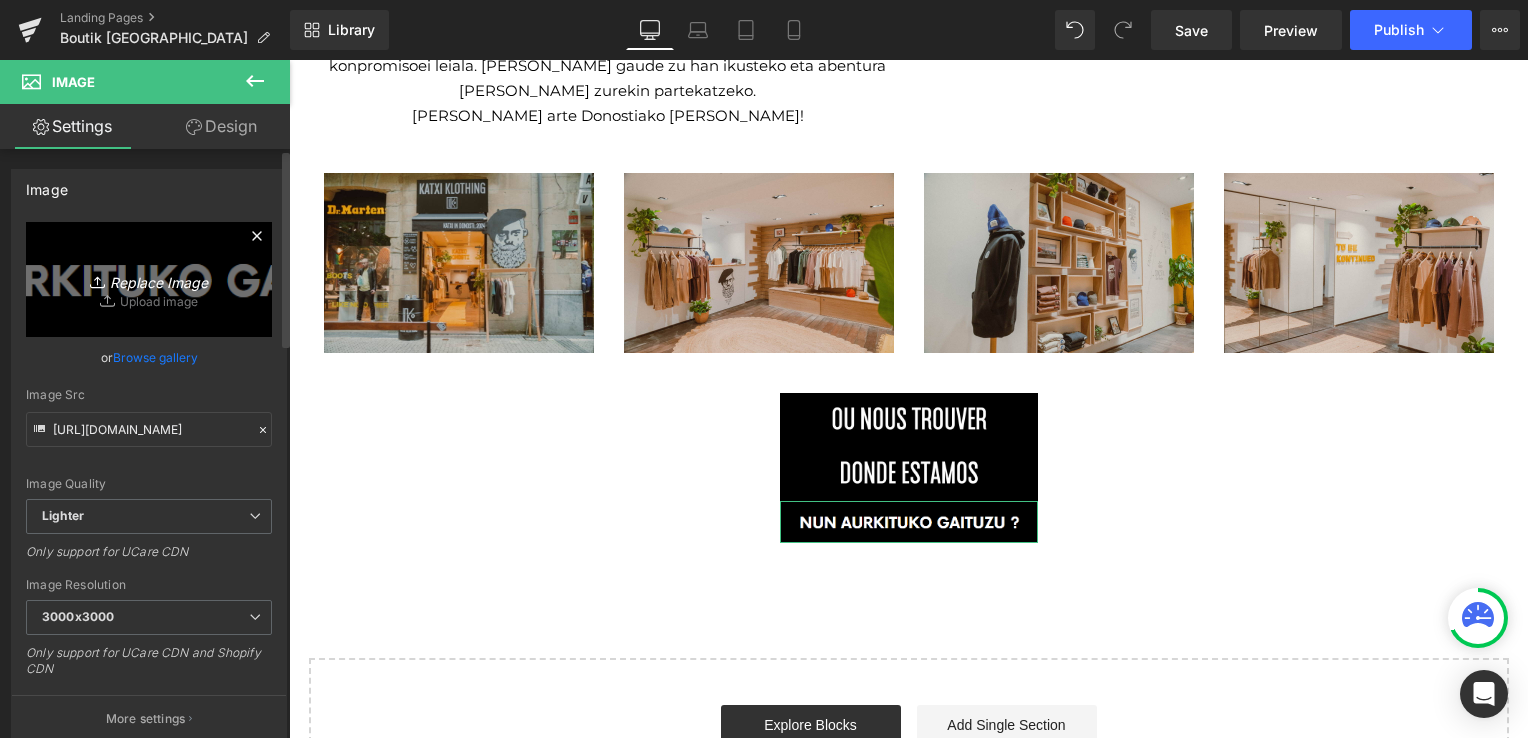 click on "Replace Image" at bounding box center [149, 279] 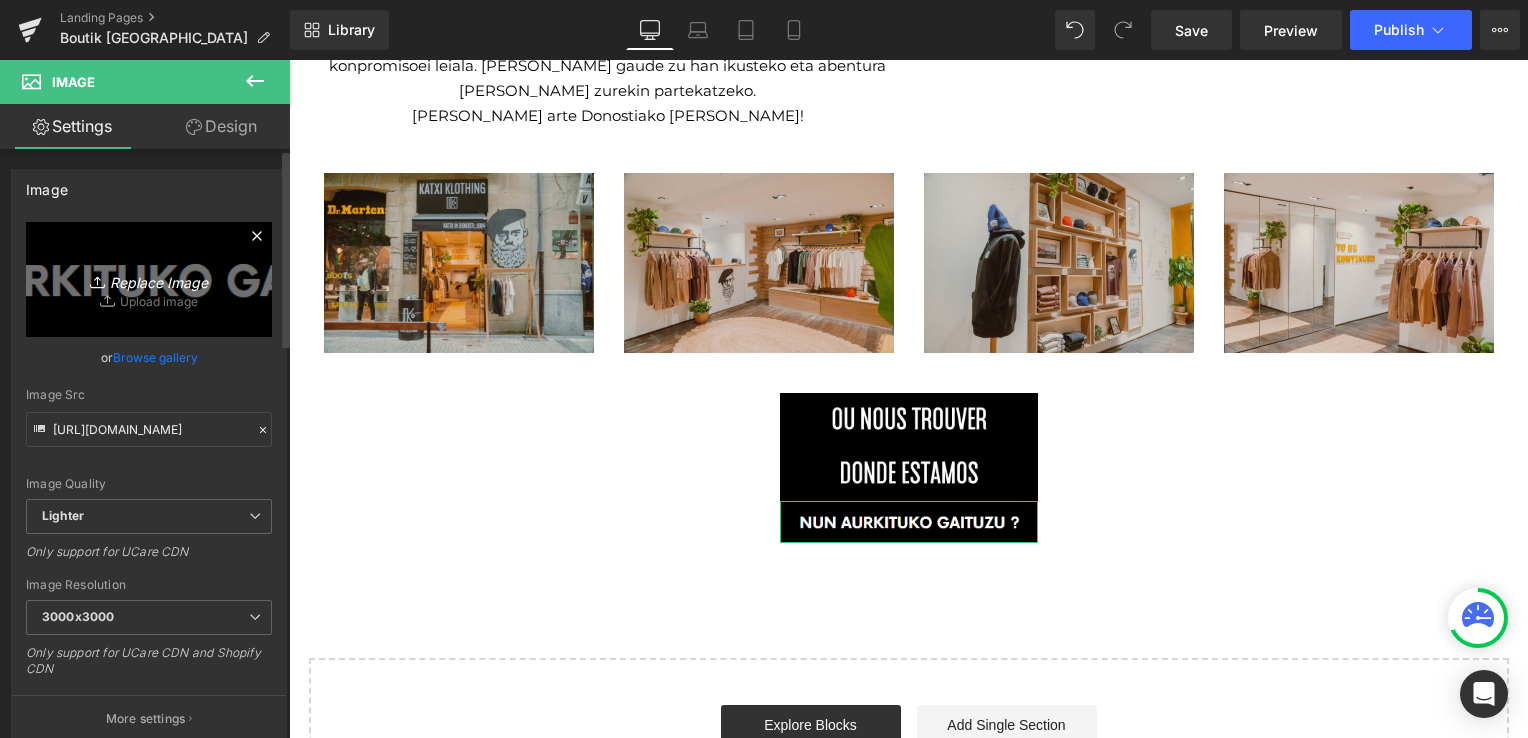 type on "C:\fakepath\Capture d'écran [DATE] 124125.png" 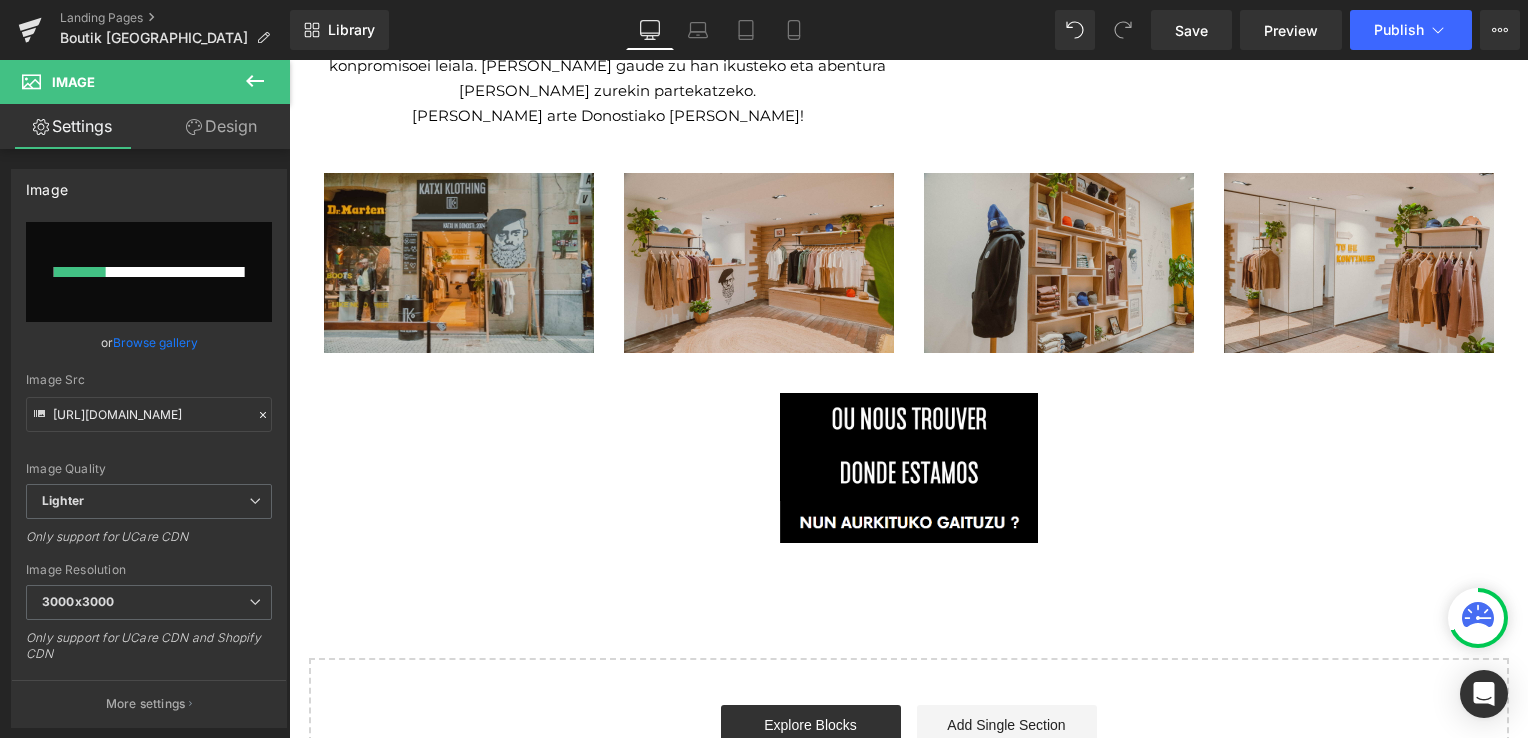 type 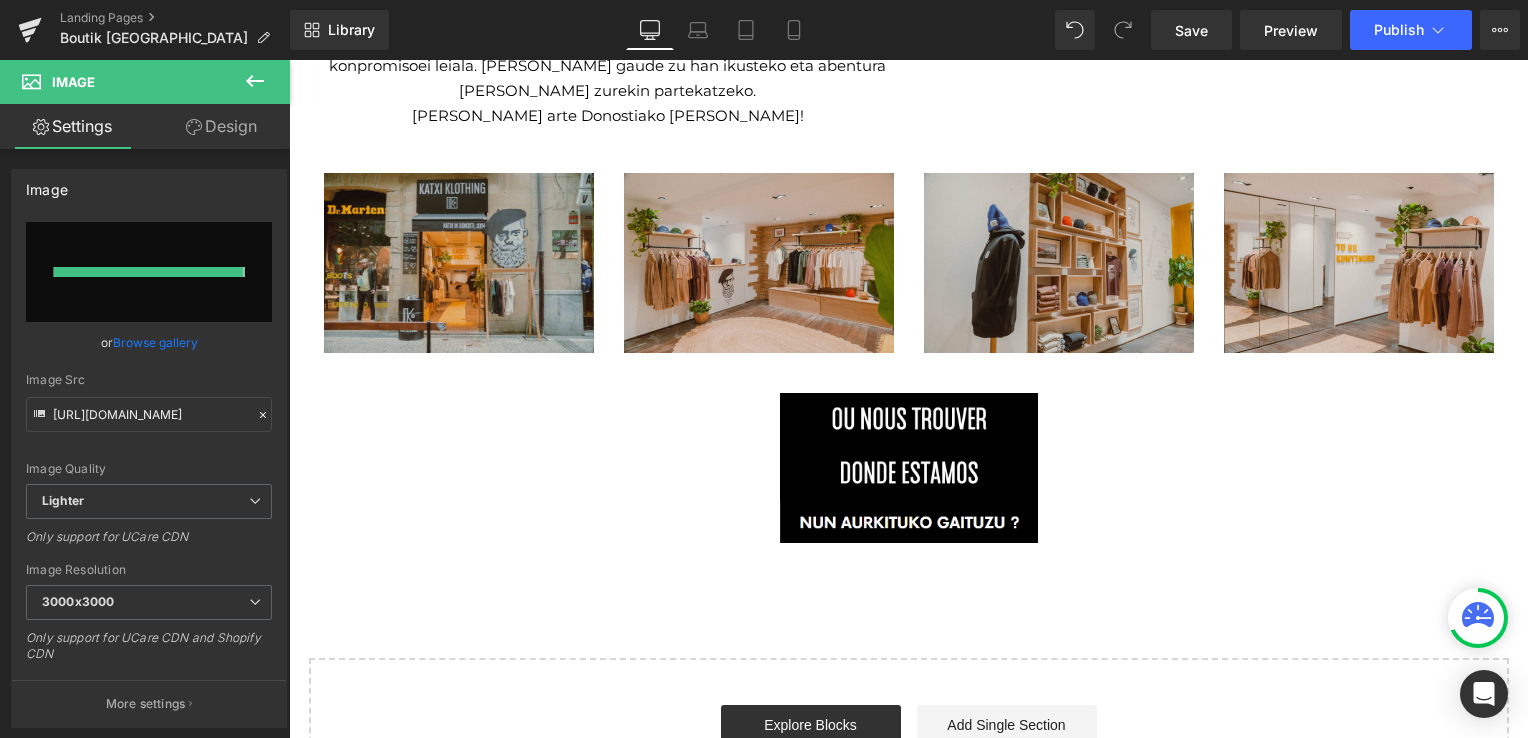 type on "[URL][DOMAIN_NAME]" 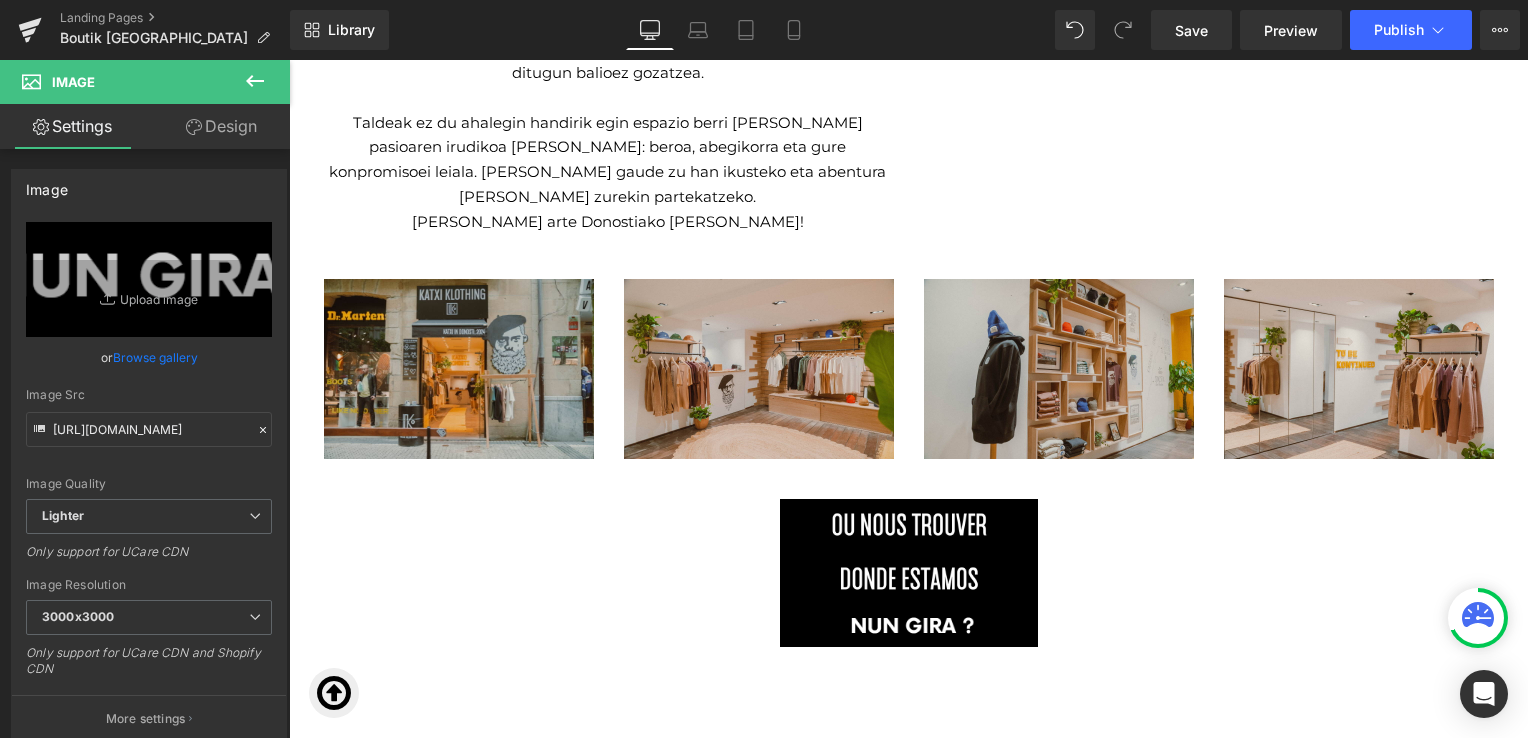 scroll, scrollTop: 1992, scrollLeft: 0, axis: vertical 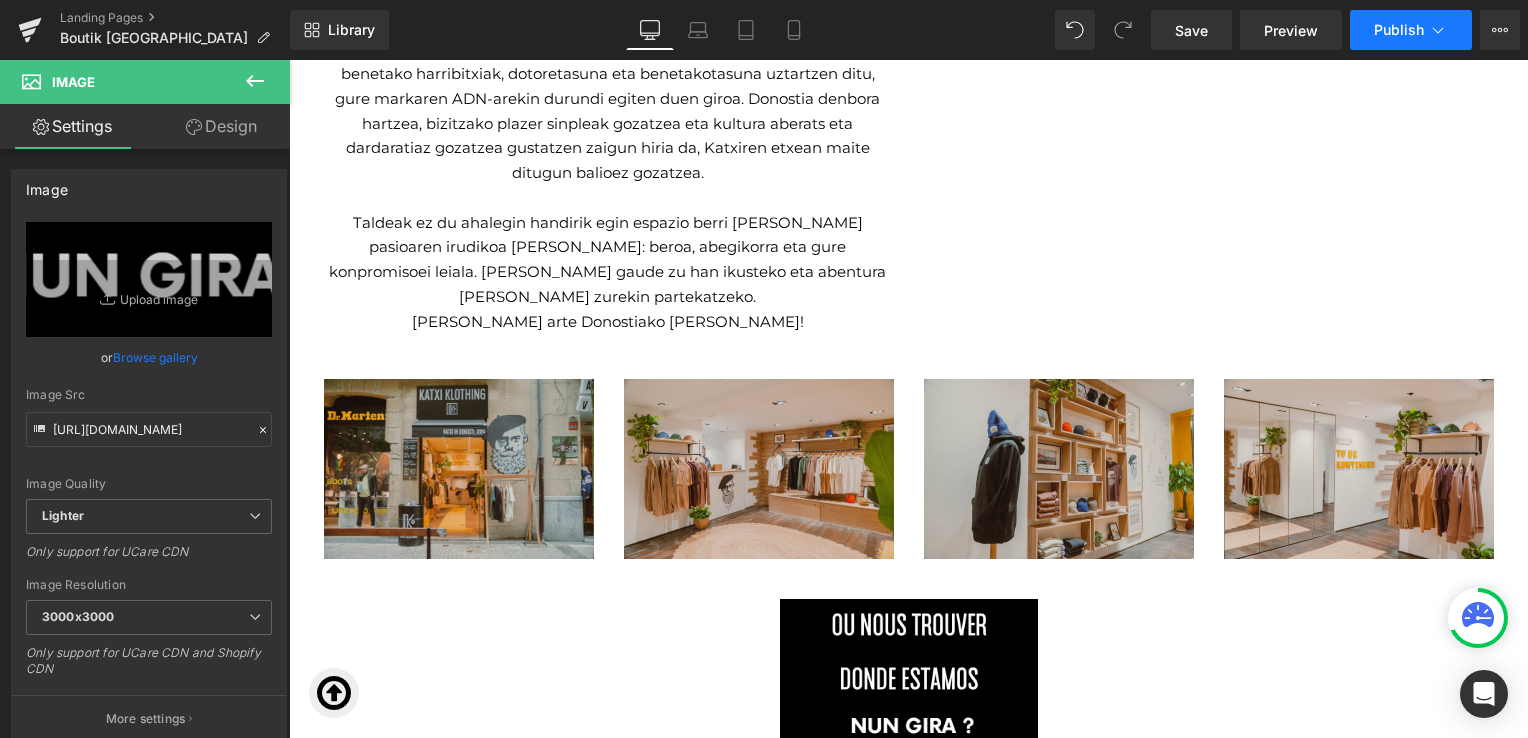 click on "Publish" at bounding box center [1411, 30] 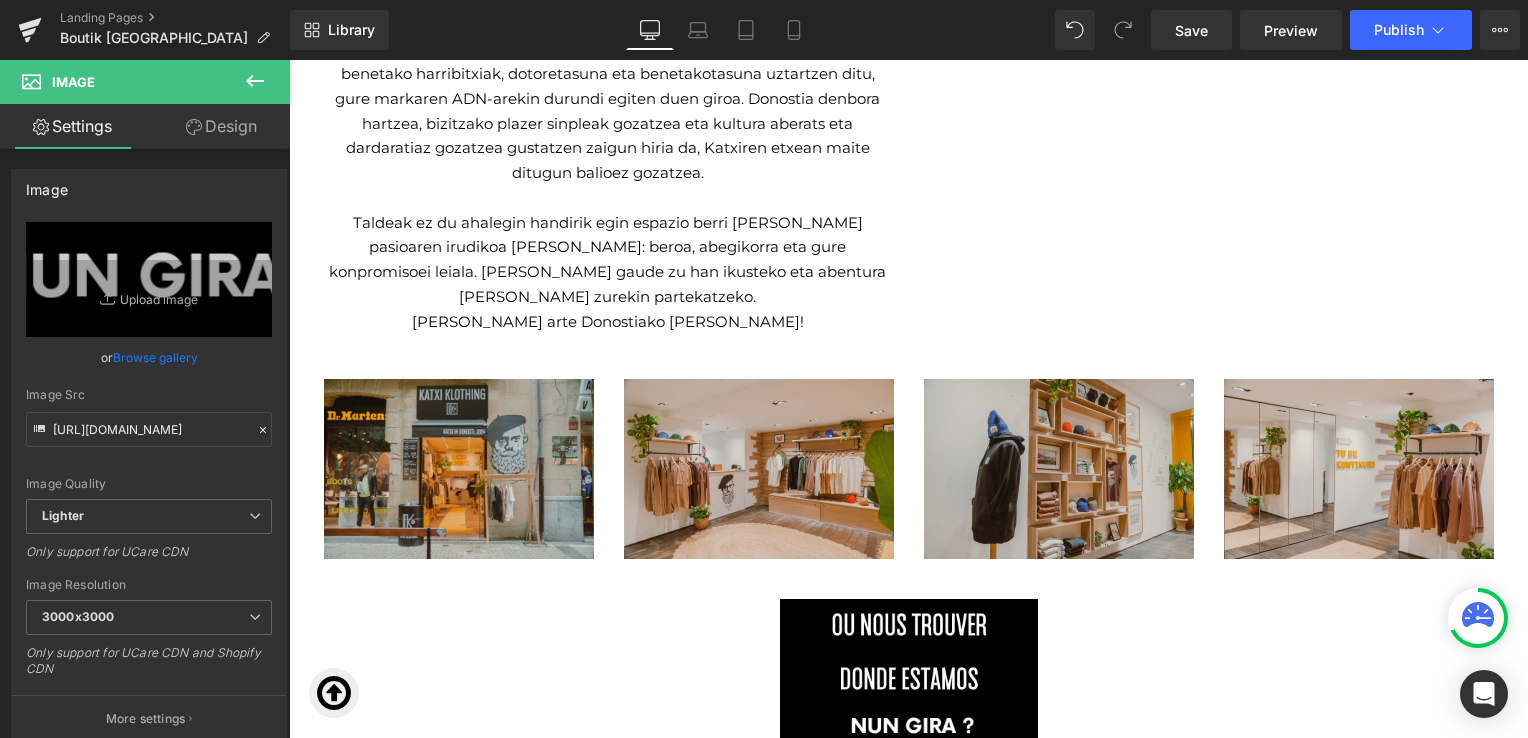 drag, startPoint x: 902, startPoint y: 566, endPoint x: 611, endPoint y: 506, distance: 297.1212 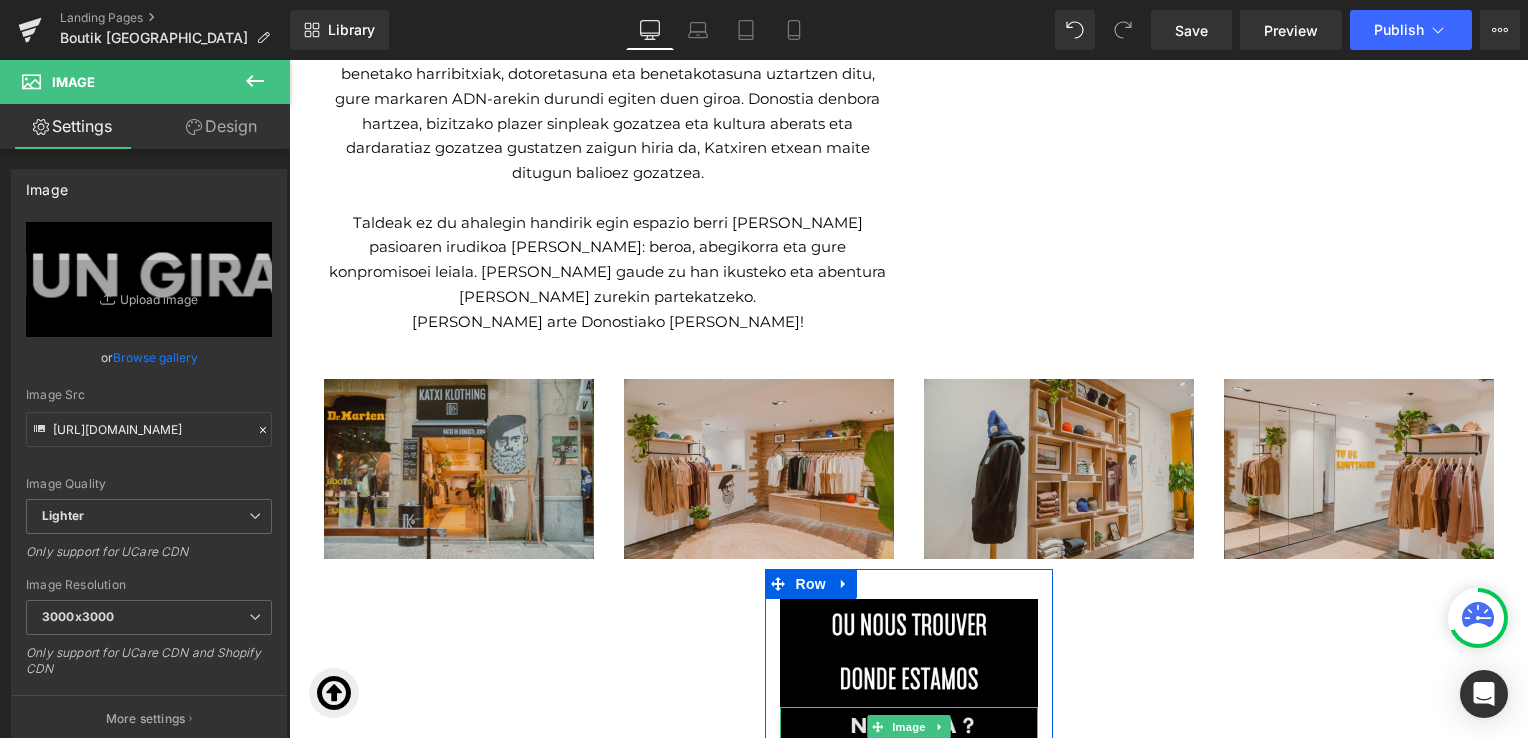click at bounding box center [909, 727] 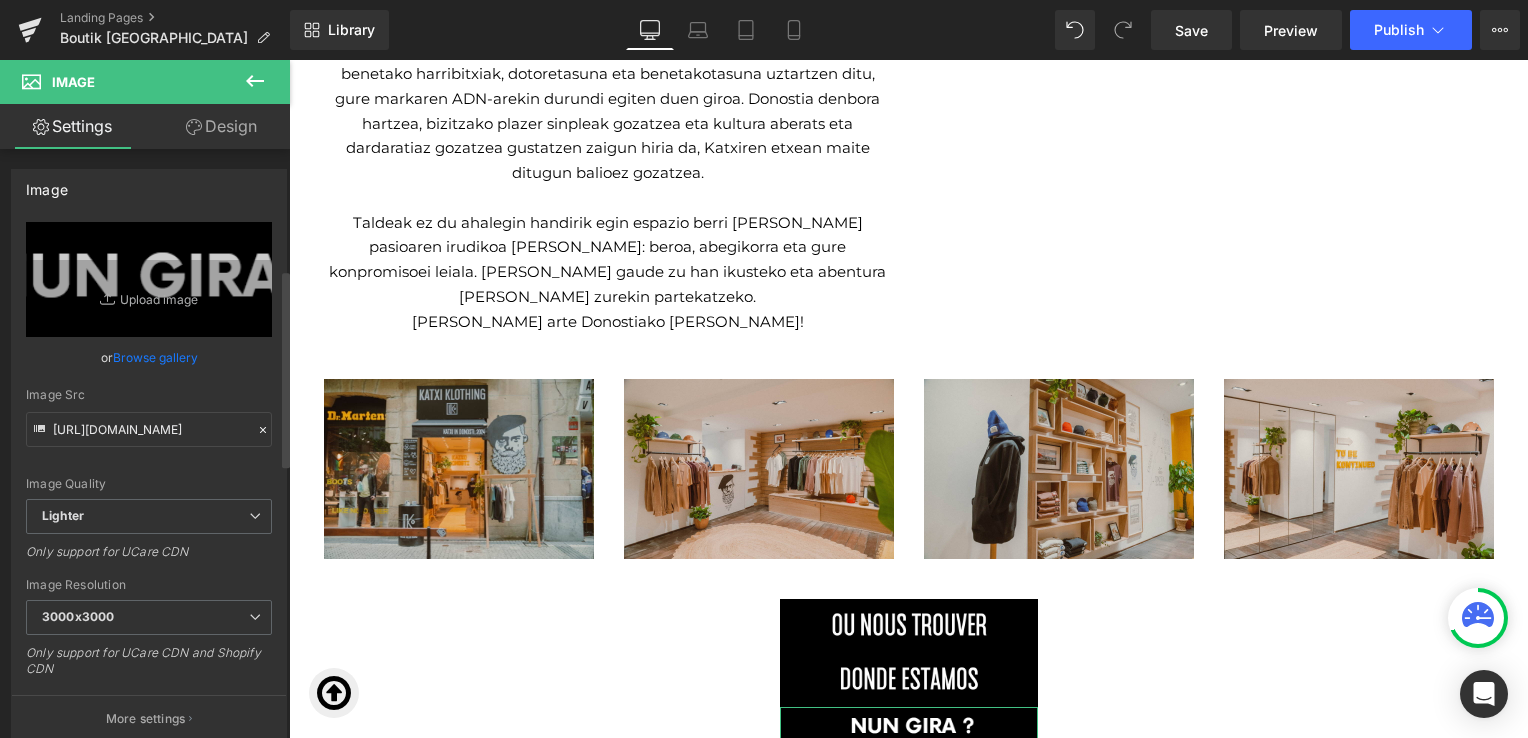 scroll, scrollTop: 1182, scrollLeft: 0, axis: vertical 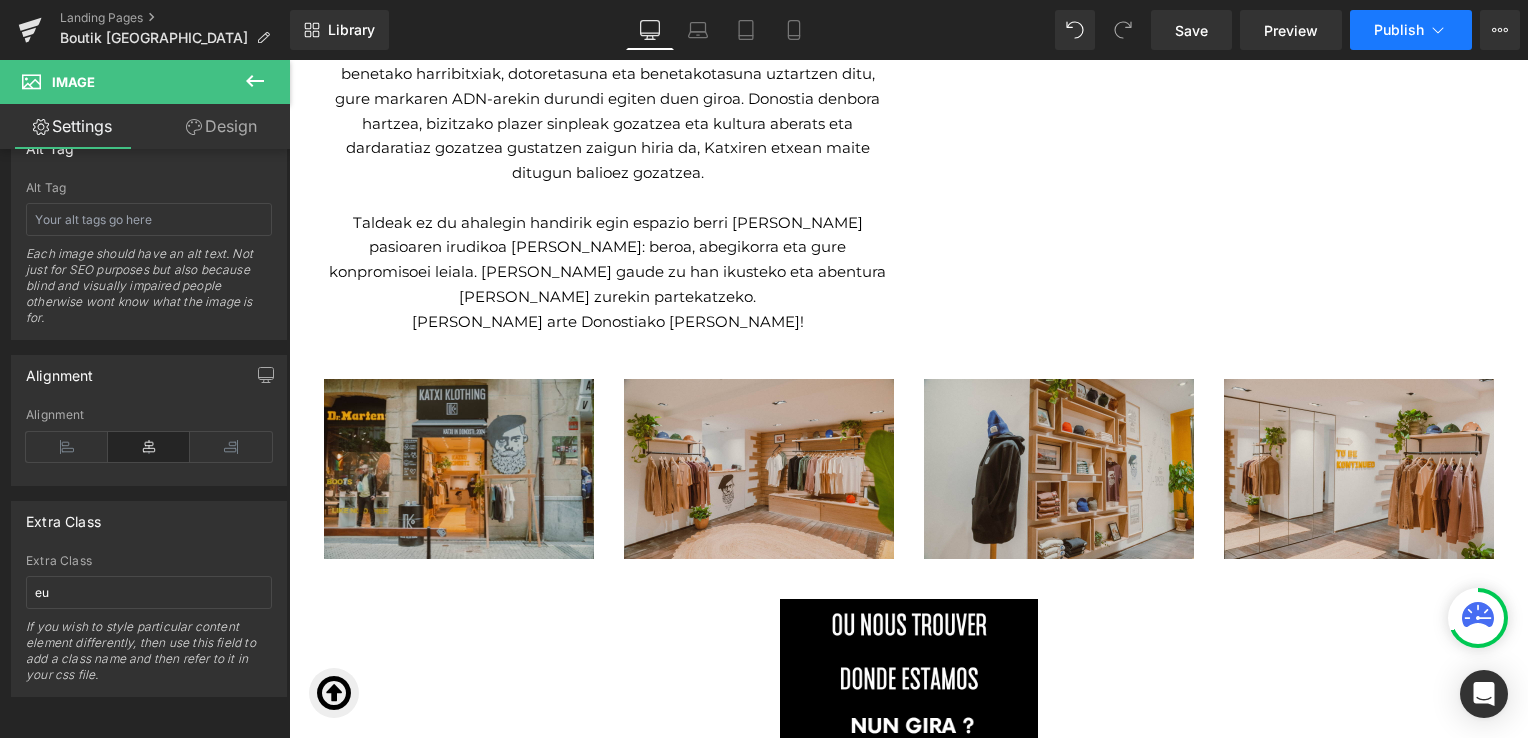 click on "Publish" at bounding box center [1399, 30] 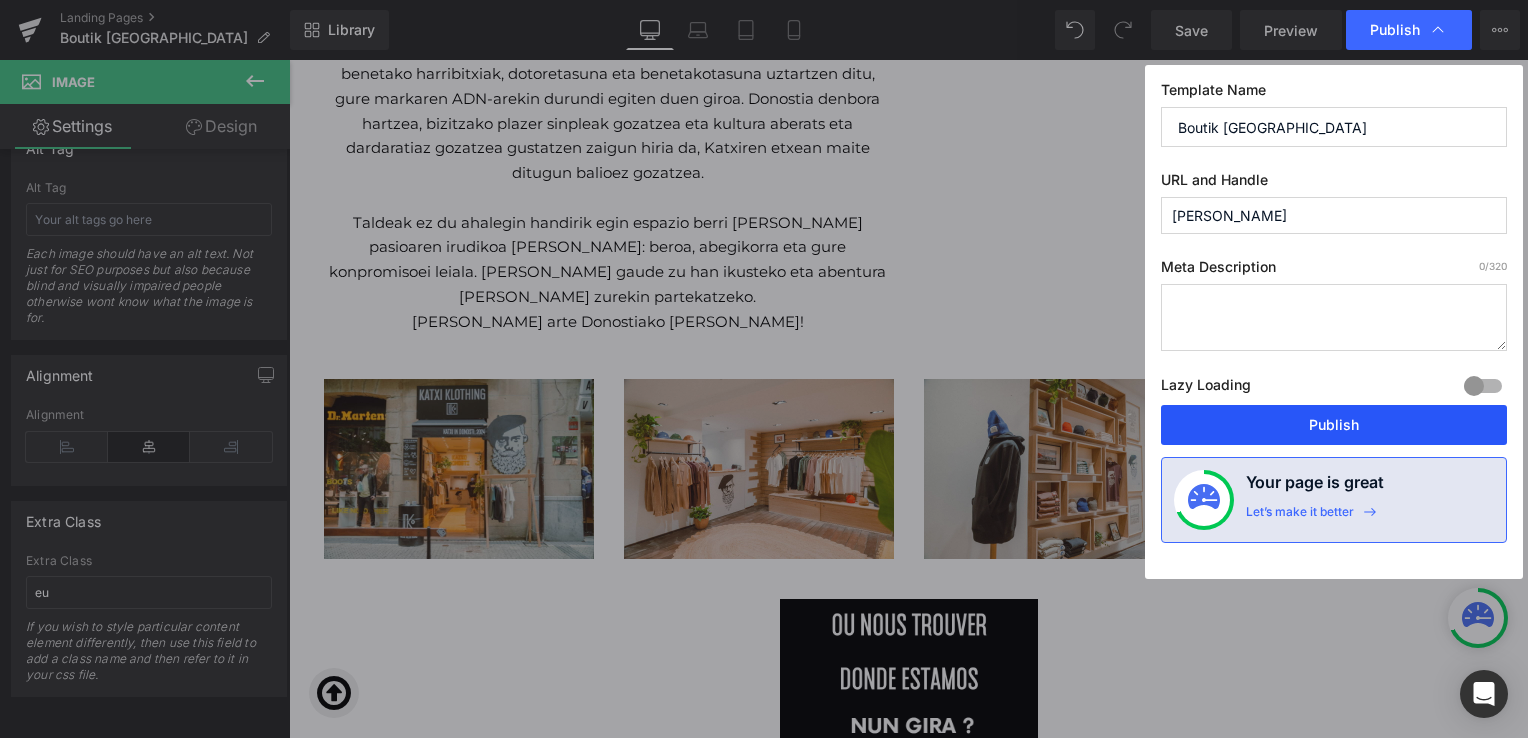 drag, startPoint x: 1241, startPoint y: 424, endPoint x: 952, endPoint y: 364, distance: 295.16266 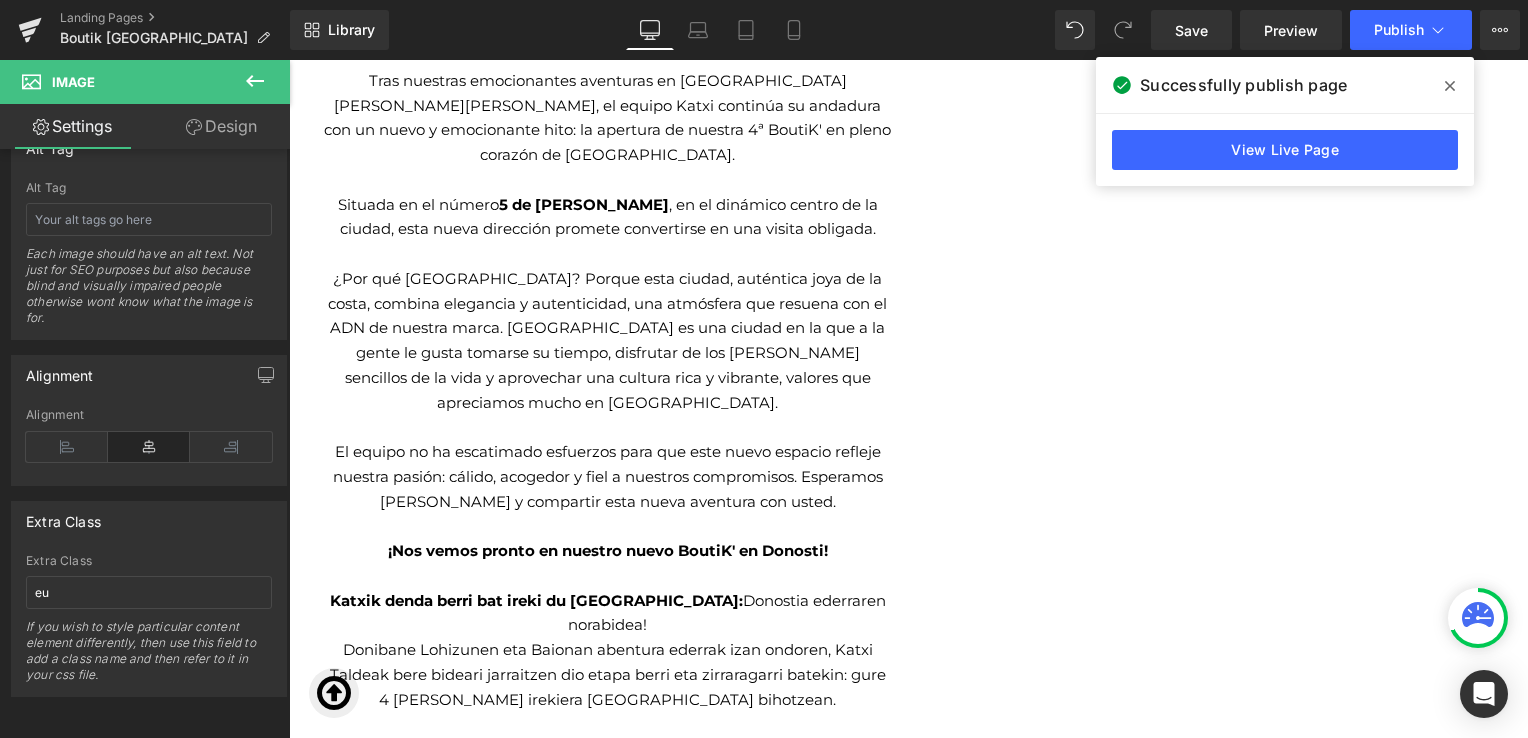 scroll, scrollTop: 1220, scrollLeft: 0, axis: vertical 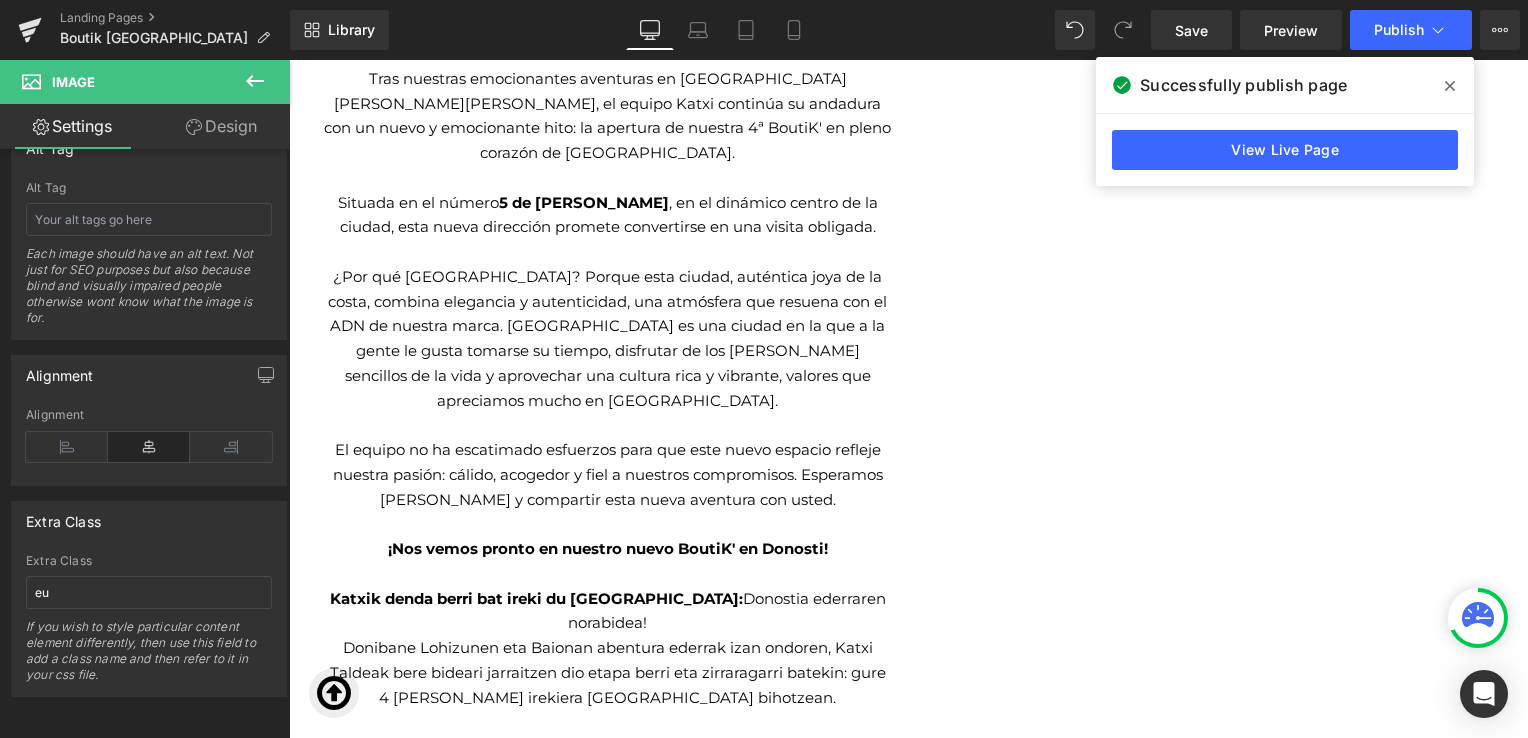 click at bounding box center (608, 722) 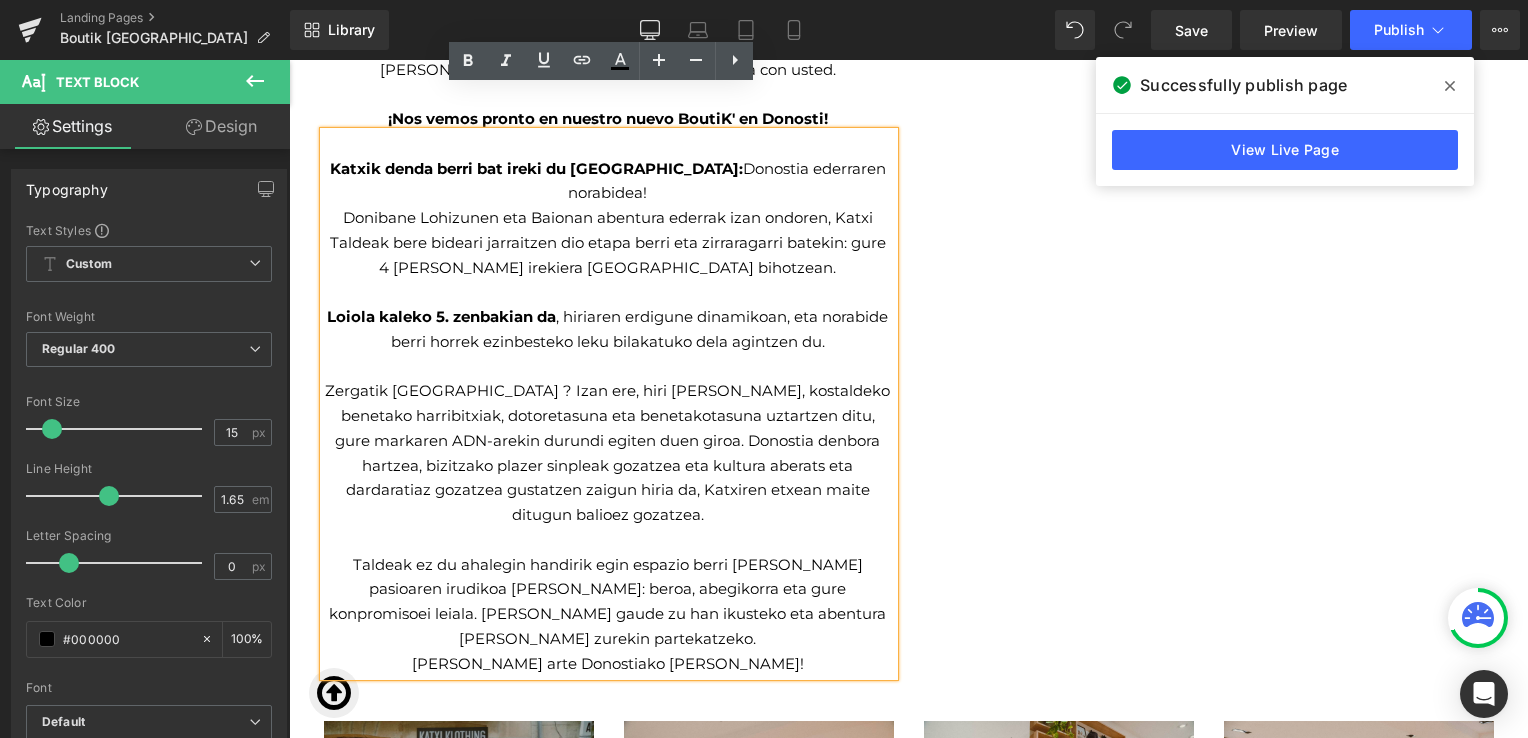 scroll, scrollTop: 1666, scrollLeft: 0, axis: vertical 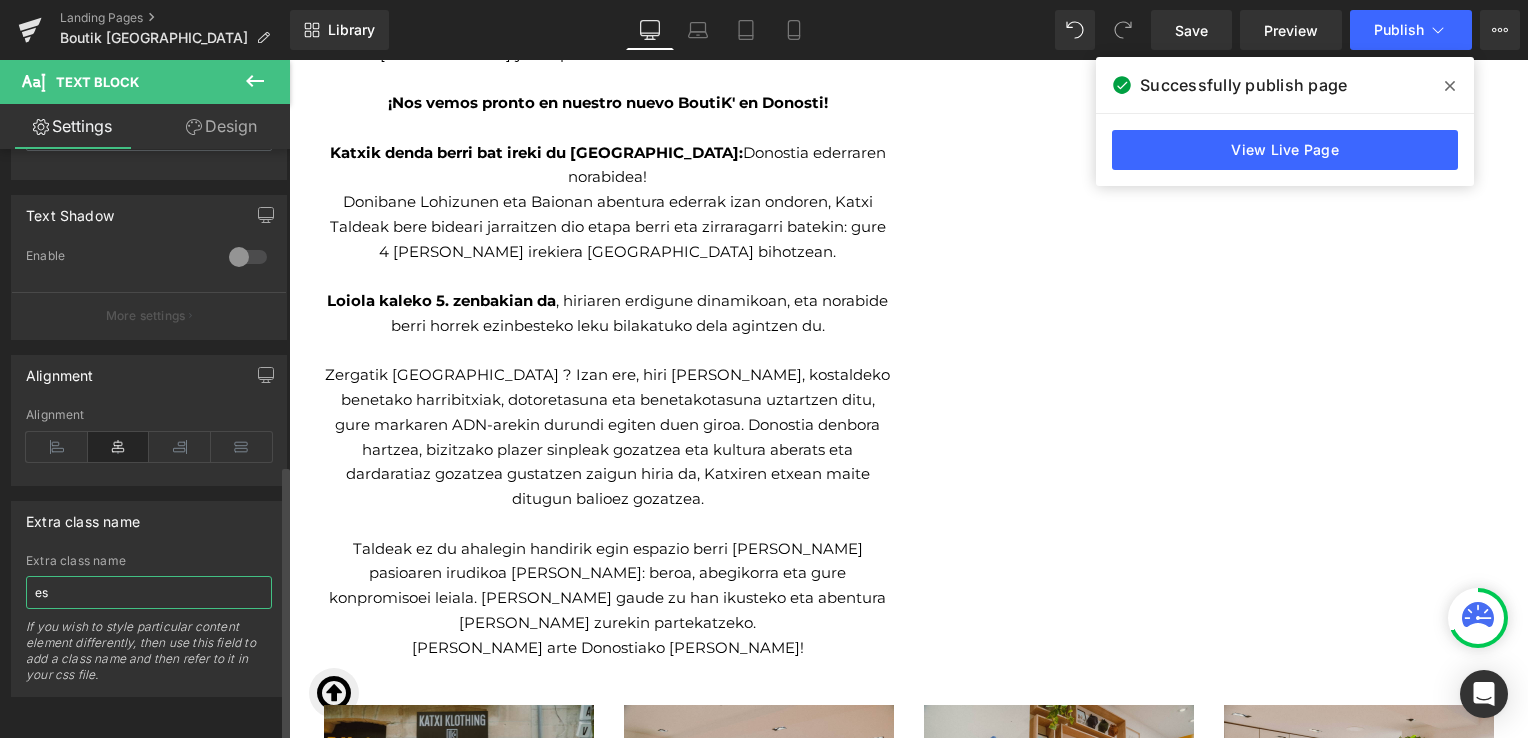 click on "es" at bounding box center (149, 592) 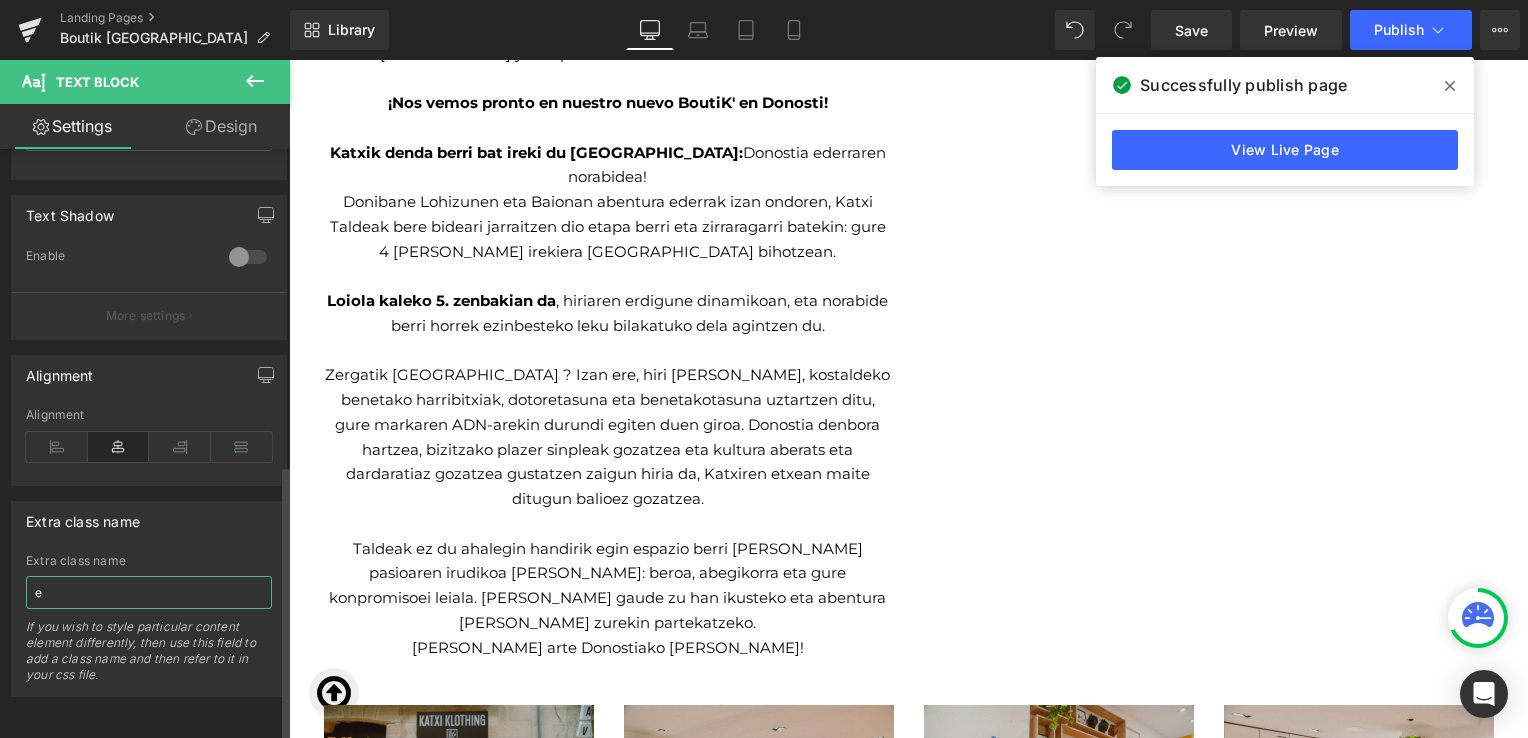 type on "eu" 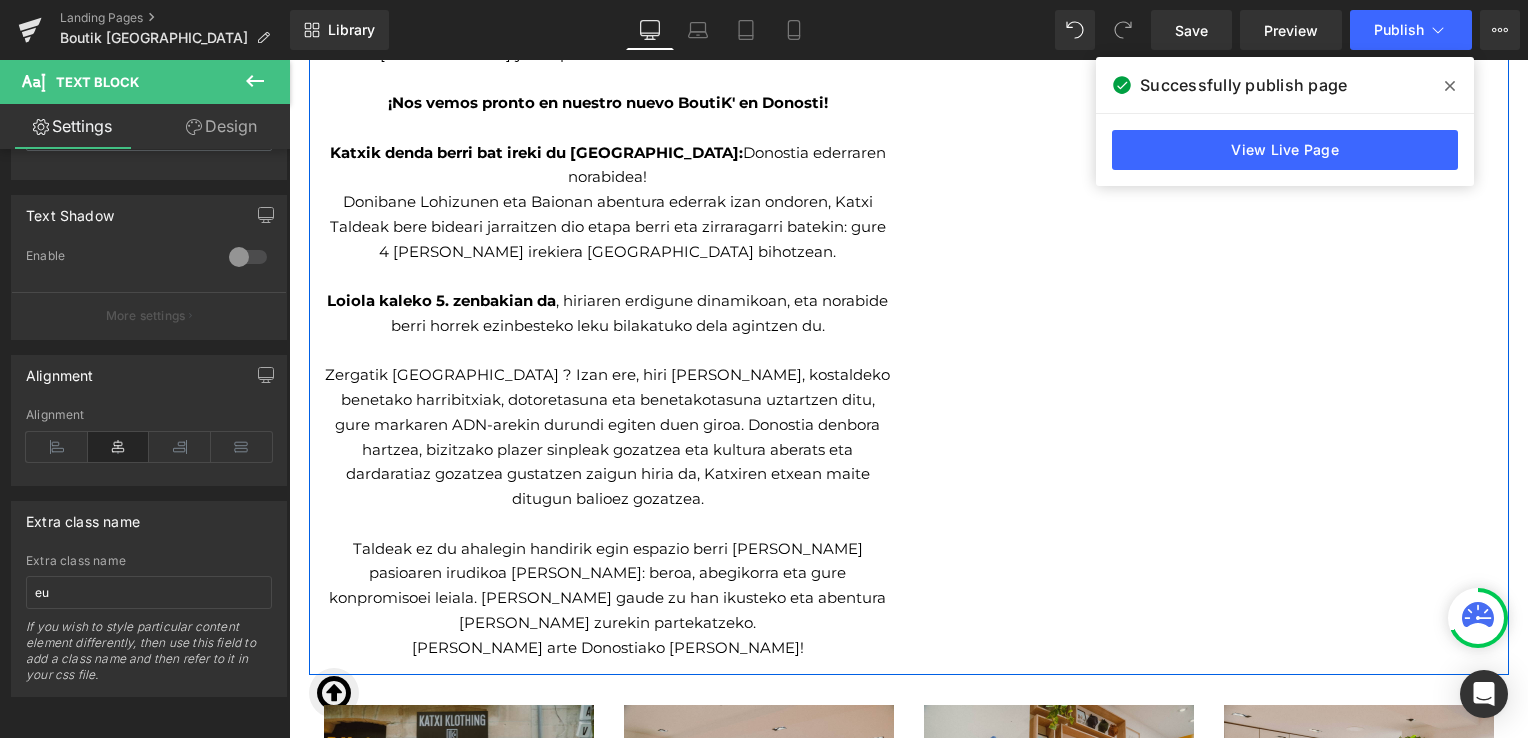 click on "[PERSON_NAME] ouvre une nouvelle boutique à [GEOGRAPHIC_DATA] :  cap sur la [GEOGRAPHIC_DATA] ! Après nos belles aventures à [GEOGRAPHIC_DATA][PERSON_NAME] et à [GEOGRAPHIC_DATA], la Team Katxi poursuit son chemin avec une nouvelle étape excitante : l'ouverture de notre 4ème BoutiK' en plein cœur de [GEOGRAPHIC_DATA]. Située au  [STREET_ADDRESS][PERSON_NAME] , dans le centre dynamique de la ville, cette nouvelle adresse promet de devenir un lieu incontournable. Pourquoi [GEOGRAPHIC_DATA] ? Parce que cette ville, véritable joyau de [PERSON_NAME] élégance et authenticité, une ambiance qui résonne avec l'ADN de notre marque. [GEOGRAPHIC_DATA] est une ville où l'on aime prendre le temps, apprécier les plaisirs simples de la vie et profiter d'une culture riche et vibrante, des valeurs qui nous sont chères chez Katxi. La Team n'a pas ménagé ses efforts pour que [PERSON_NAME] espace soit à l'image de notre passion : chaleureux, accueillant et fidèle à nos engagements. Nous avons hâte de vous y retrouver et de partager cette nouvelle aventure avec vous. Text Block" at bounding box center (909, -189) 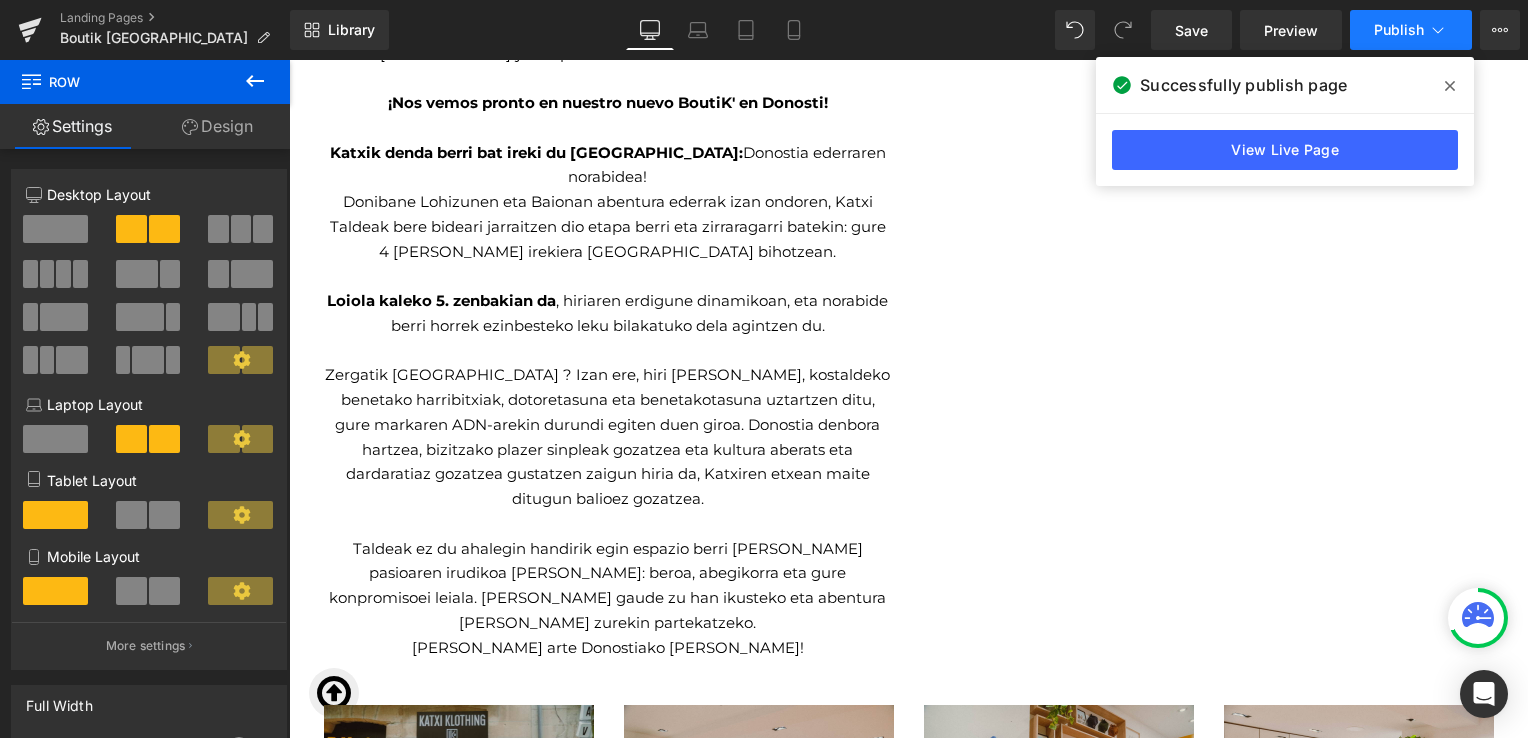 click on "Publish" at bounding box center (1411, 30) 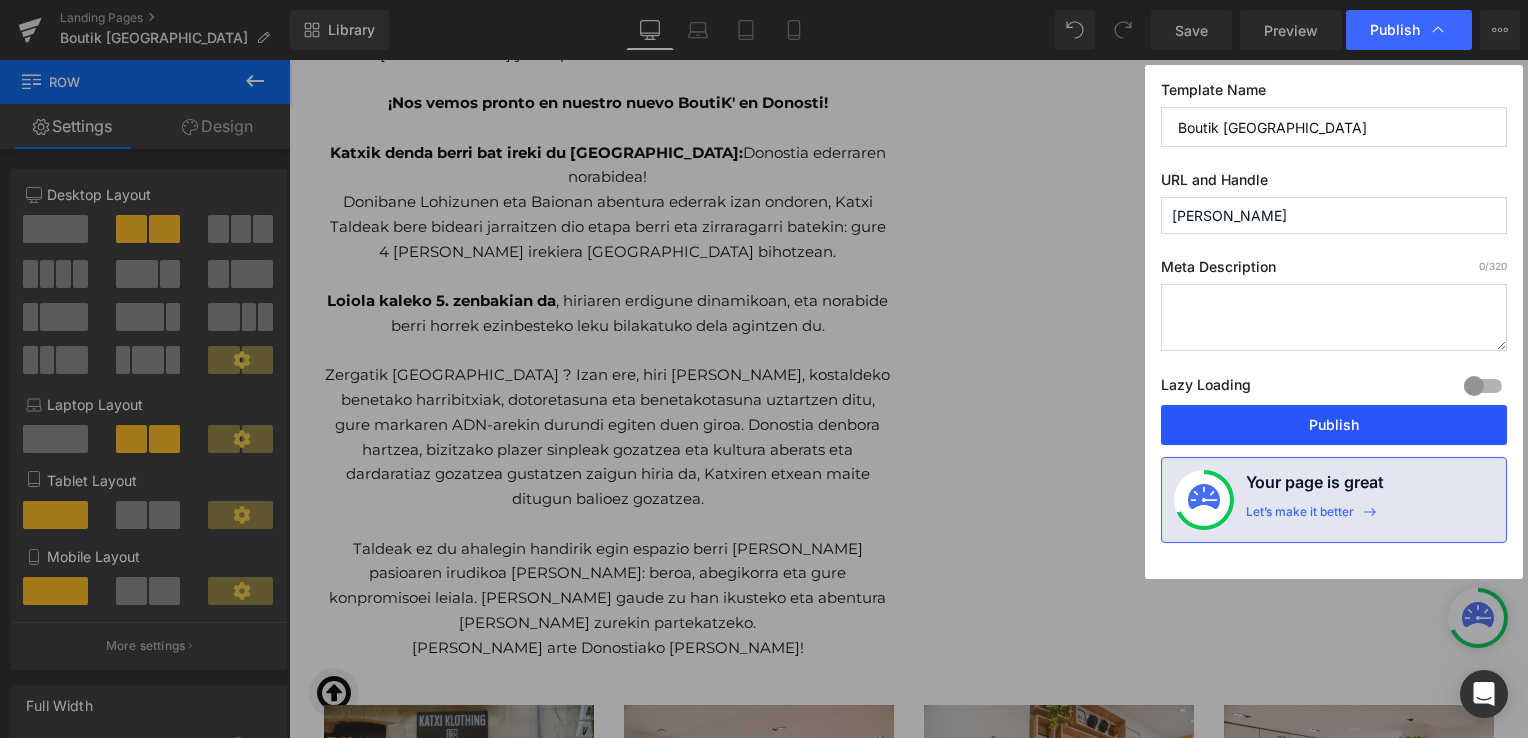 click on "Publish" at bounding box center (1334, 425) 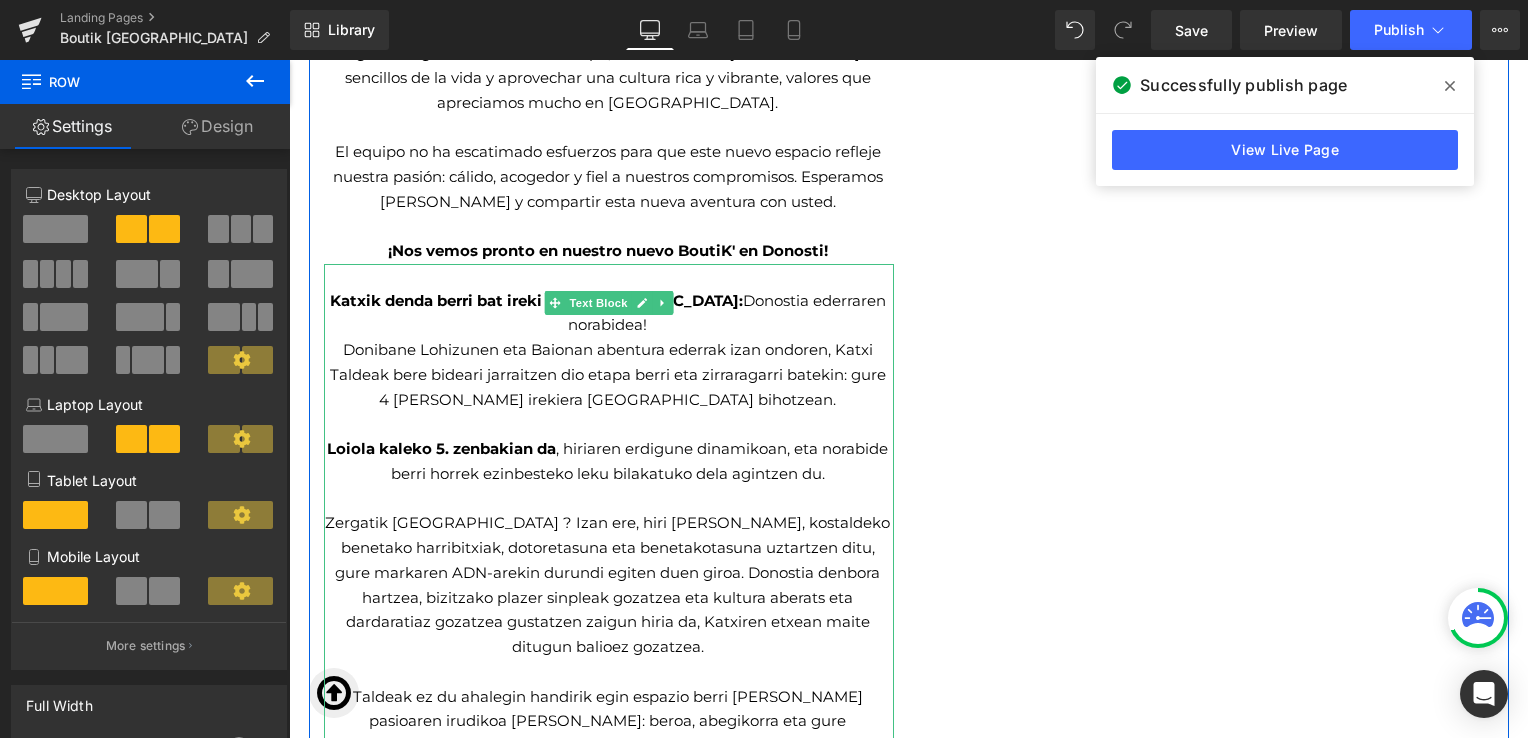 scroll, scrollTop: 1516, scrollLeft: 0, axis: vertical 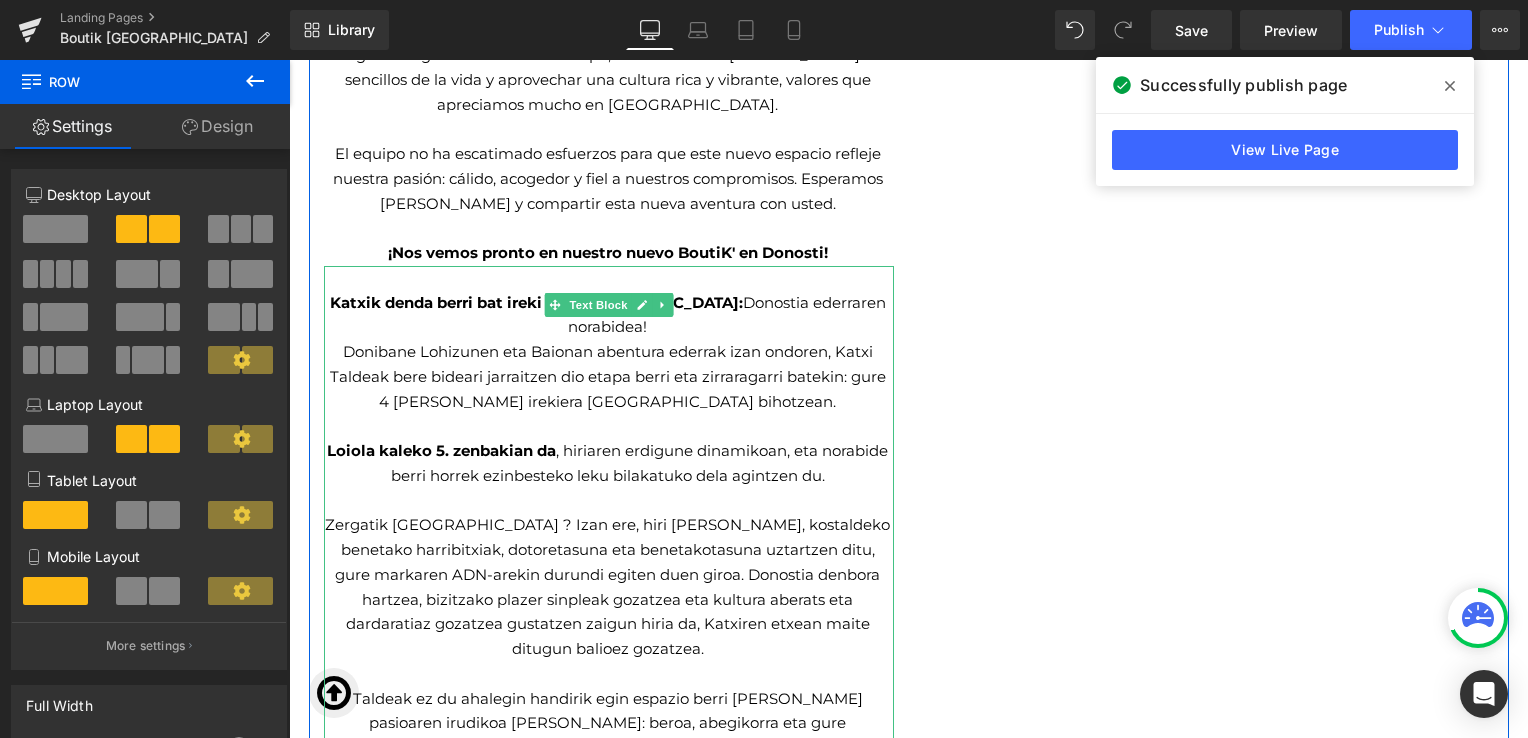 click on "Donibane Lohizunen eta Baionan abentura ederrak izan ondoren, Katxi Taldeak bere bideari jarraitzen dio etapa berri eta zirraragarri batekin: gure 4 [PERSON_NAME] irekiera [GEOGRAPHIC_DATA] bihotzean." at bounding box center [608, 377] 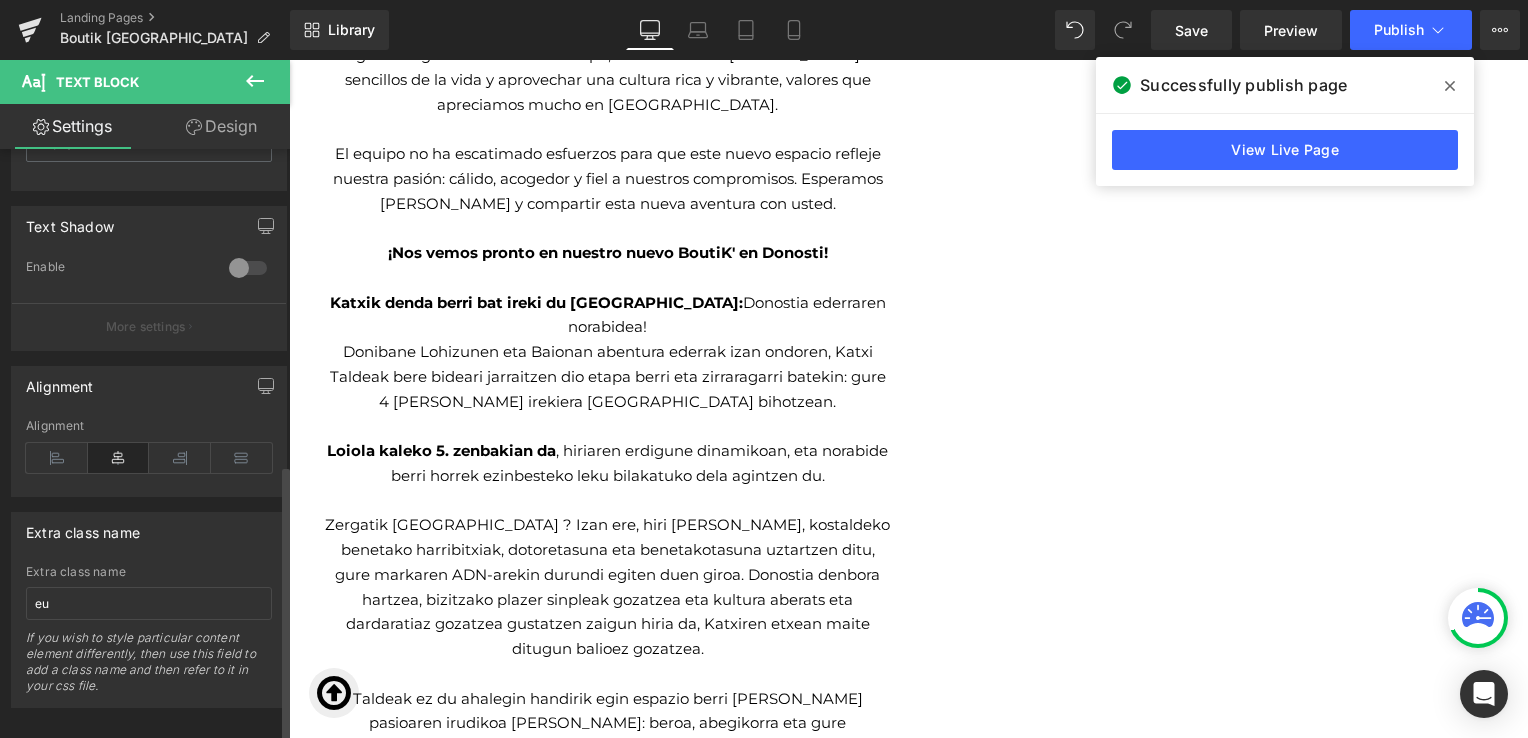 scroll, scrollTop: 672, scrollLeft: 0, axis: vertical 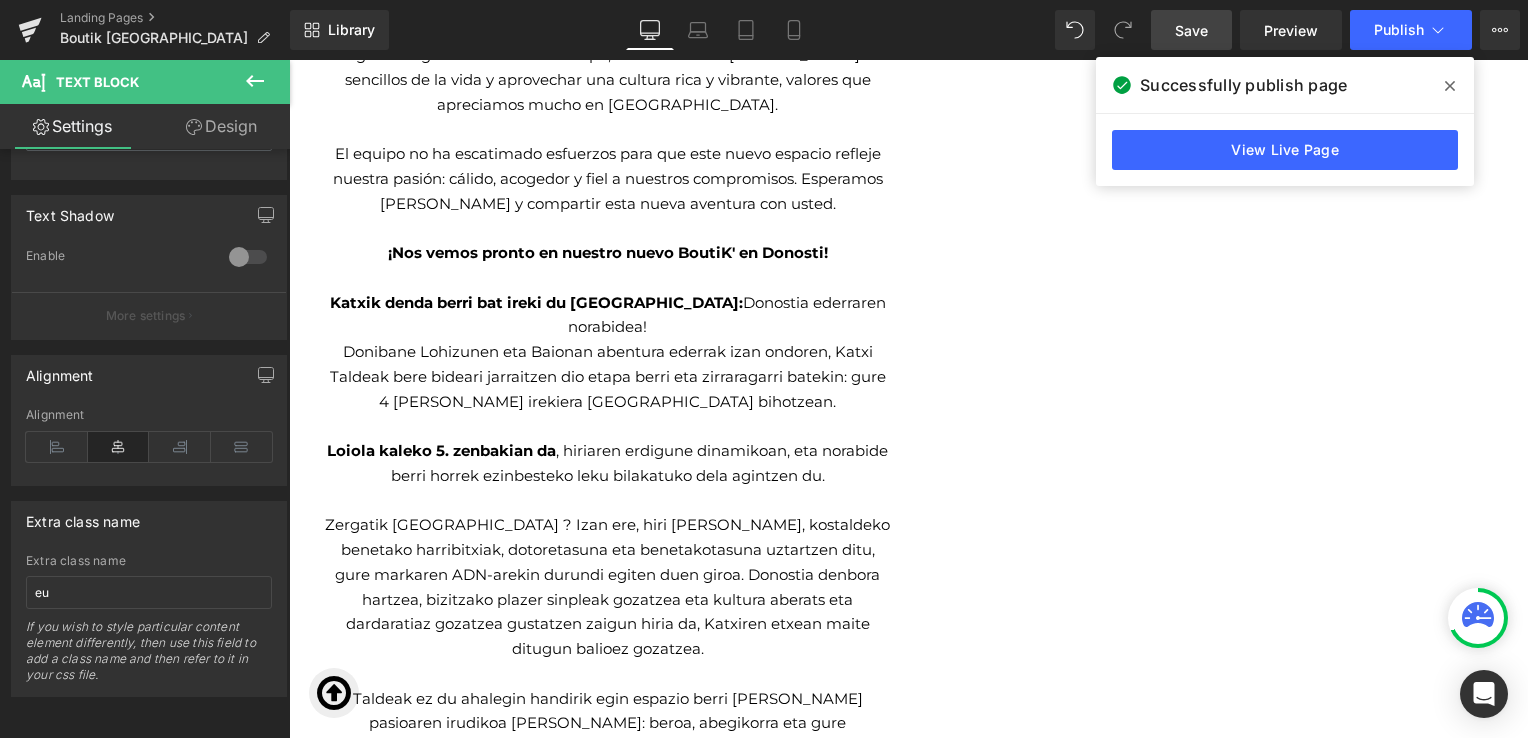 click on "Save" at bounding box center (1191, 30) 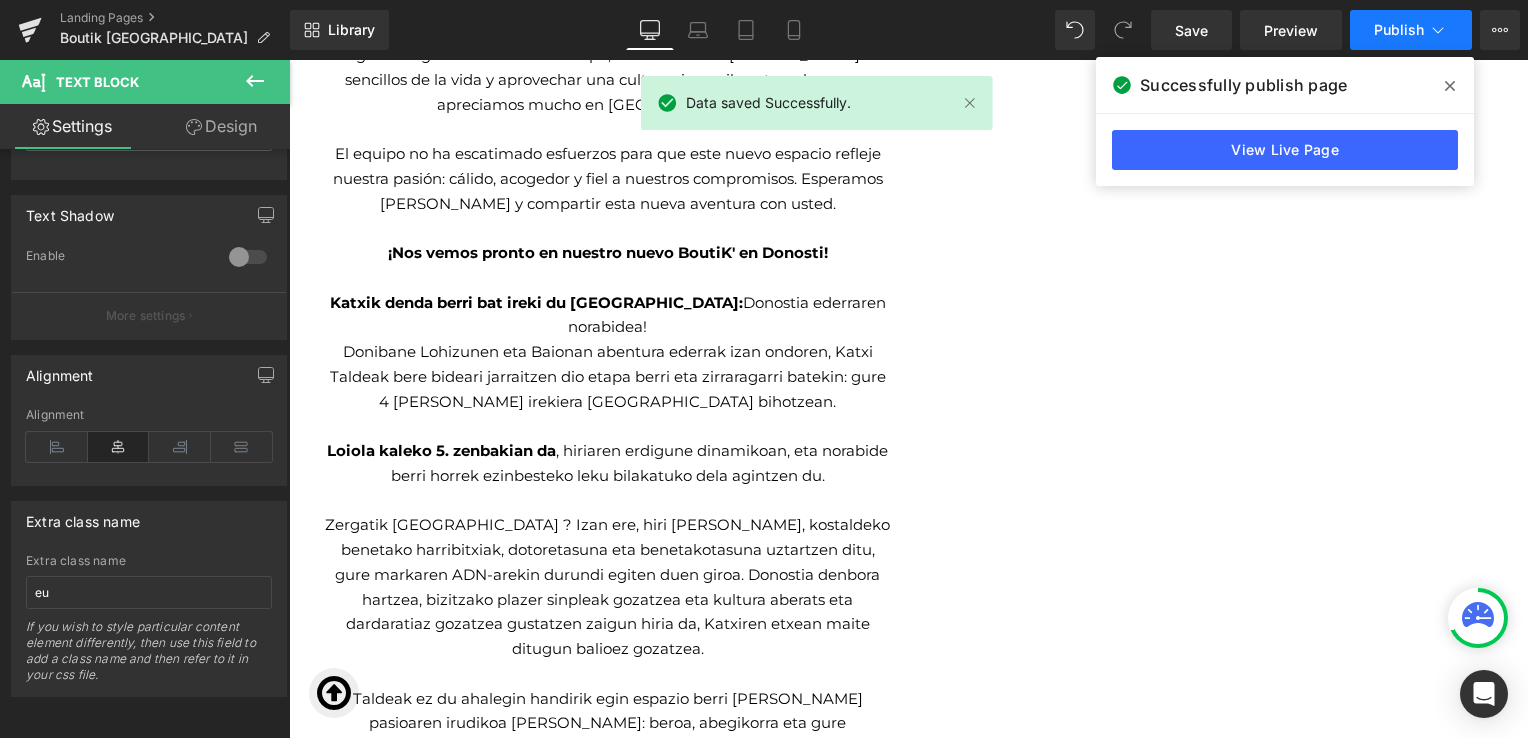 click on "Publish" at bounding box center (1399, 30) 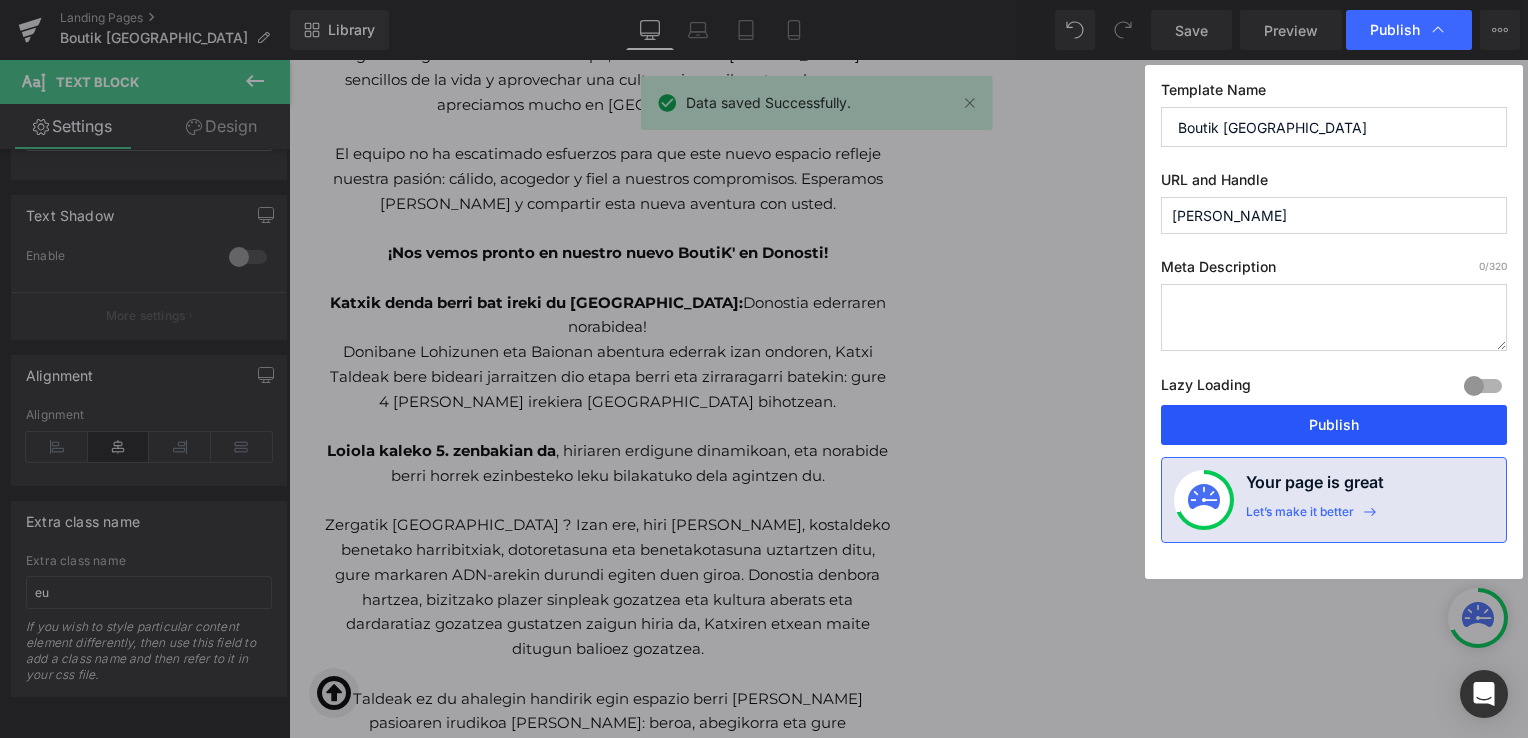 click on "Publish" at bounding box center [1334, 425] 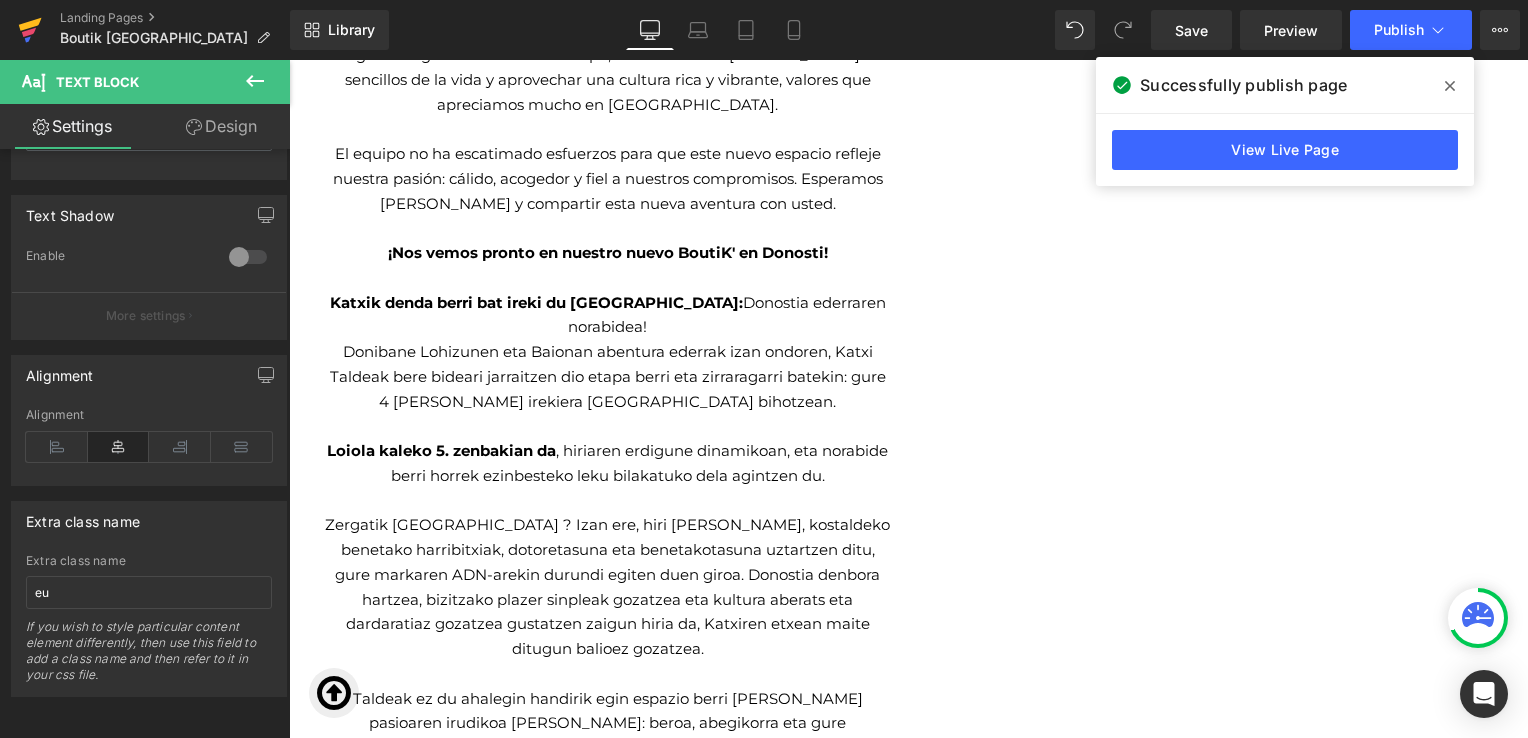 click 